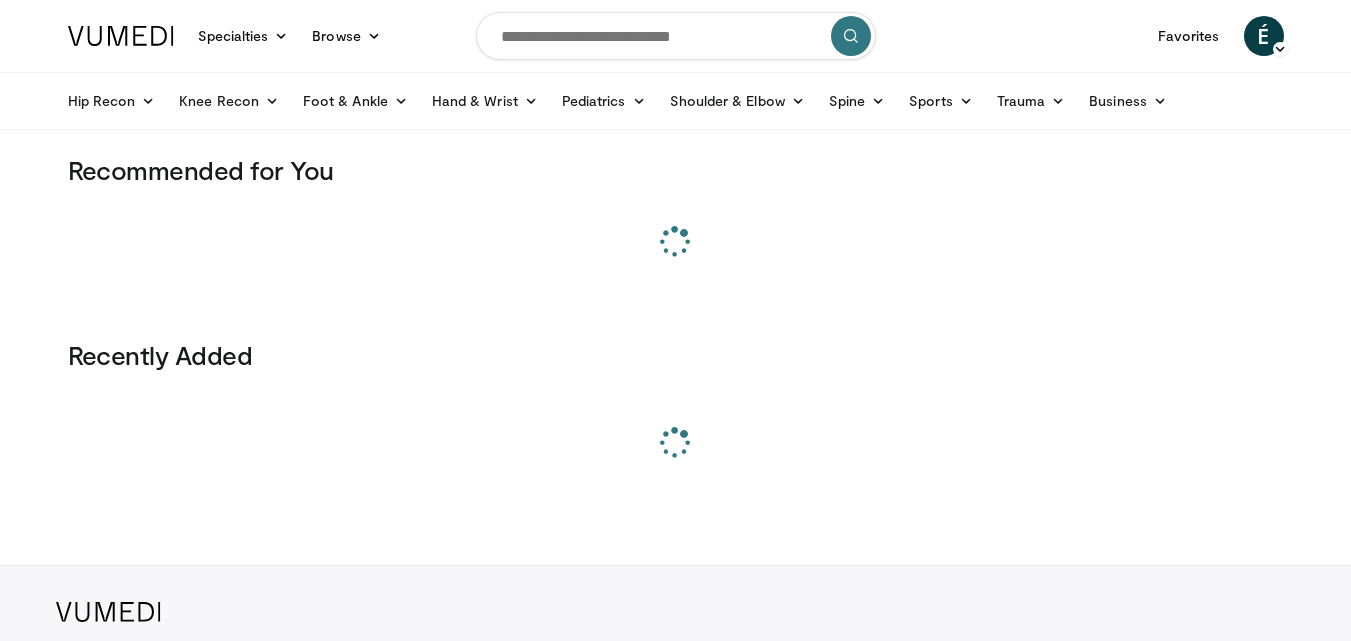 scroll, scrollTop: 0, scrollLeft: 0, axis: both 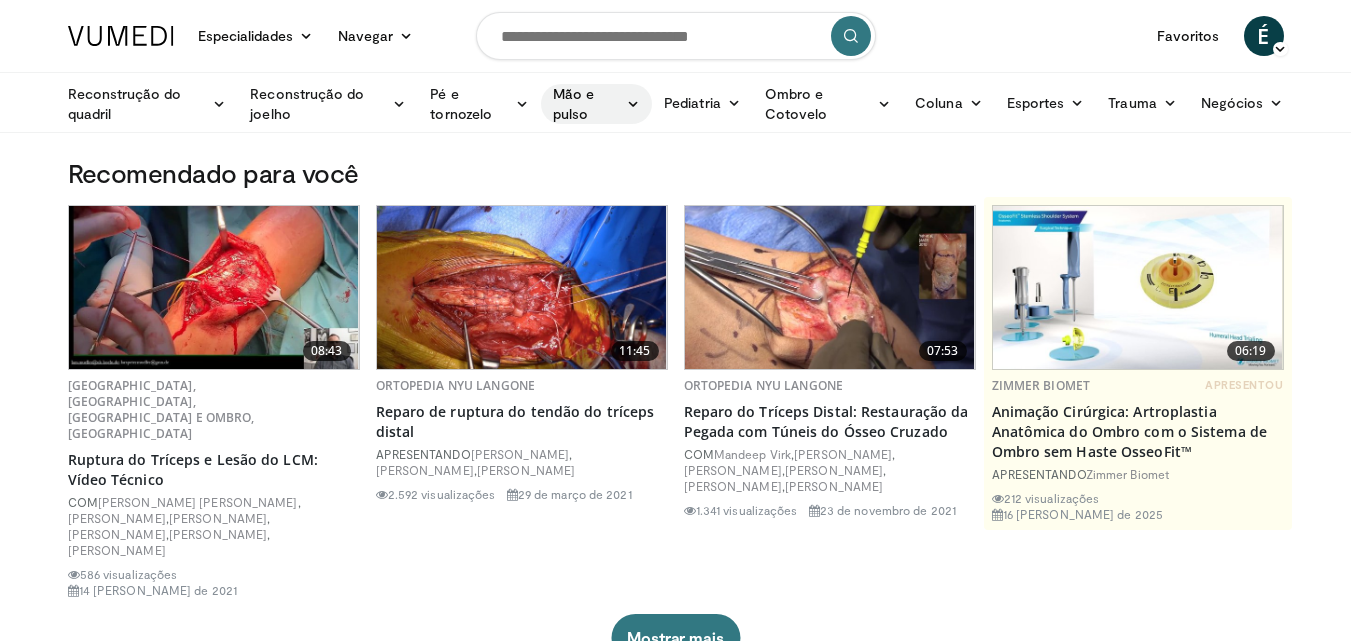 click on "Mão e pulso" at bounding box center [573, 103] 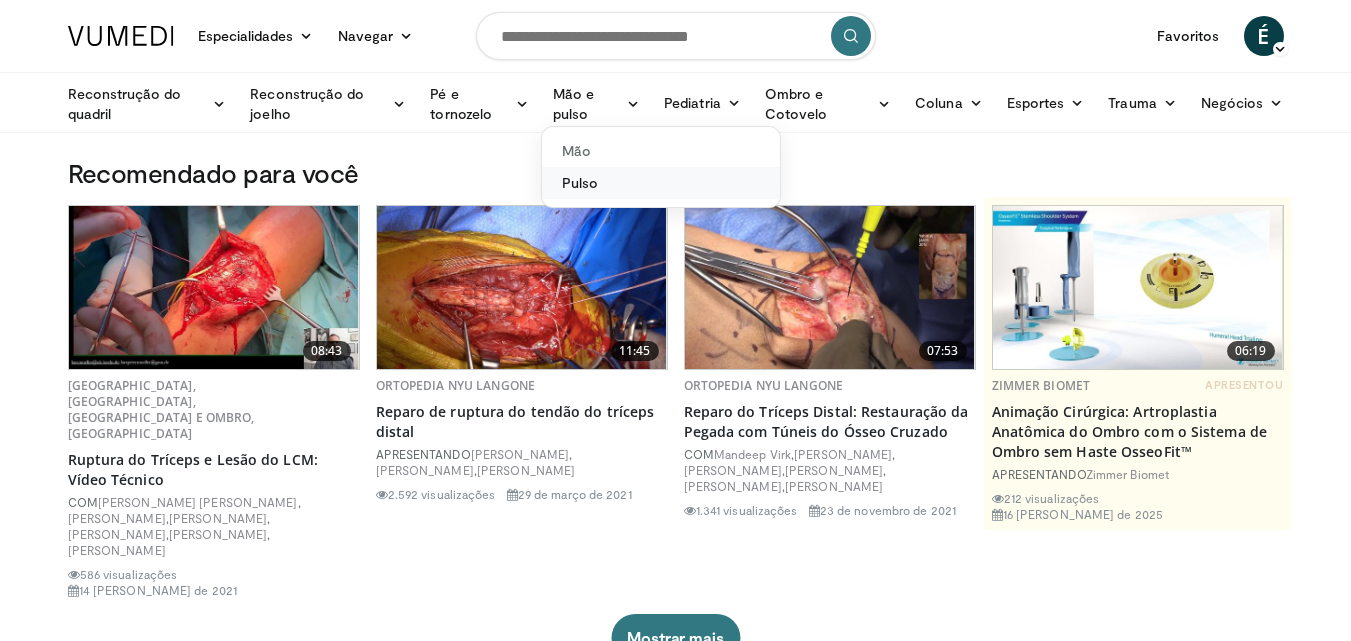 click on "Pulso" at bounding box center (580, 182) 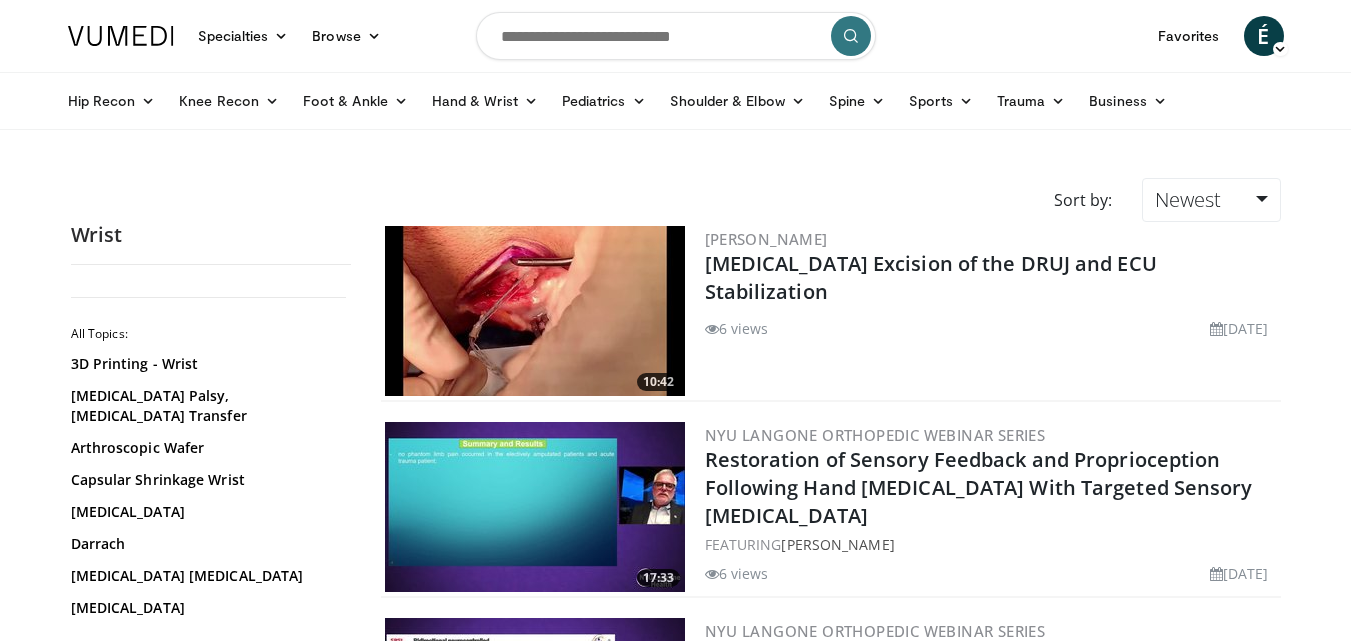 scroll, scrollTop: 0, scrollLeft: 0, axis: both 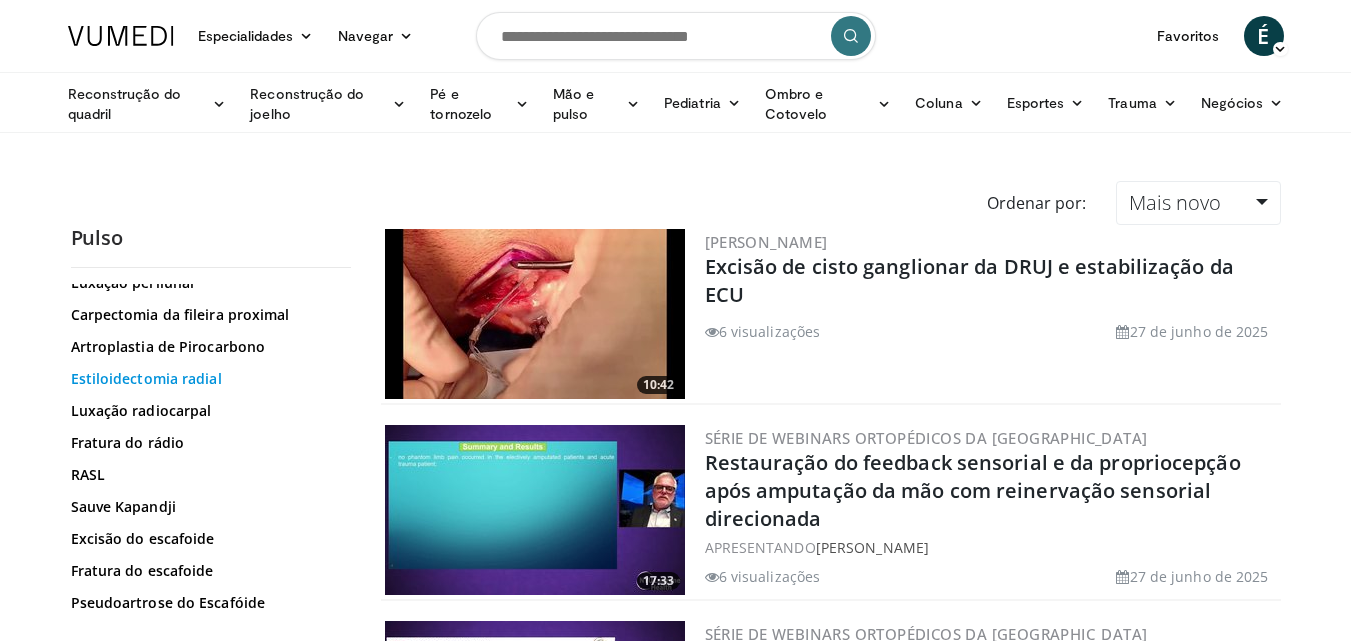 click on "Estiloidectomia radial" at bounding box center (146, 378) 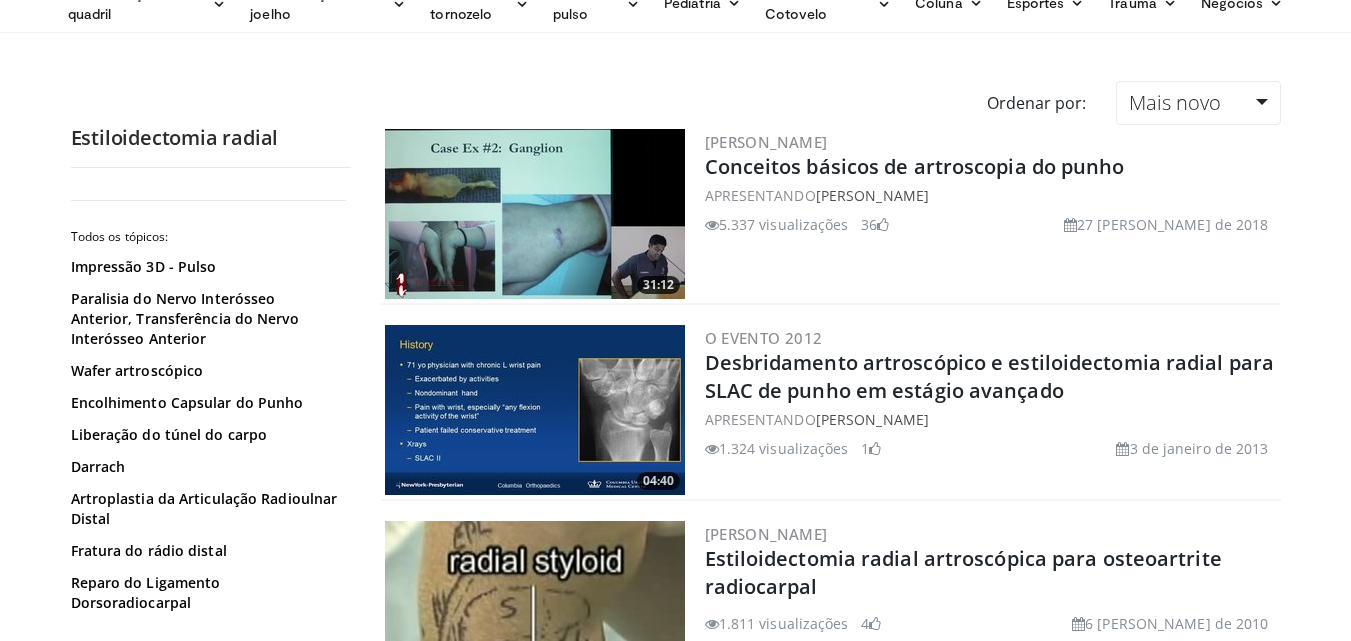 scroll, scrollTop: 200, scrollLeft: 0, axis: vertical 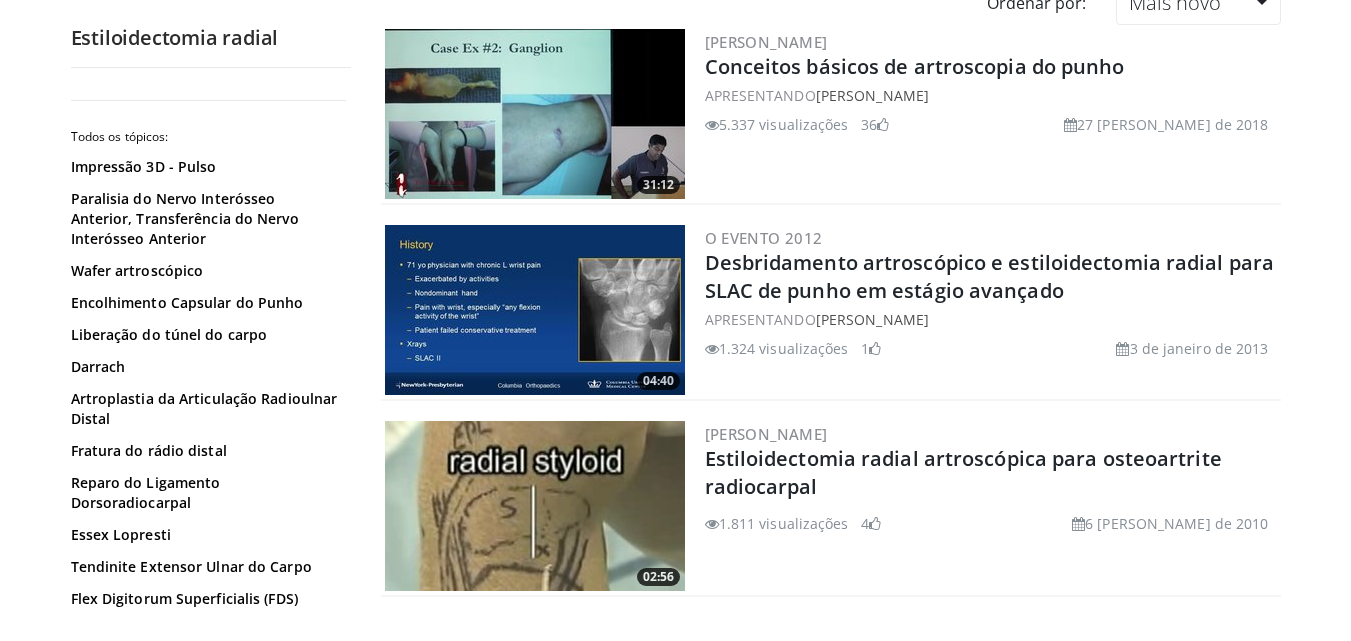 click at bounding box center [535, 506] 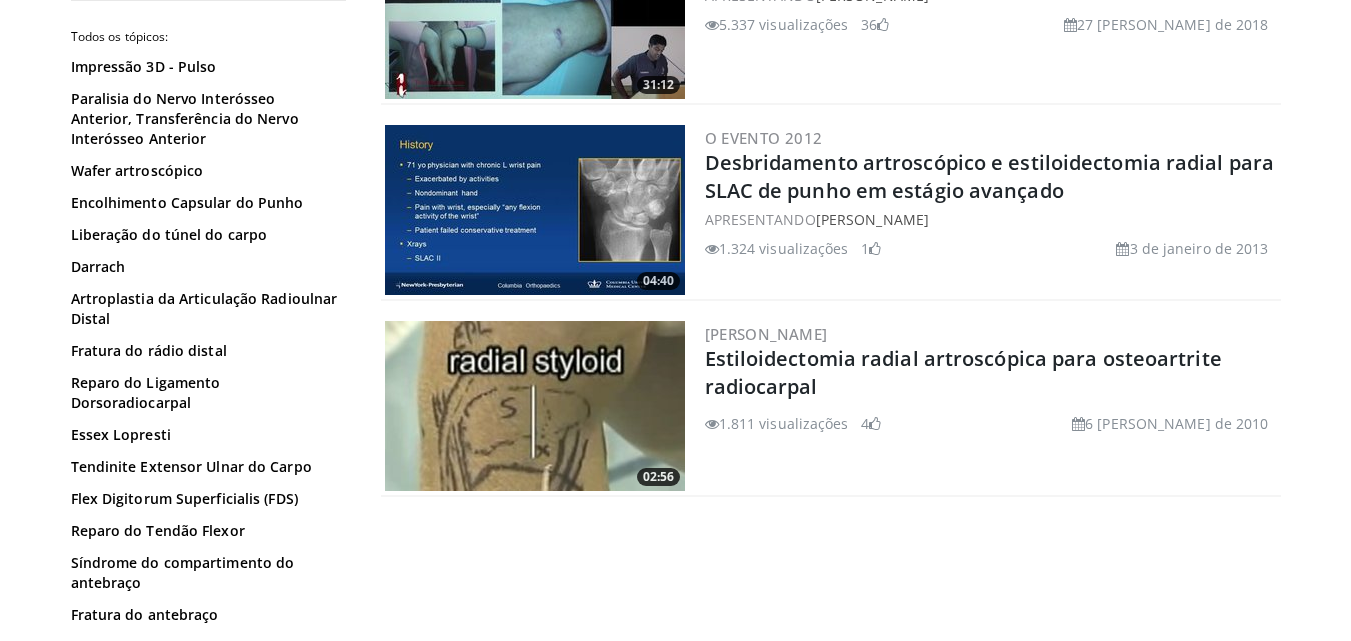 scroll, scrollTop: 500, scrollLeft: 0, axis: vertical 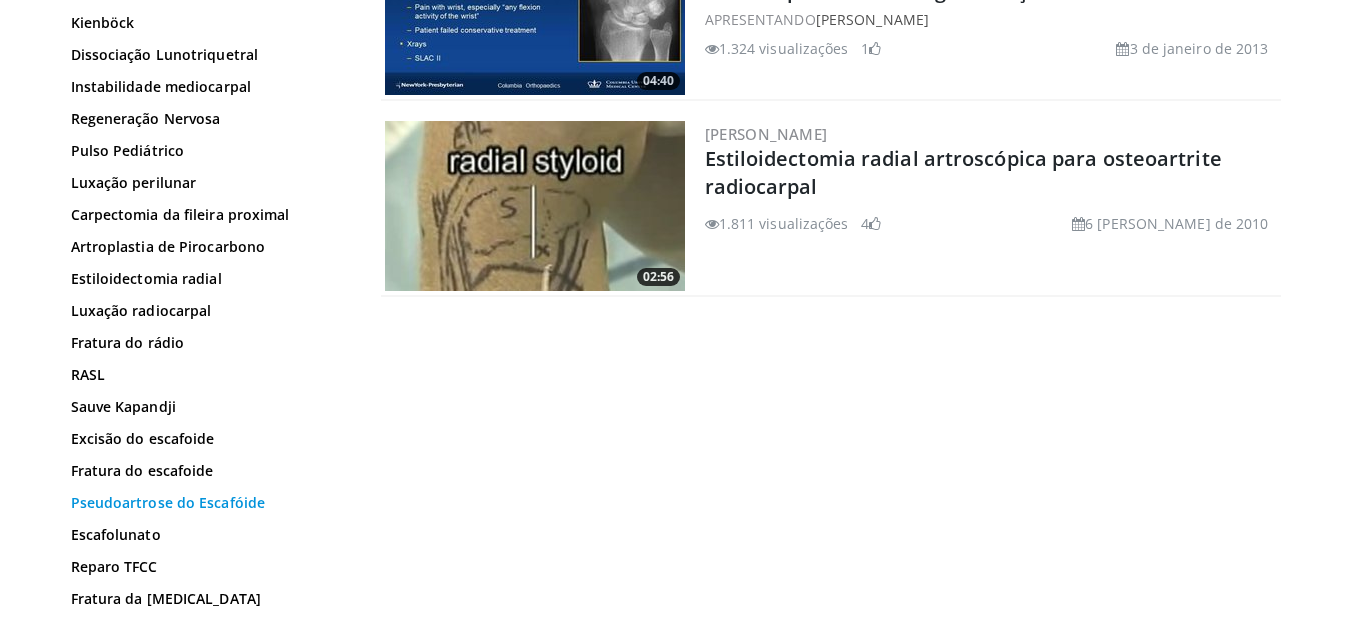click on "Pseudoartrose do Escafóide" at bounding box center [168, 502] 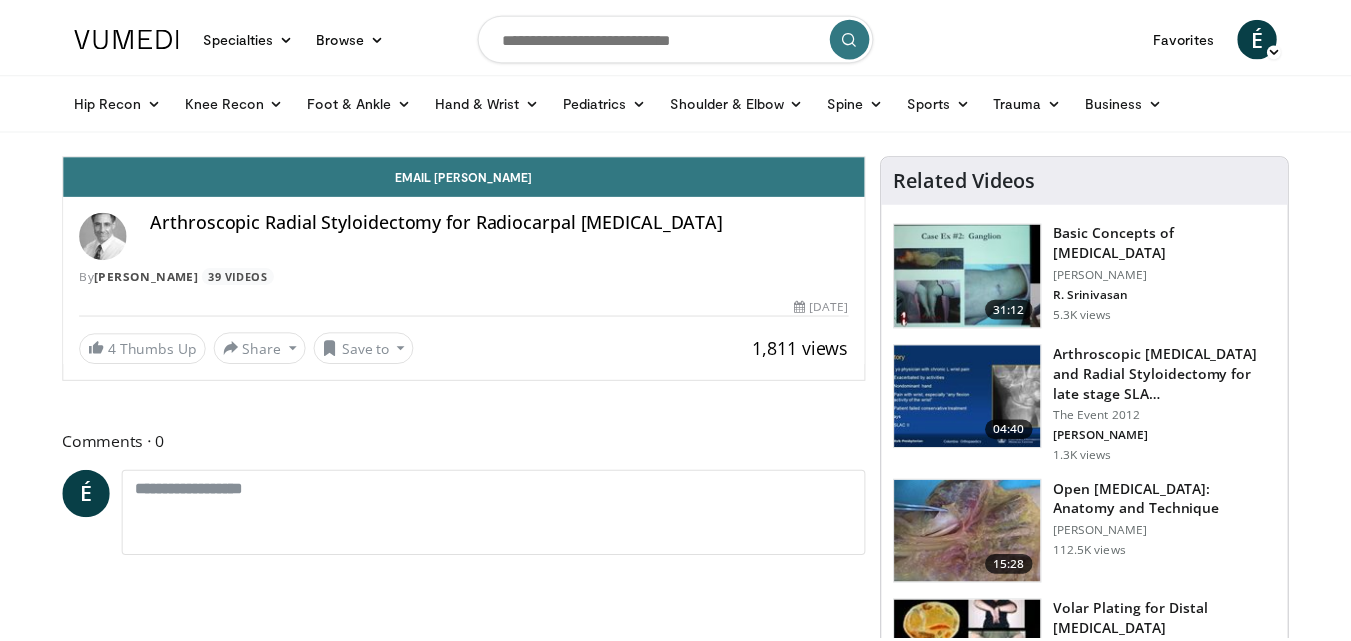 scroll, scrollTop: 0, scrollLeft: 0, axis: both 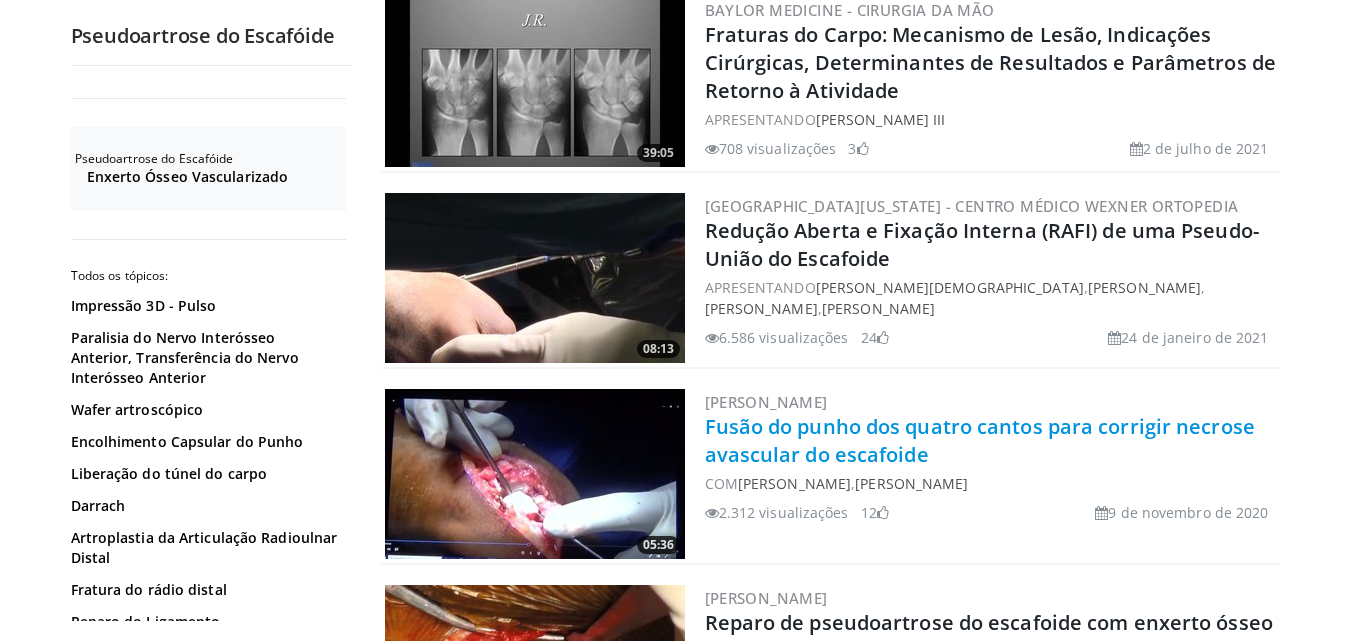 click on "Fusão do punho dos quatro cantos para corrigir necrose avascular do escafoide" at bounding box center [980, 440] 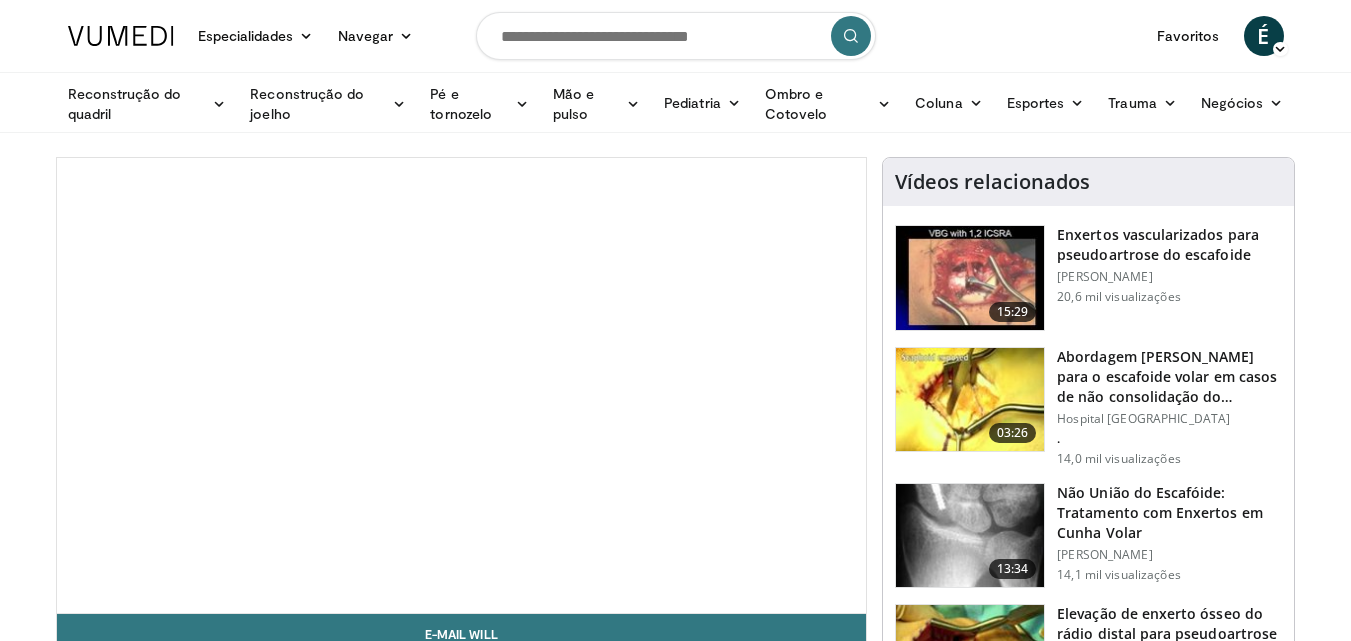 scroll, scrollTop: 0, scrollLeft: 0, axis: both 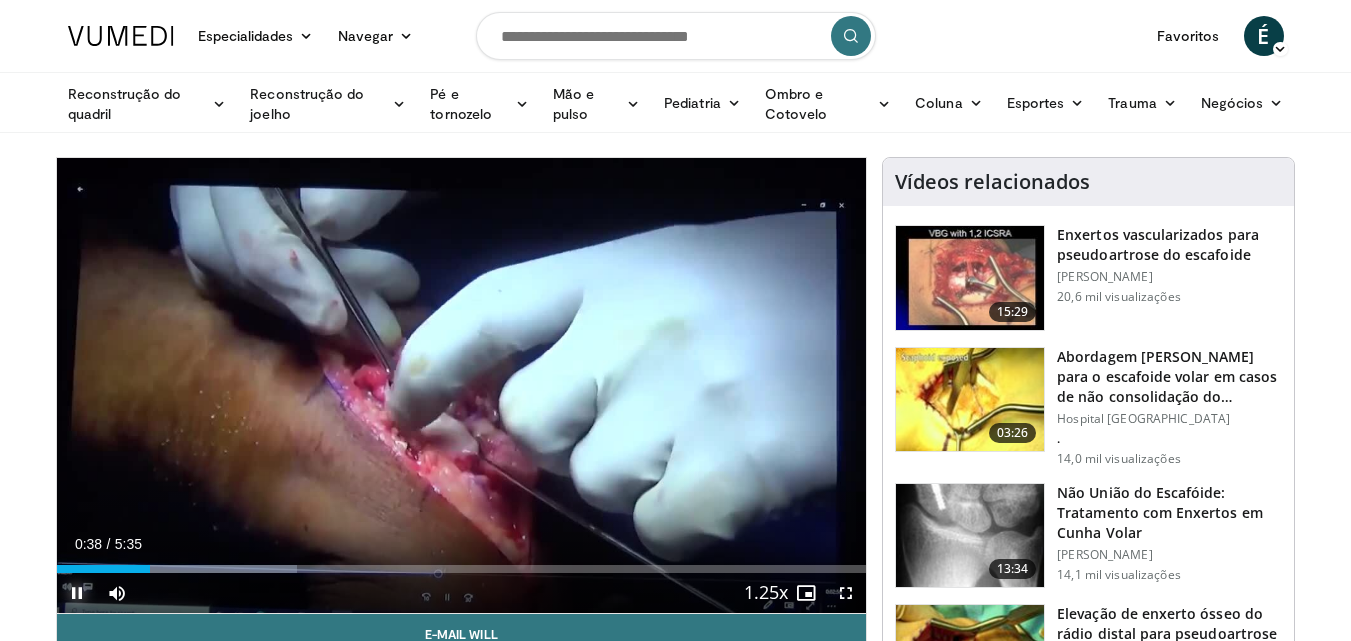 click on "**********" at bounding box center [462, 386] 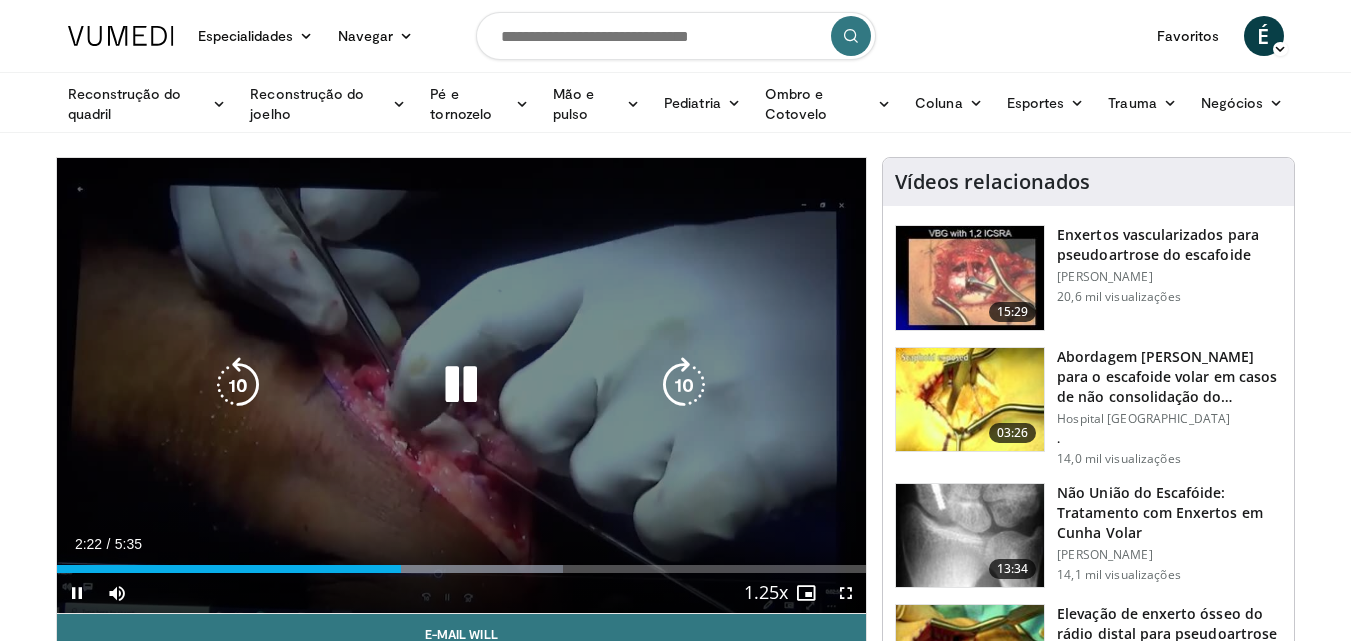 click at bounding box center [238, 385] 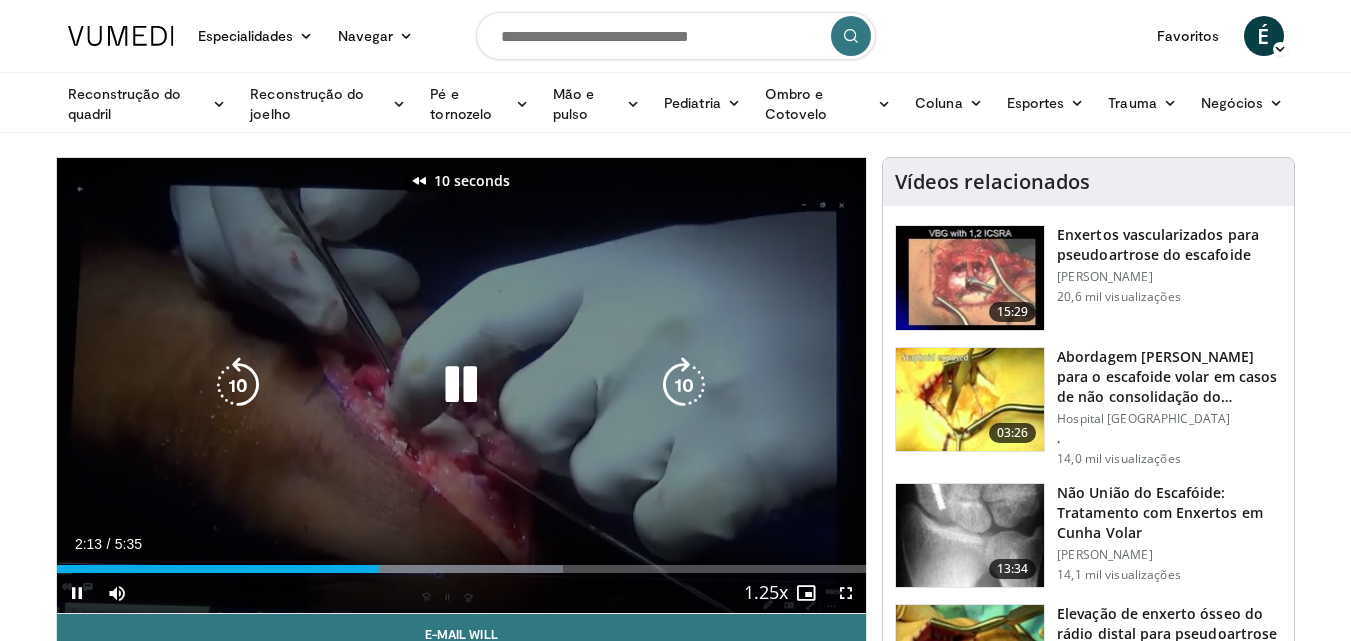 click at bounding box center (238, 385) 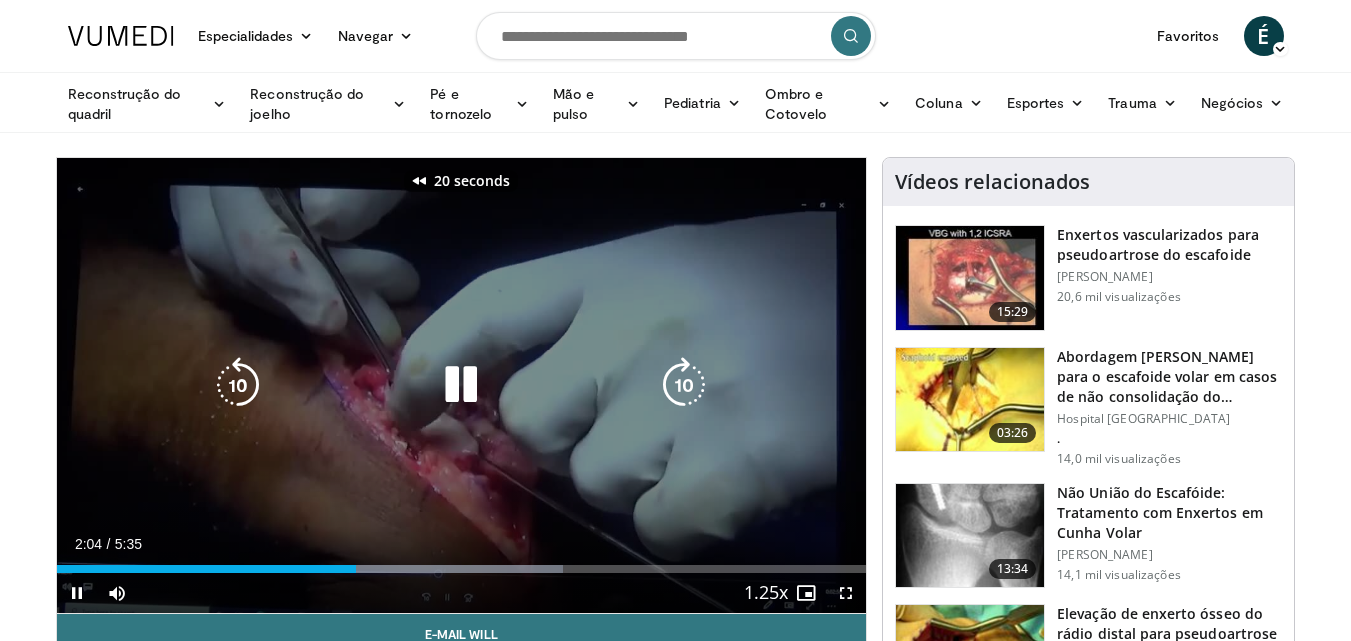 click at bounding box center (238, 385) 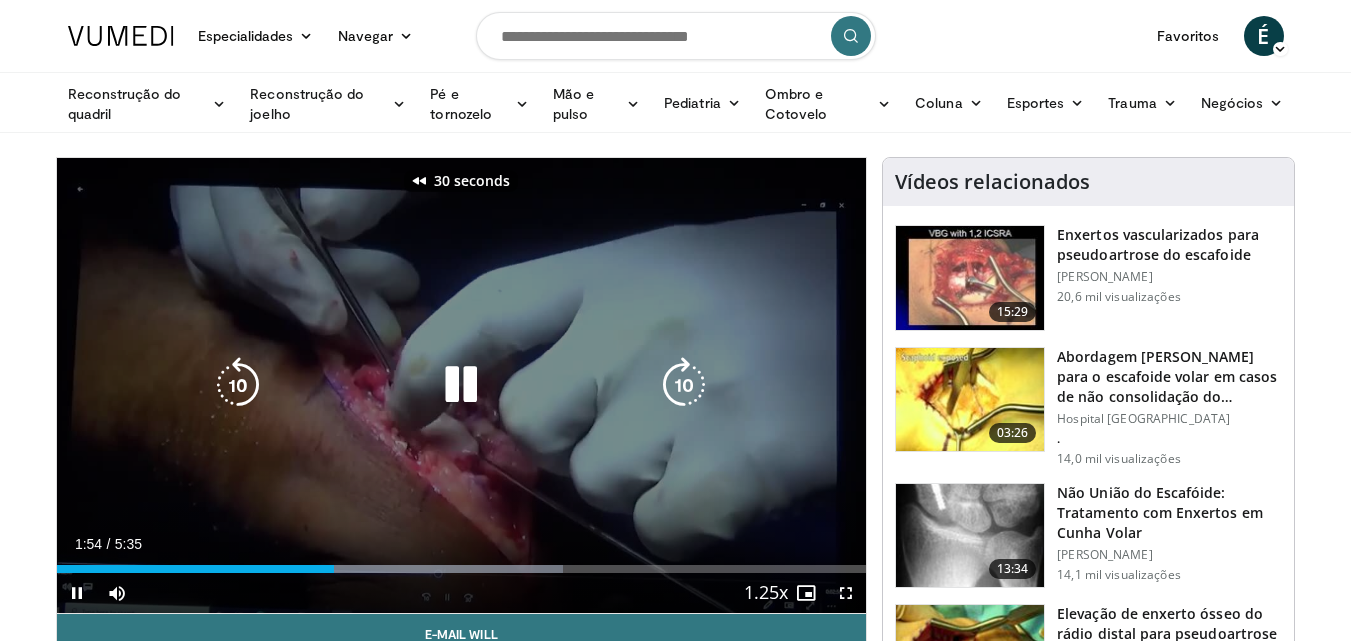 click at bounding box center (238, 385) 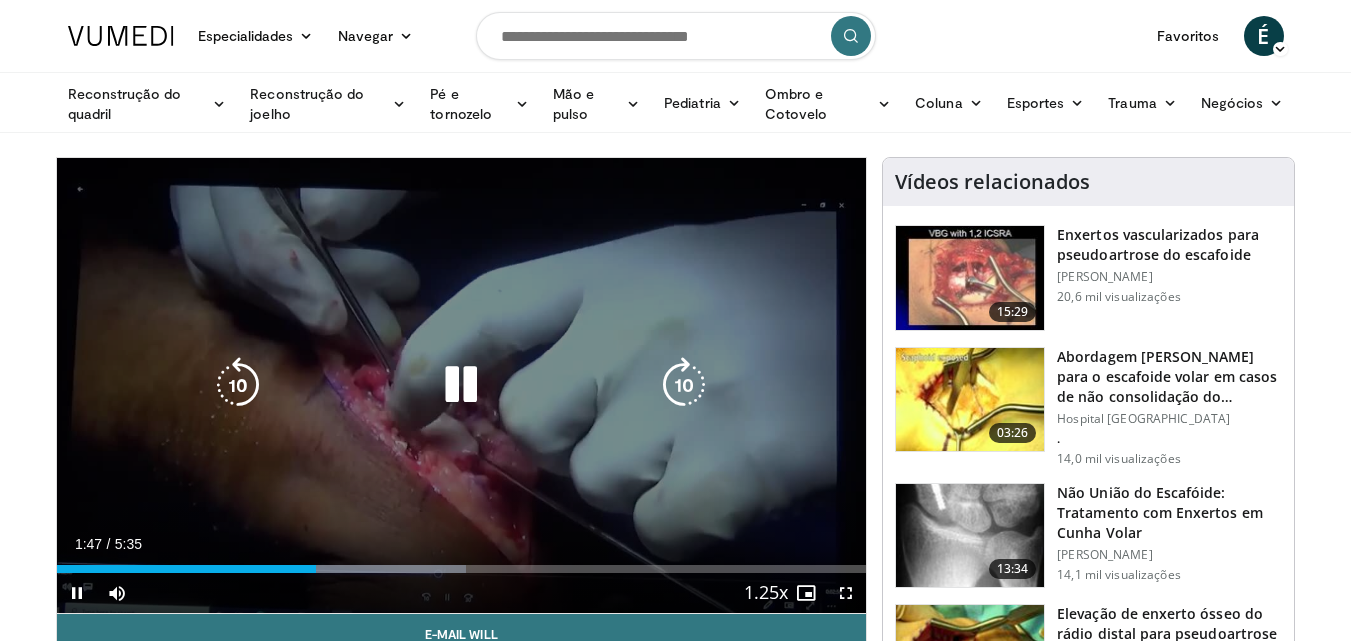 click at bounding box center [238, 385] 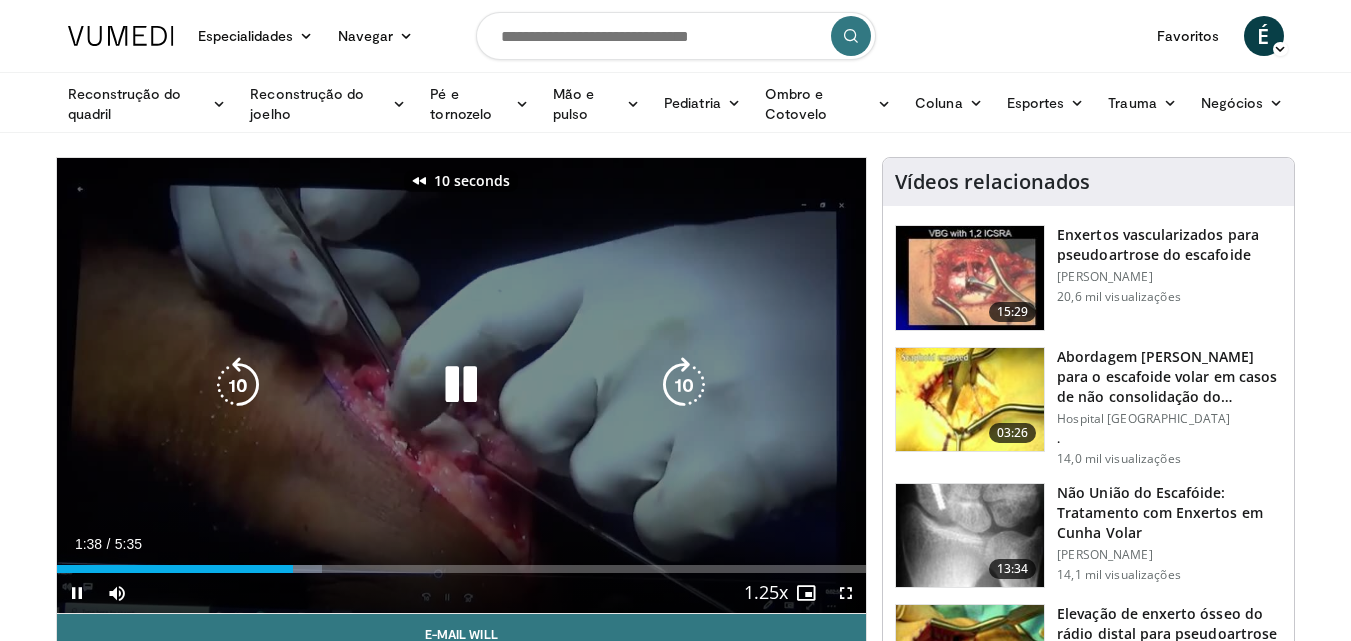 click at bounding box center (238, 385) 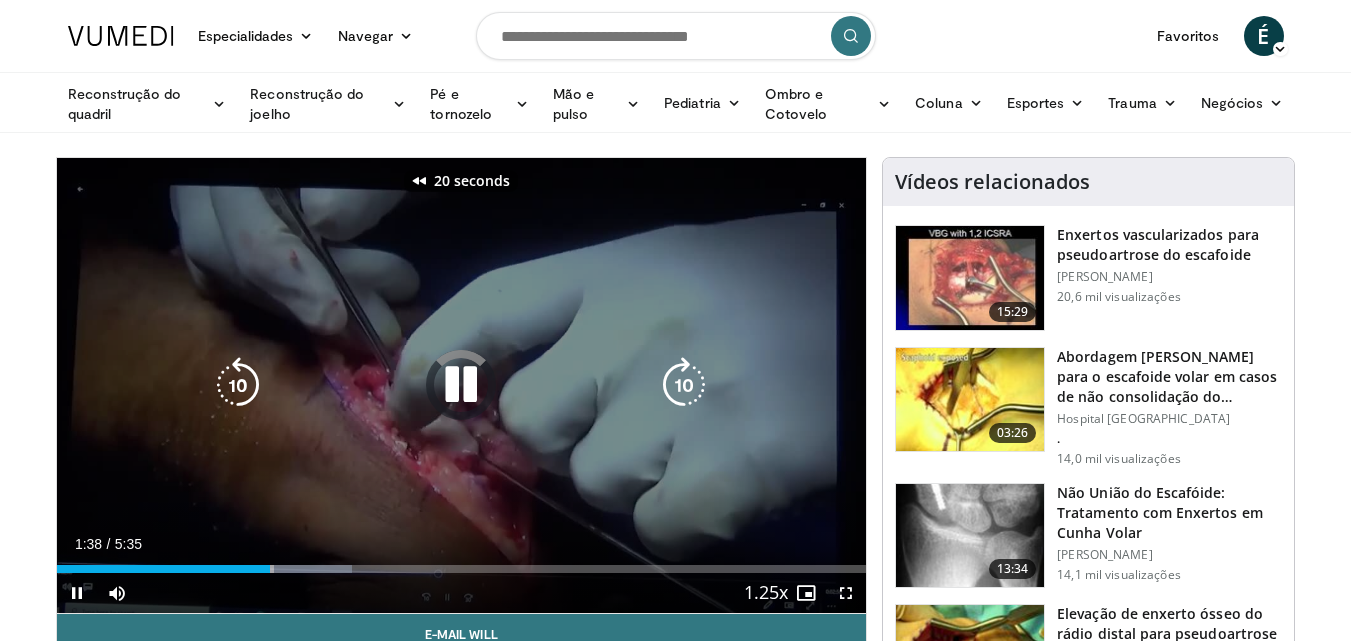 click at bounding box center [238, 385] 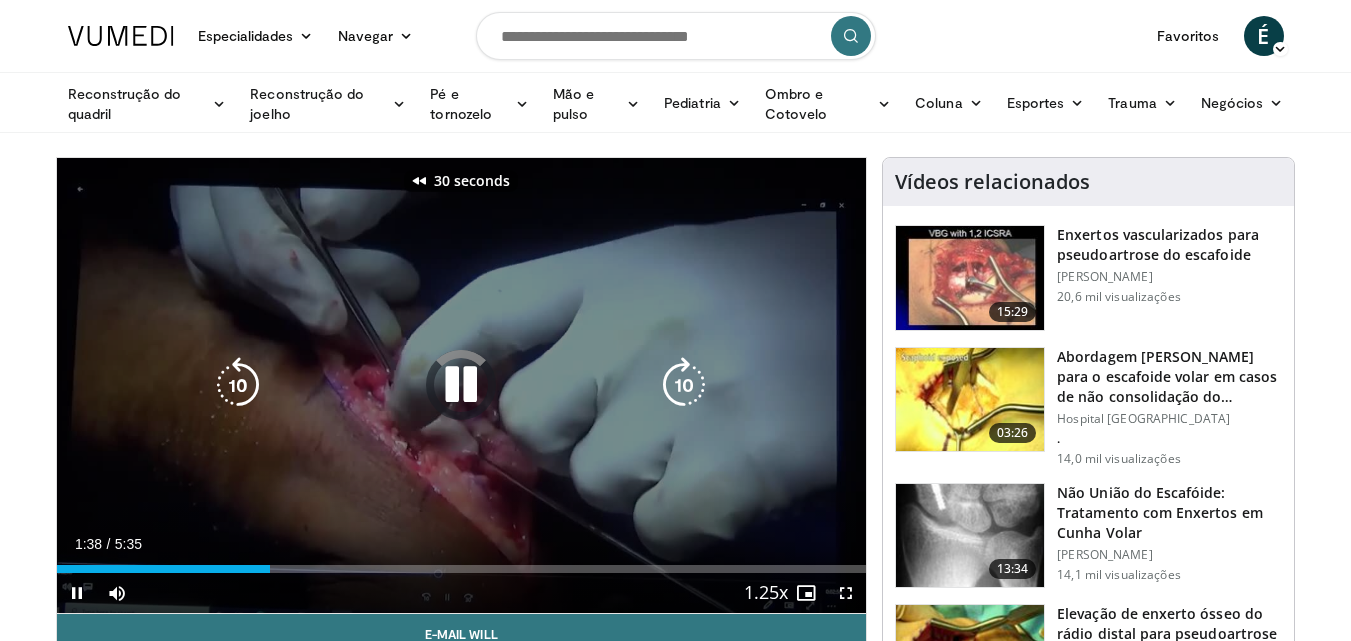 click at bounding box center (238, 385) 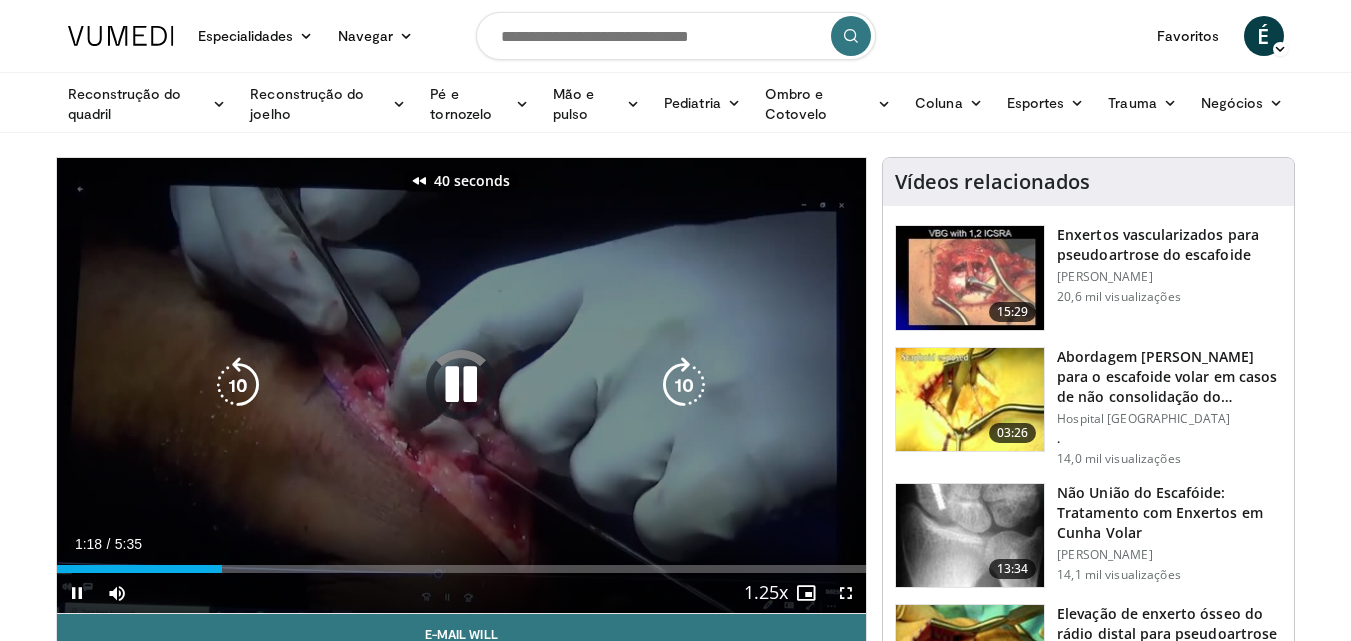 click at bounding box center (238, 385) 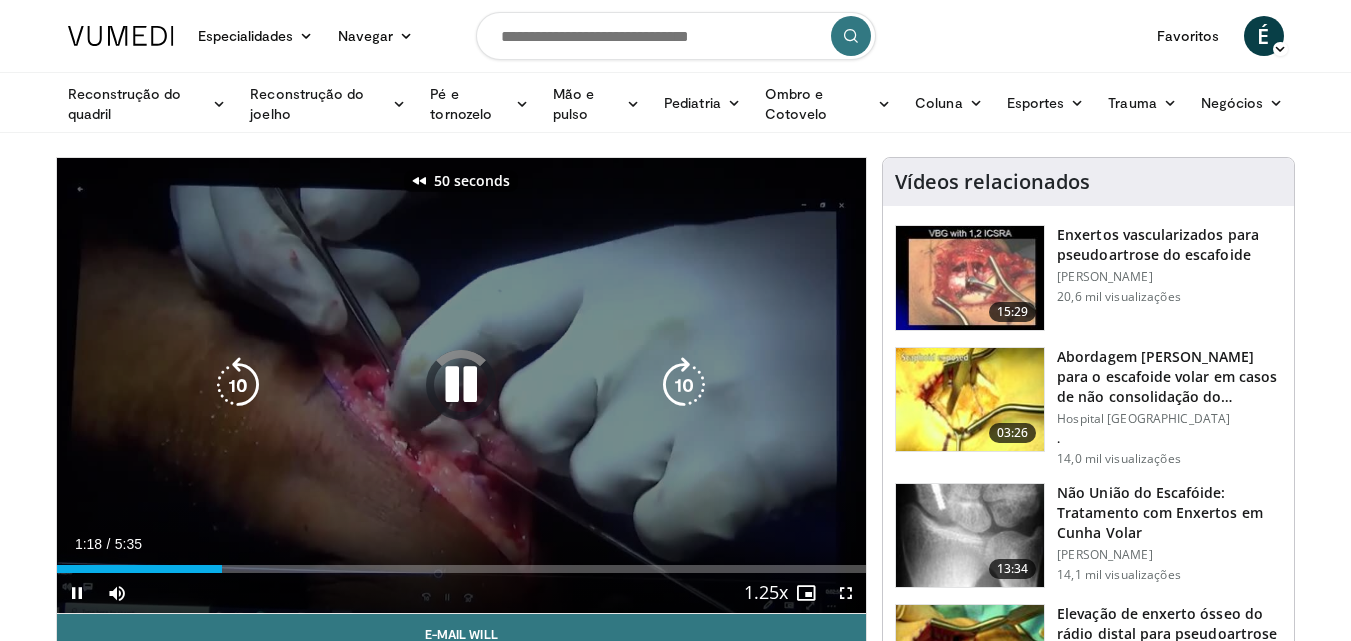 click at bounding box center (238, 385) 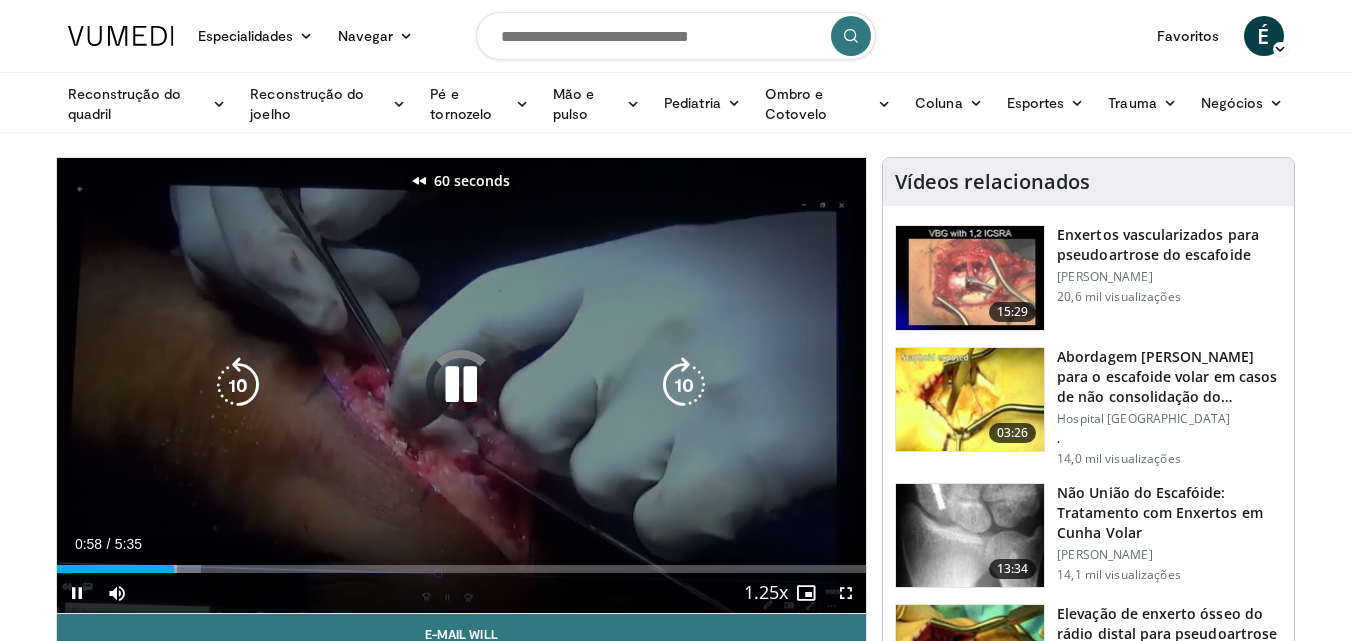 click at bounding box center (238, 385) 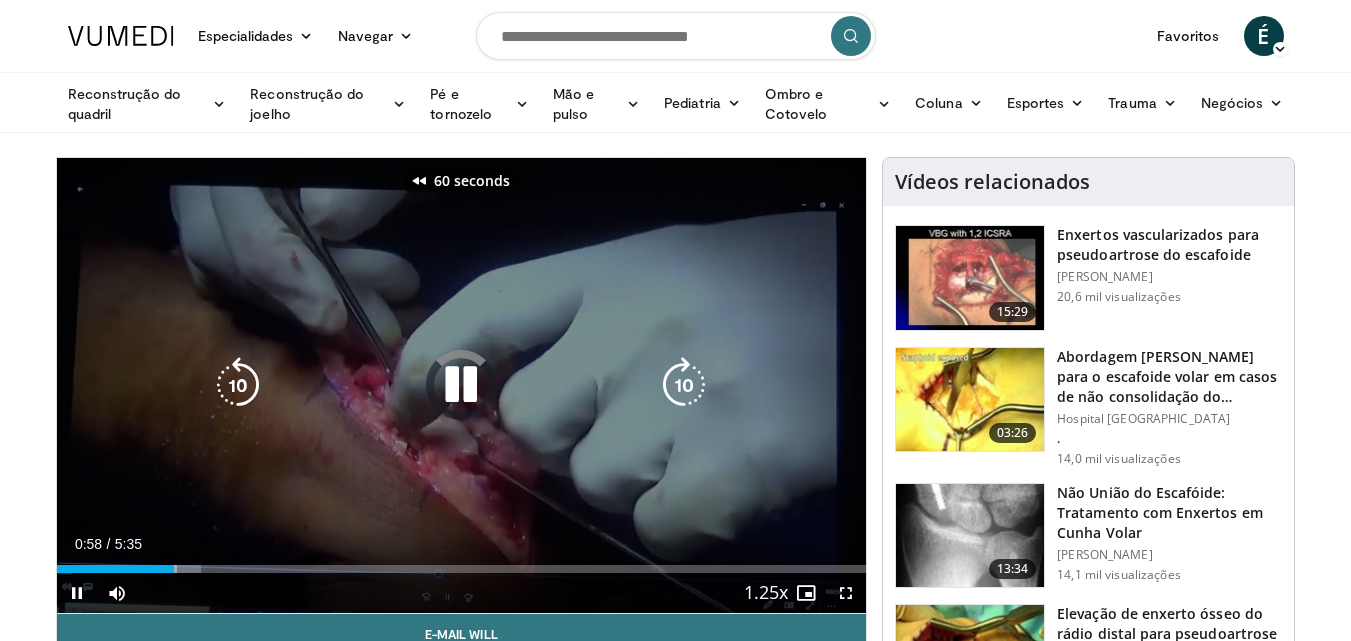 click at bounding box center [238, 385] 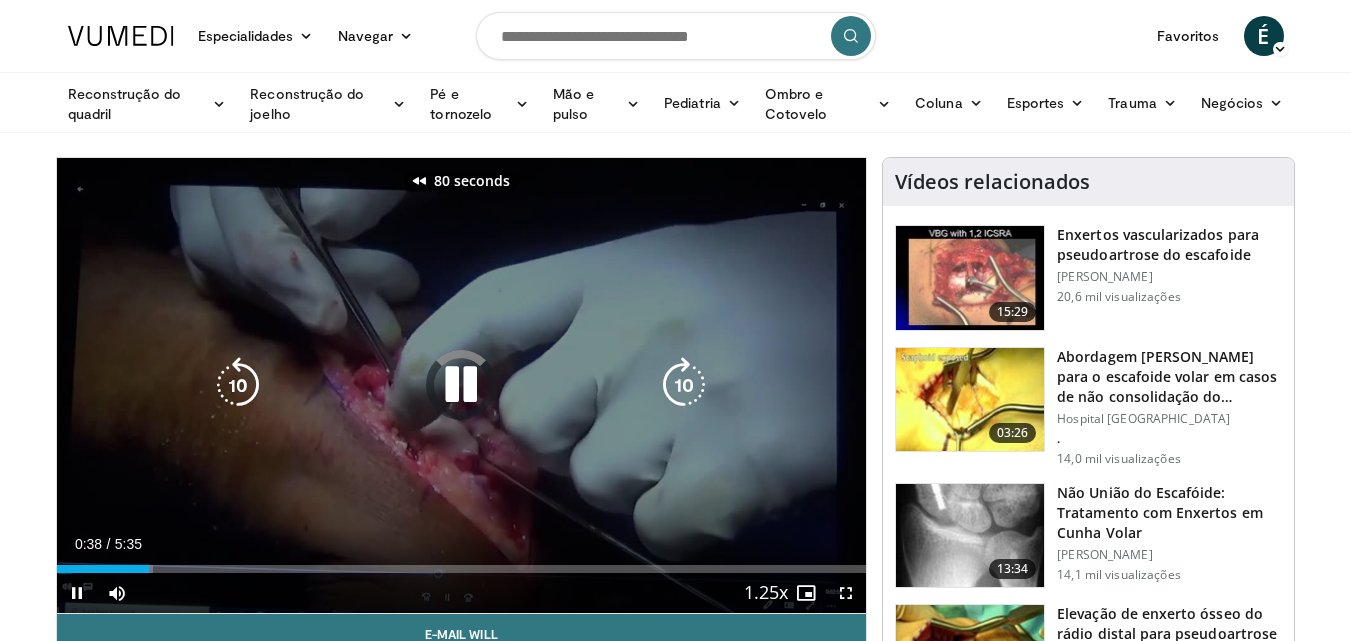 click at bounding box center [238, 385] 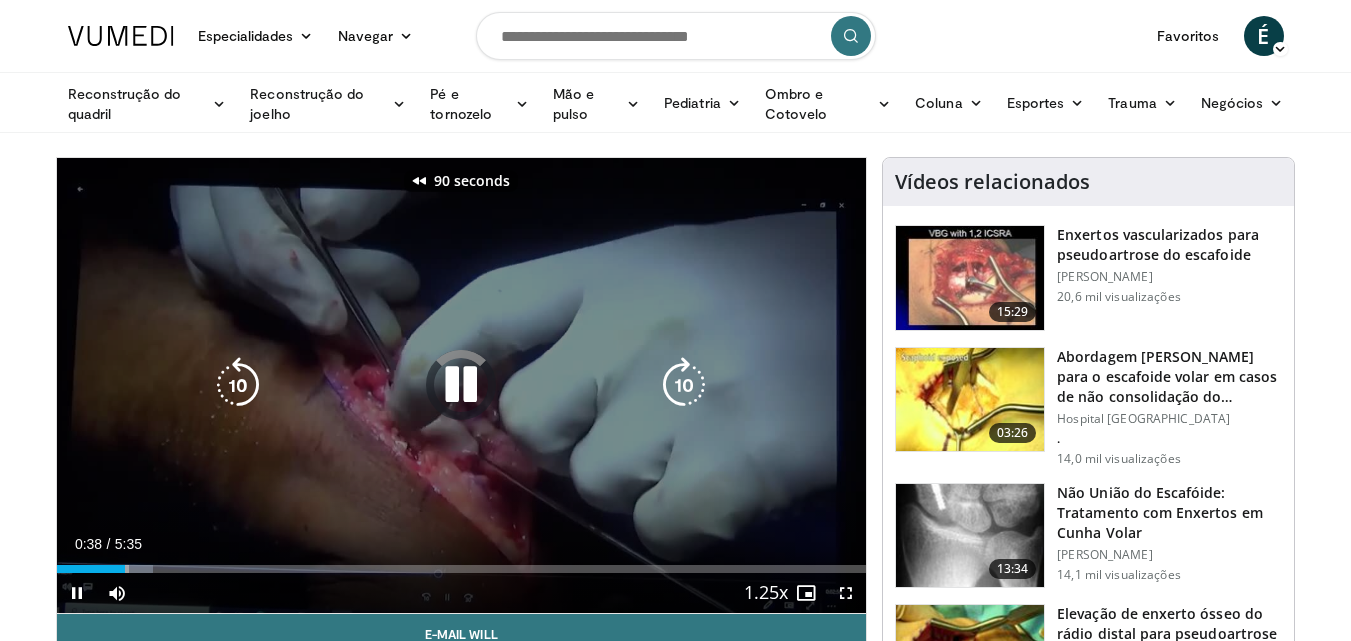 click at bounding box center (238, 385) 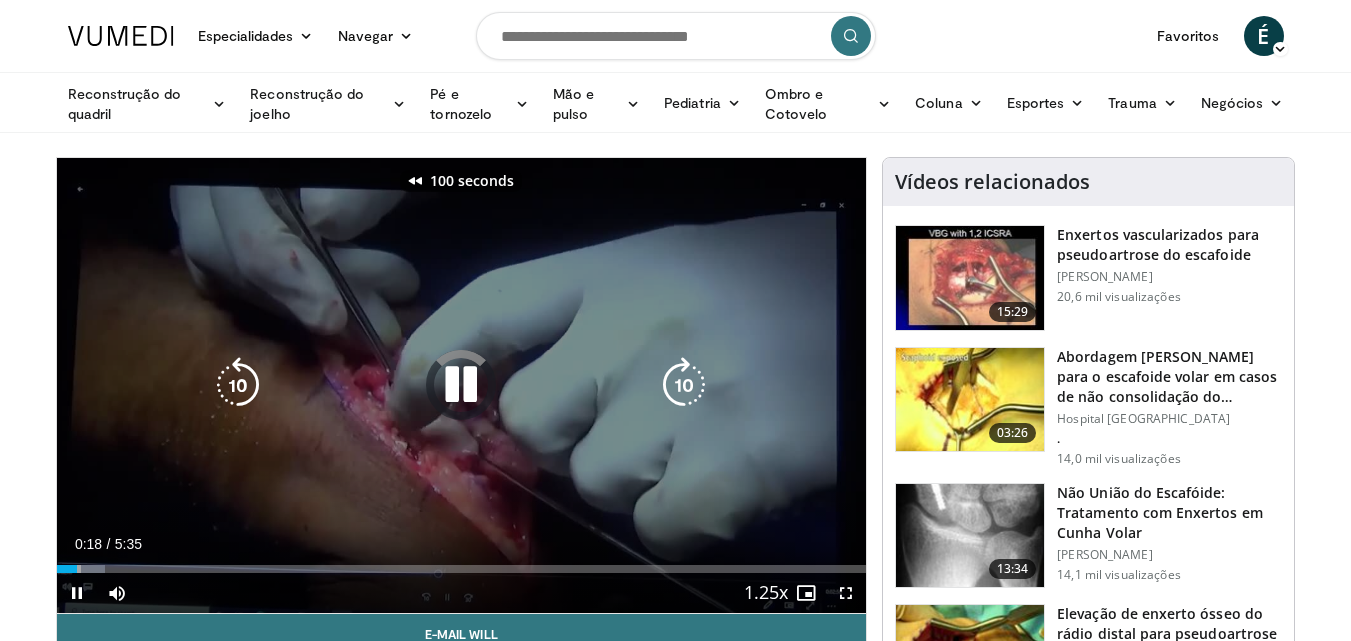 click at bounding box center [238, 385] 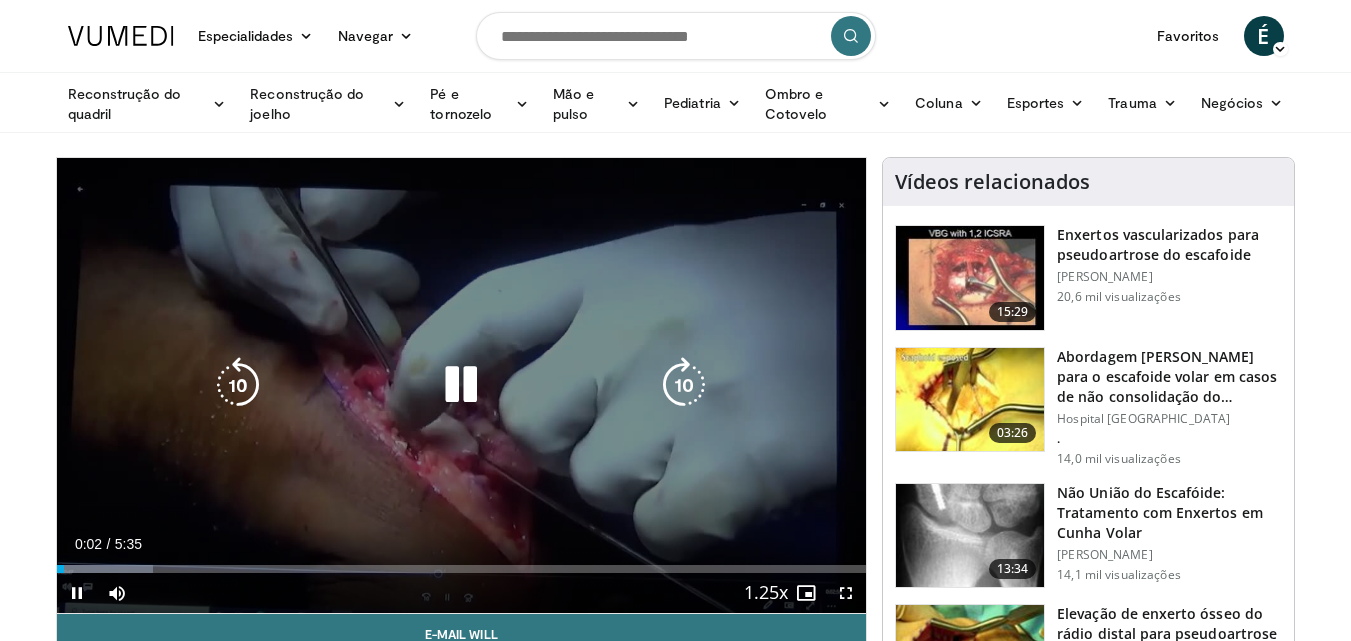 click at bounding box center [684, 385] 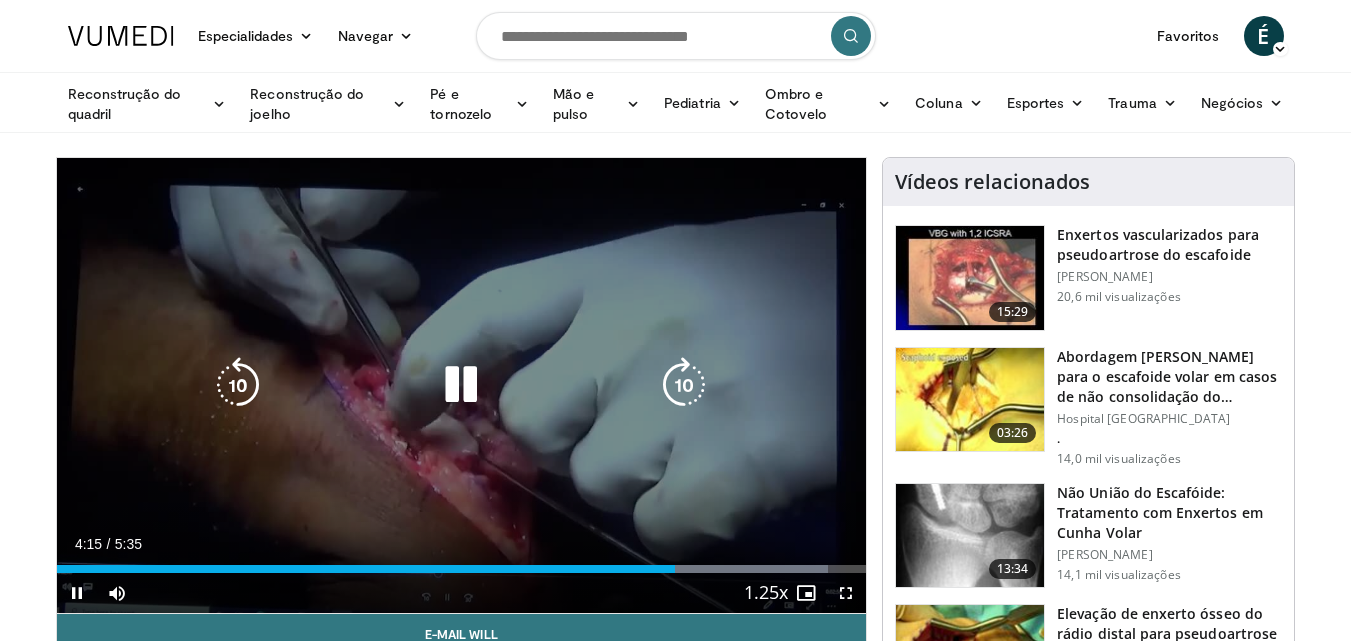 click at bounding box center (238, 385) 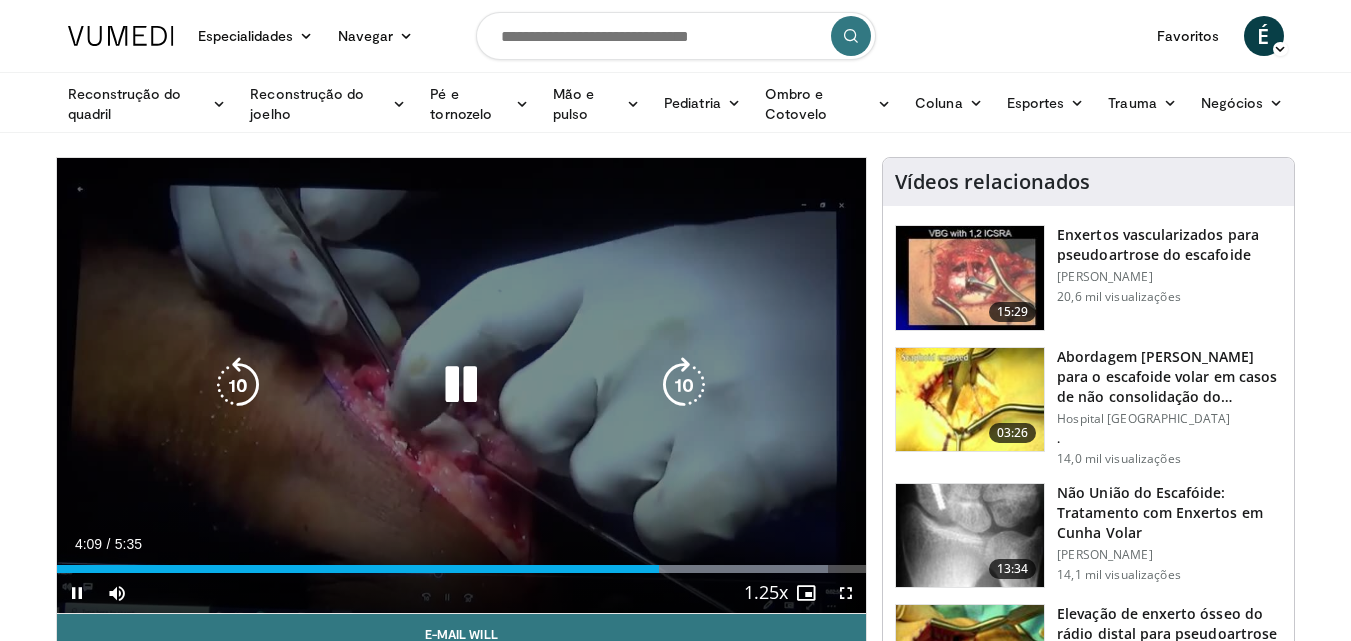 click at bounding box center (461, 385) 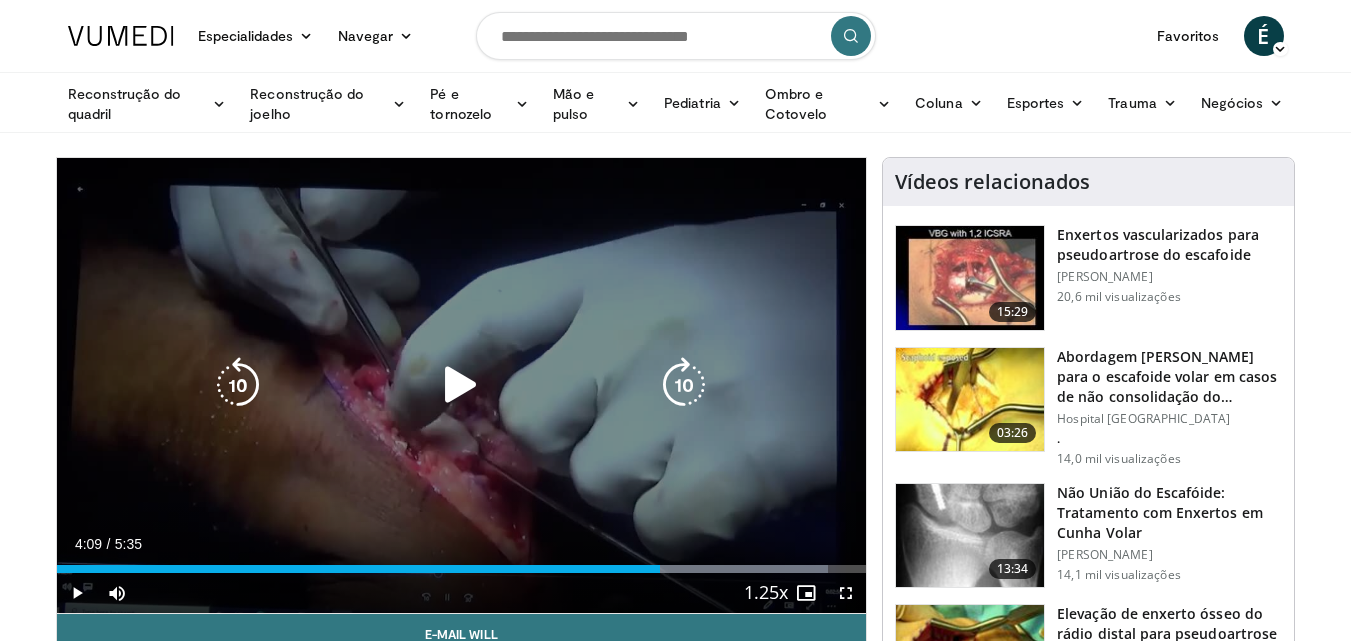 click at bounding box center (461, 385) 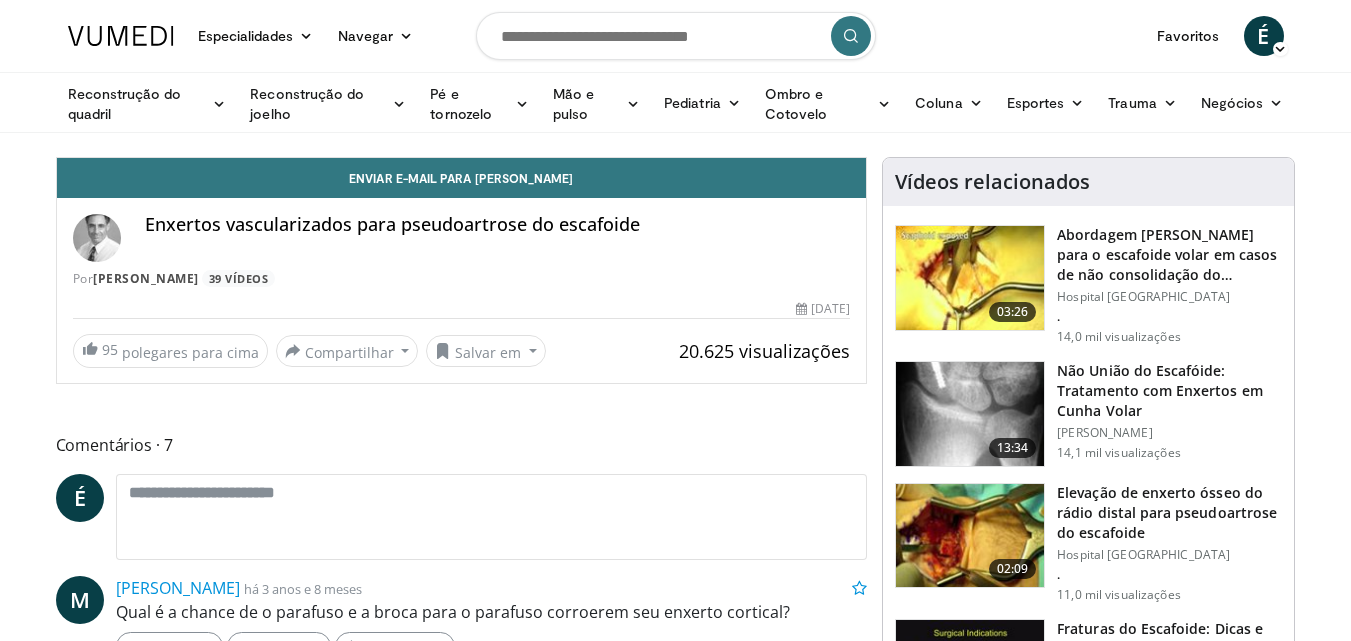 scroll, scrollTop: 0, scrollLeft: 0, axis: both 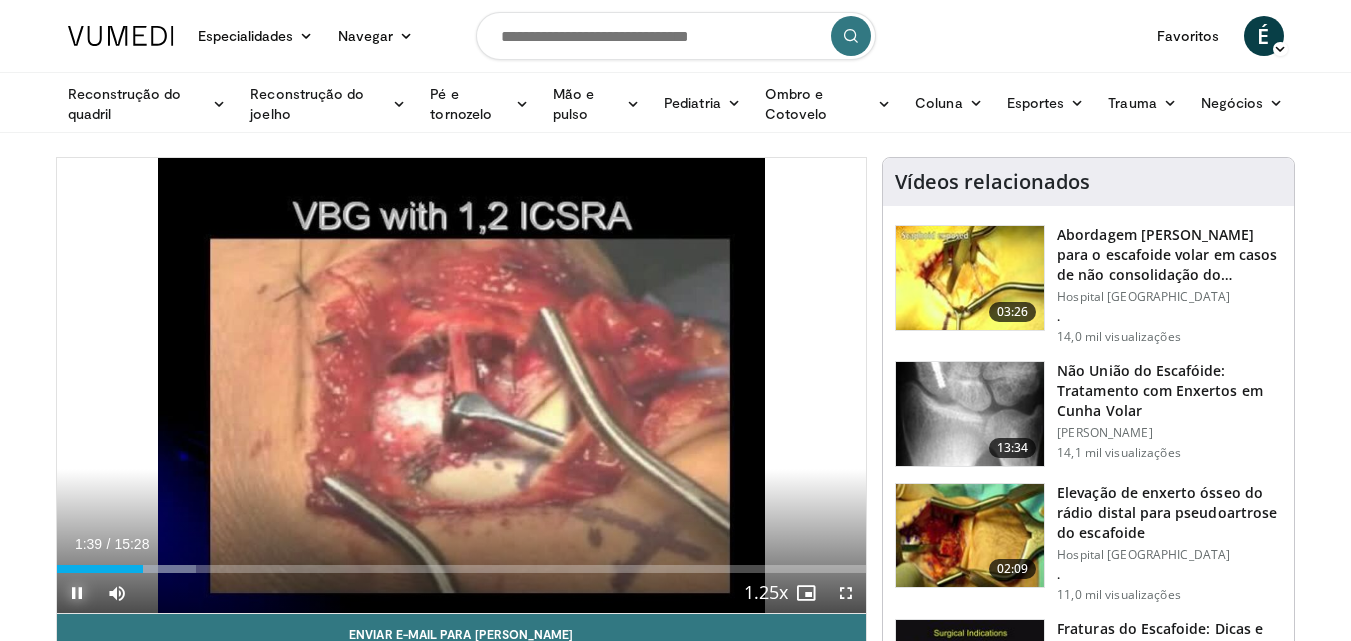 click at bounding box center (77, 593) 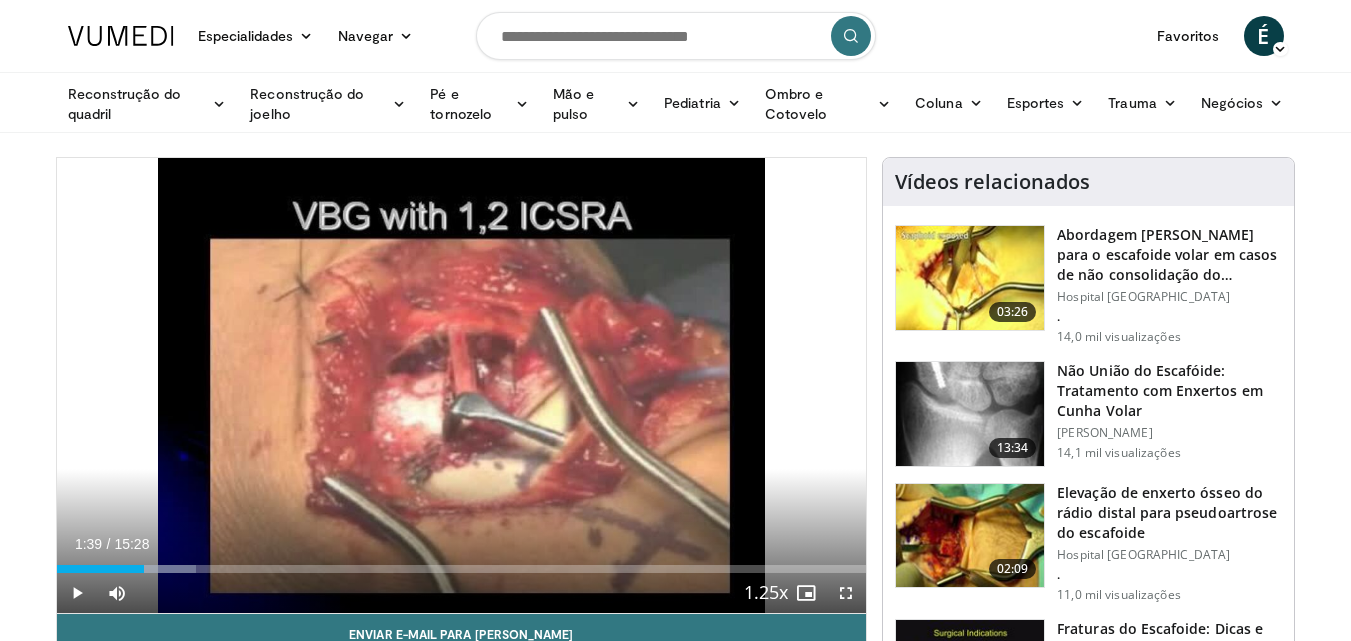 click at bounding box center [676, 36] 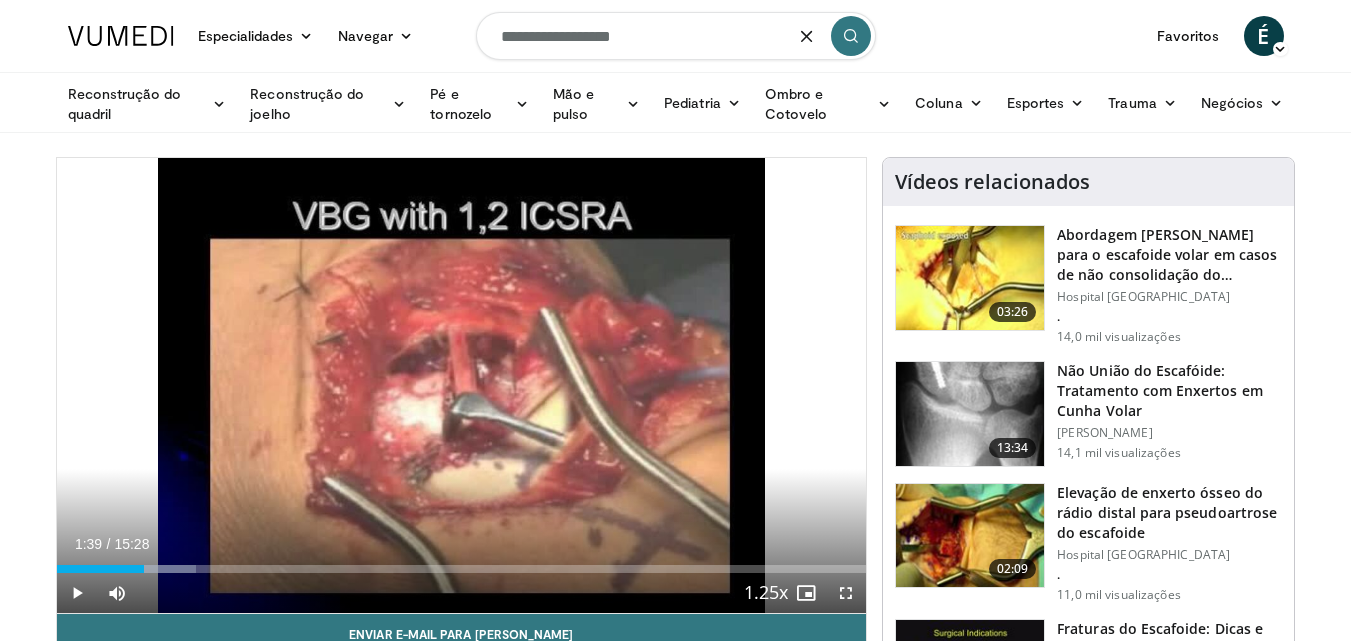 type on "**********" 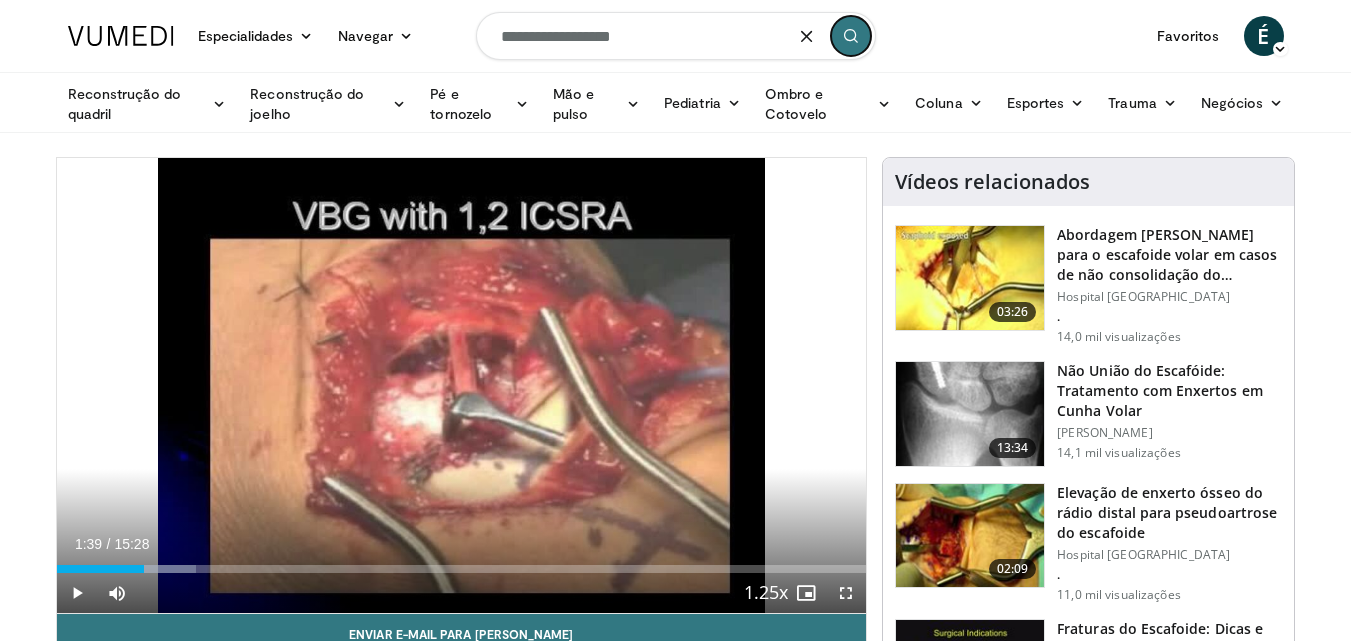 click at bounding box center (851, 36) 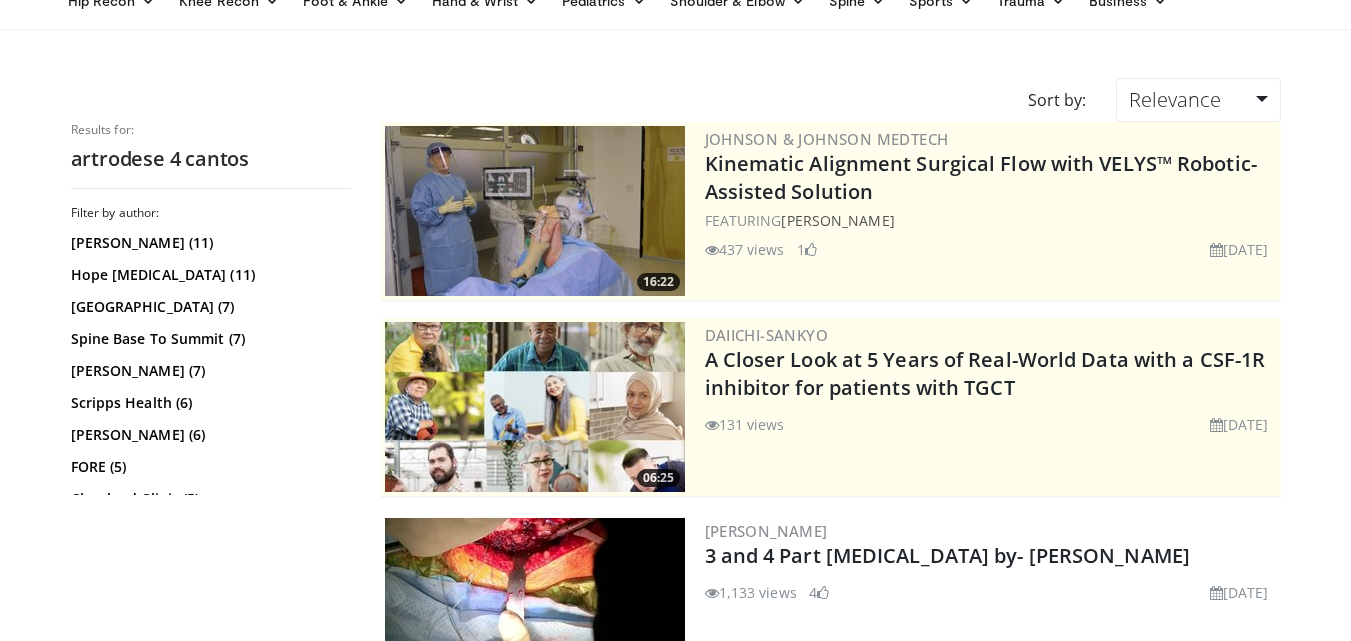scroll, scrollTop: 0, scrollLeft: 0, axis: both 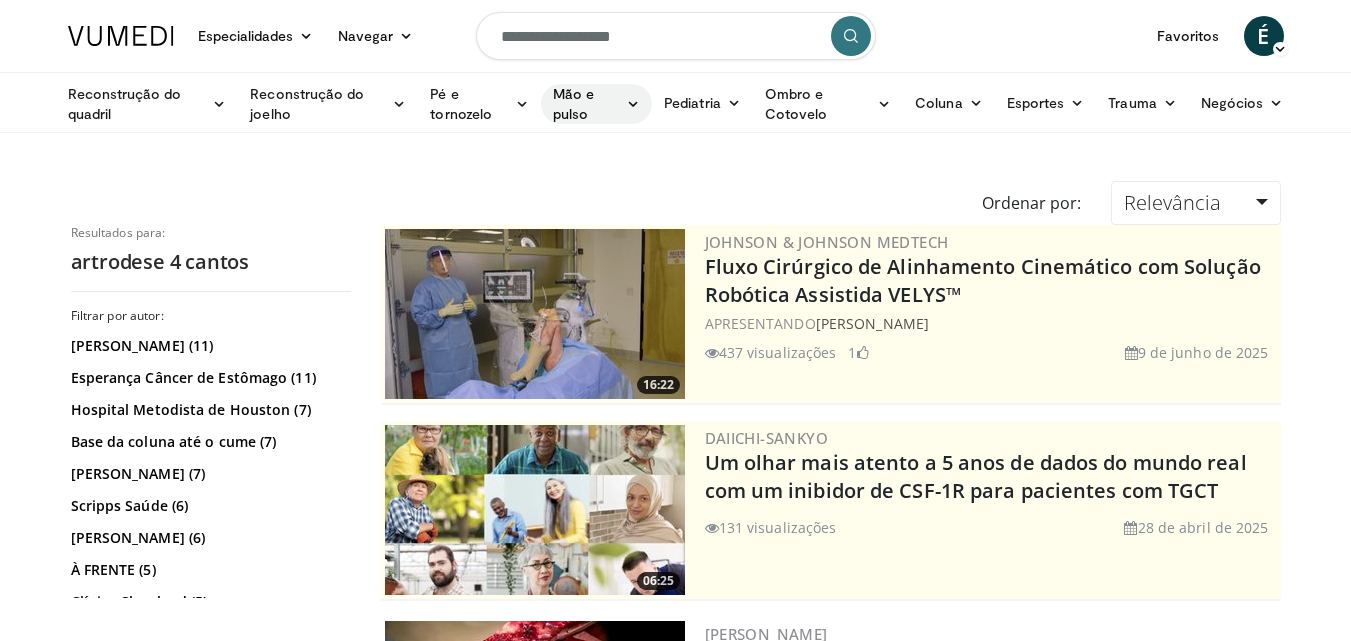 click on "Mão e pulso" at bounding box center (573, 103) 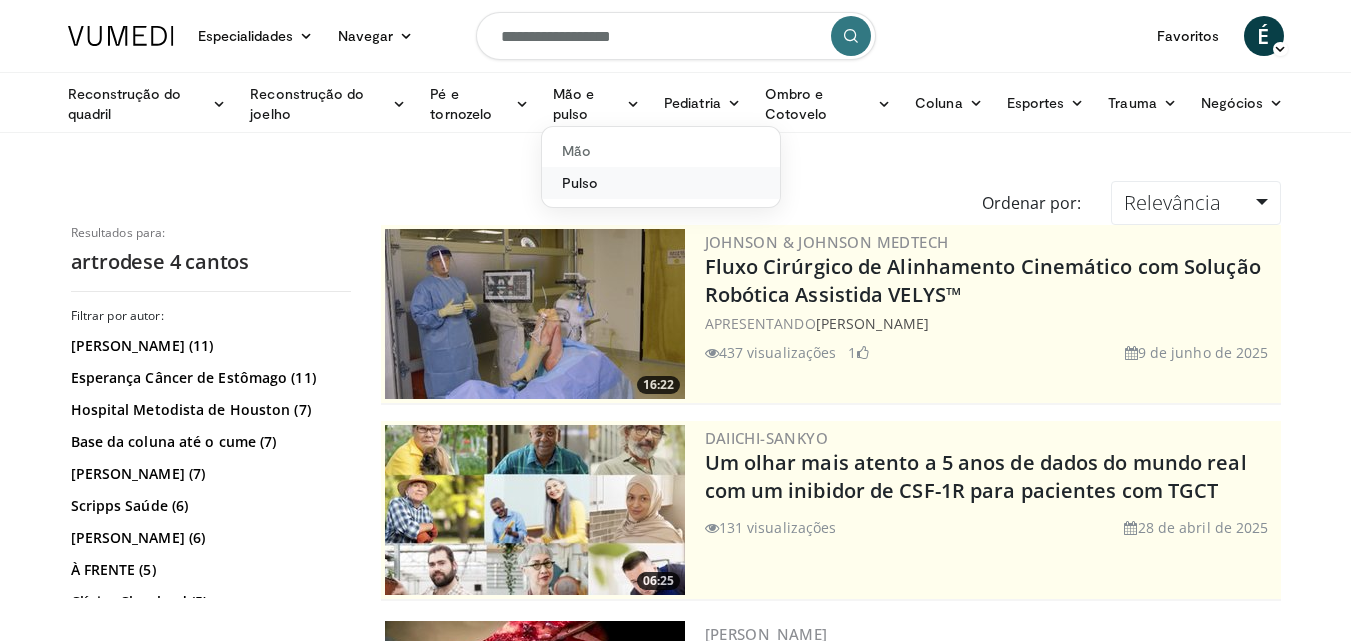 click on "Pulso" at bounding box center [580, 182] 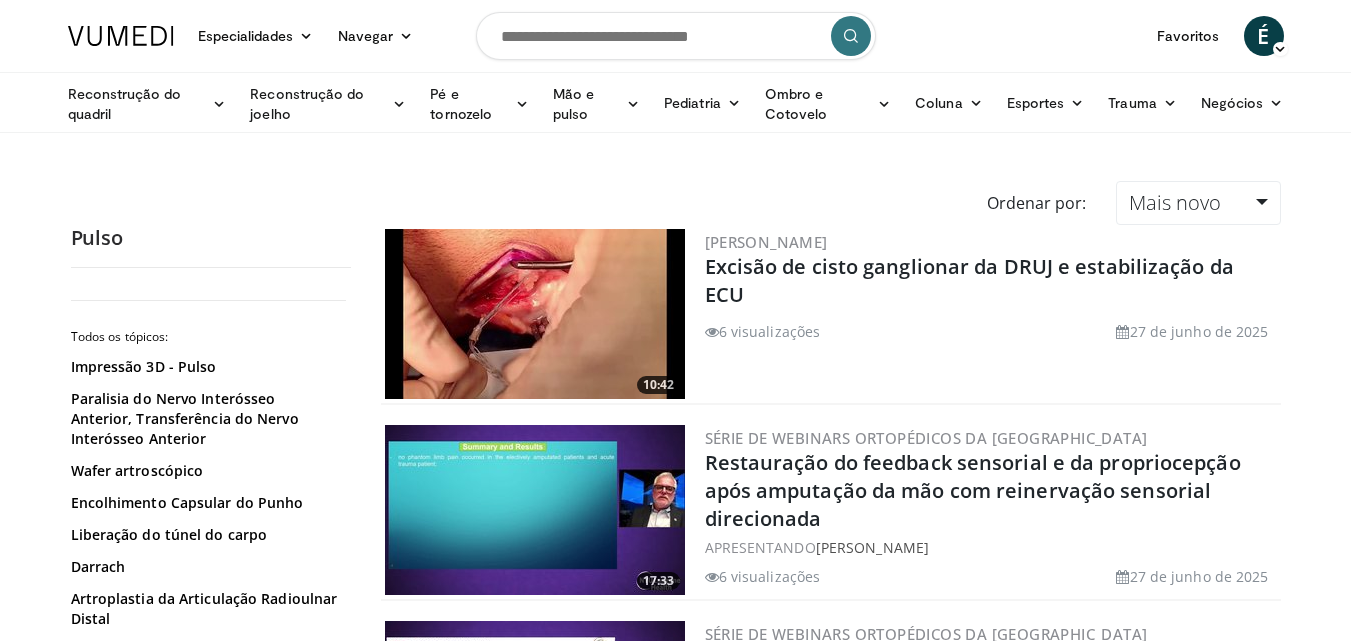 scroll, scrollTop: 0, scrollLeft: 0, axis: both 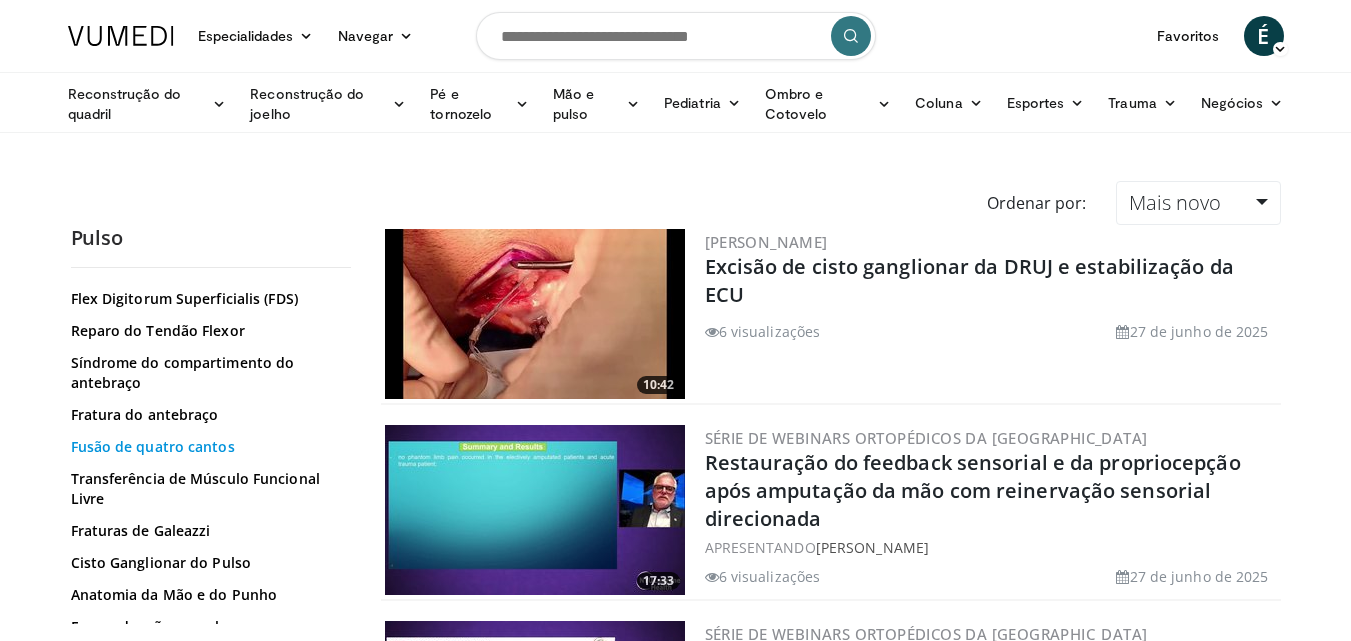 click on "Fusão de quatro cantos" at bounding box center [153, 446] 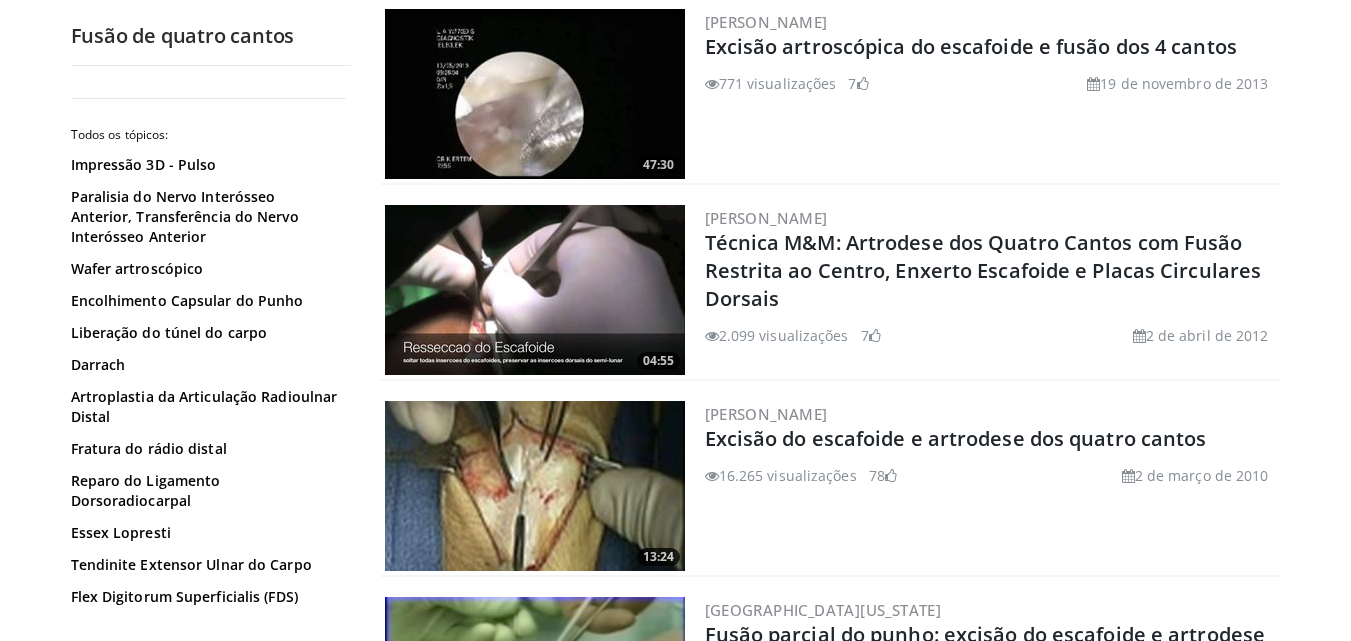 scroll, scrollTop: 1300, scrollLeft: 0, axis: vertical 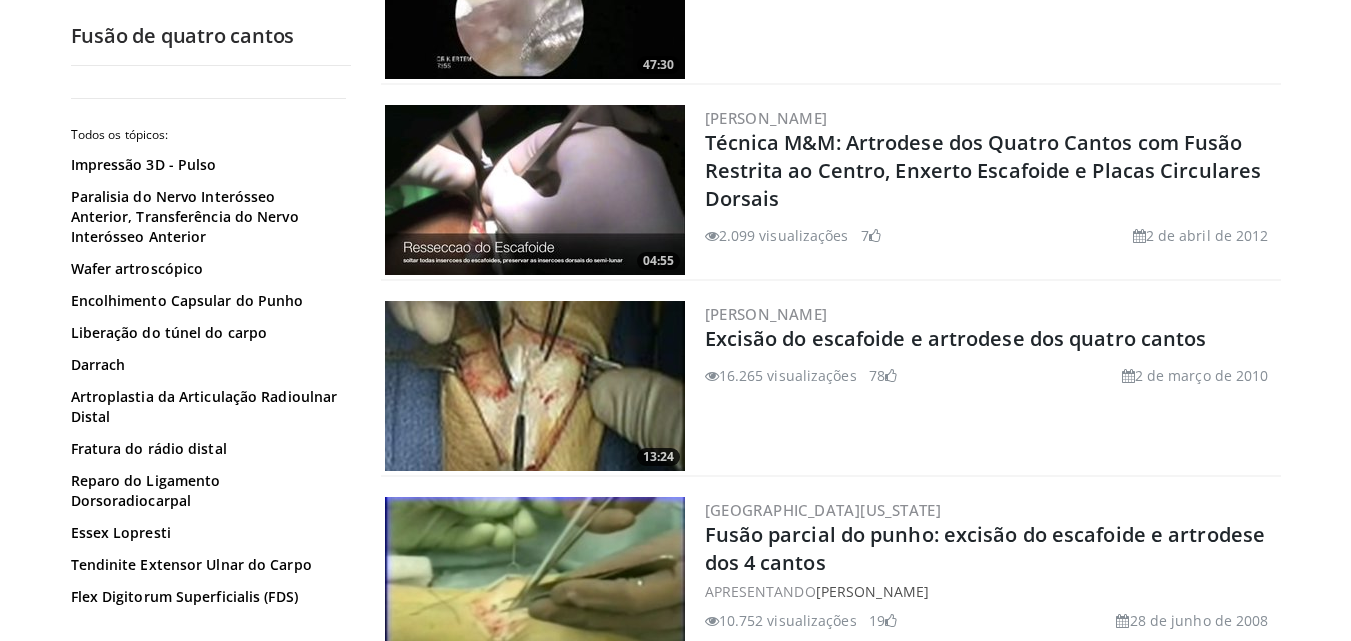 click at bounding box center (535, 190) 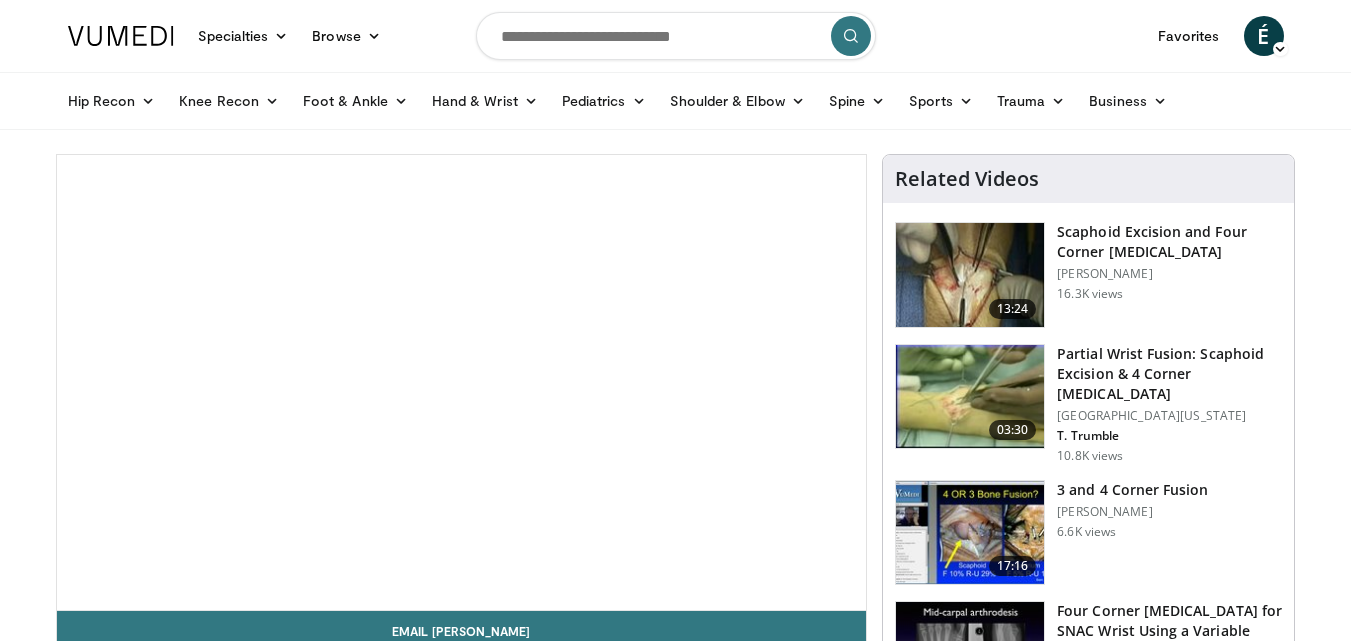 scroll, scrollTop: 0, scrollLeft: 0, axis: both 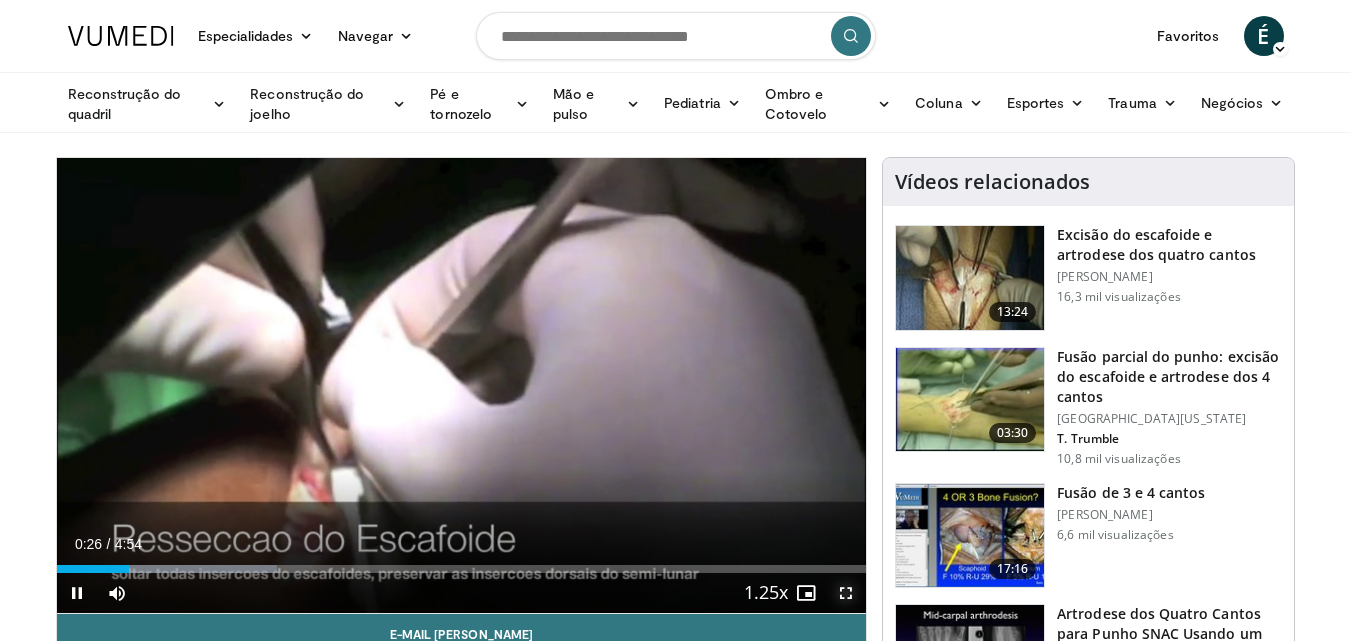 click at bounding box center (846, 593) 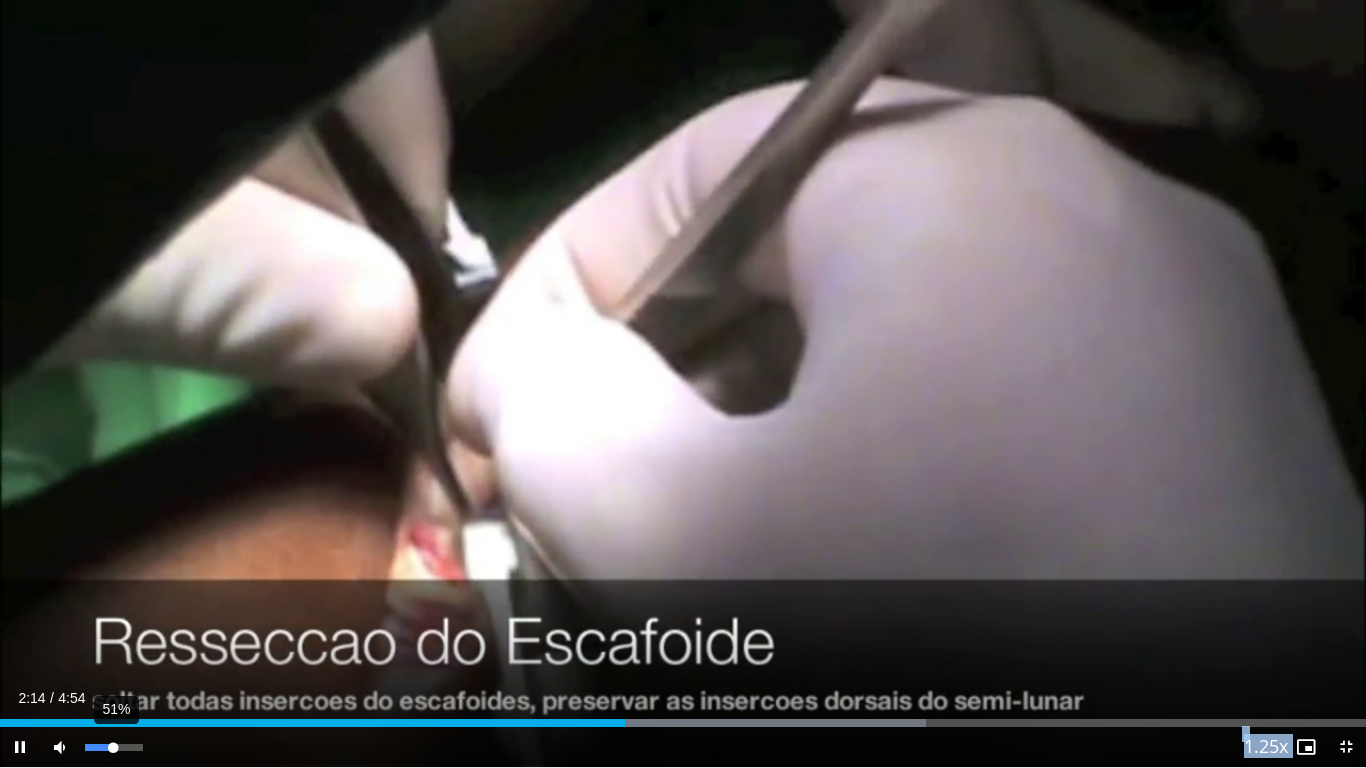 drag, startPoint x: 144, startPoint y: 749, endPoint x: 113, endPoint y: 752, distance: 31.144823 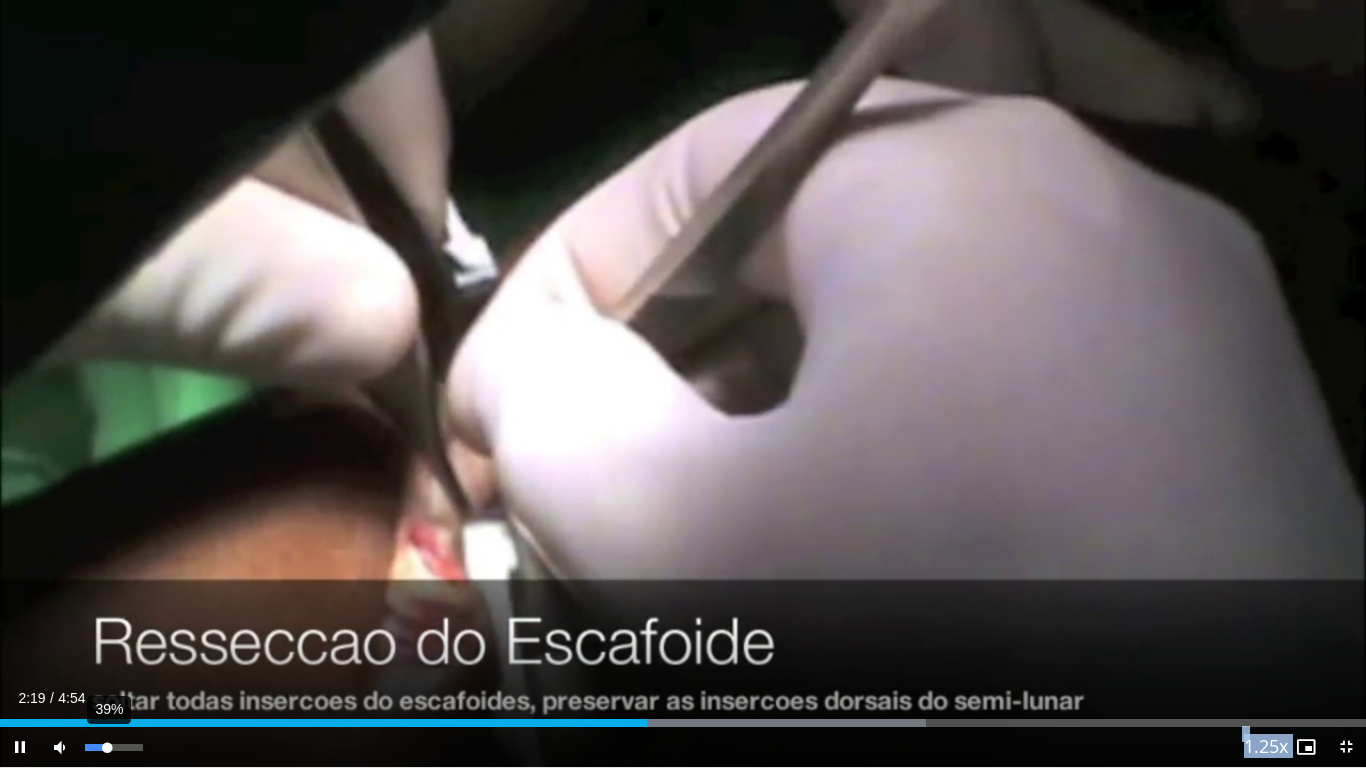 click at bounding box center [96, 747] 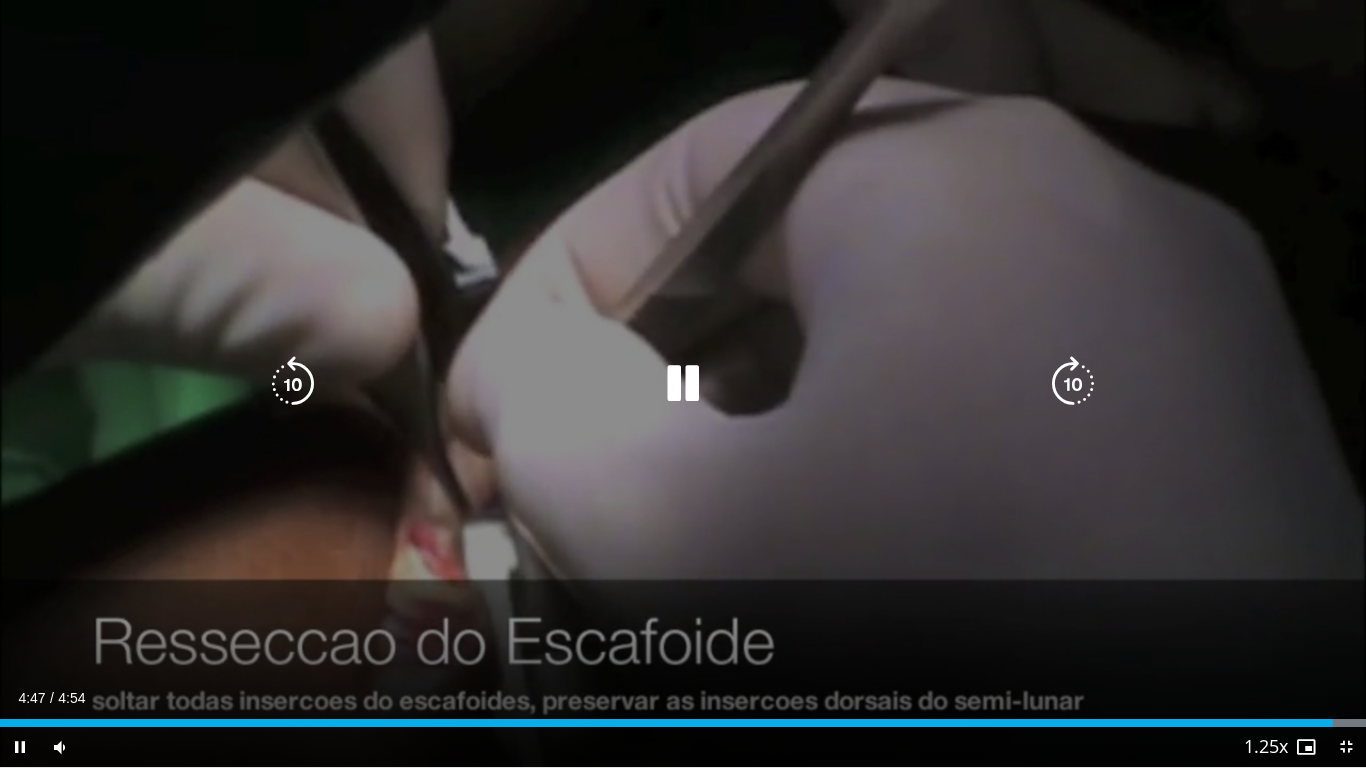 click at bounding box center (293, 384) 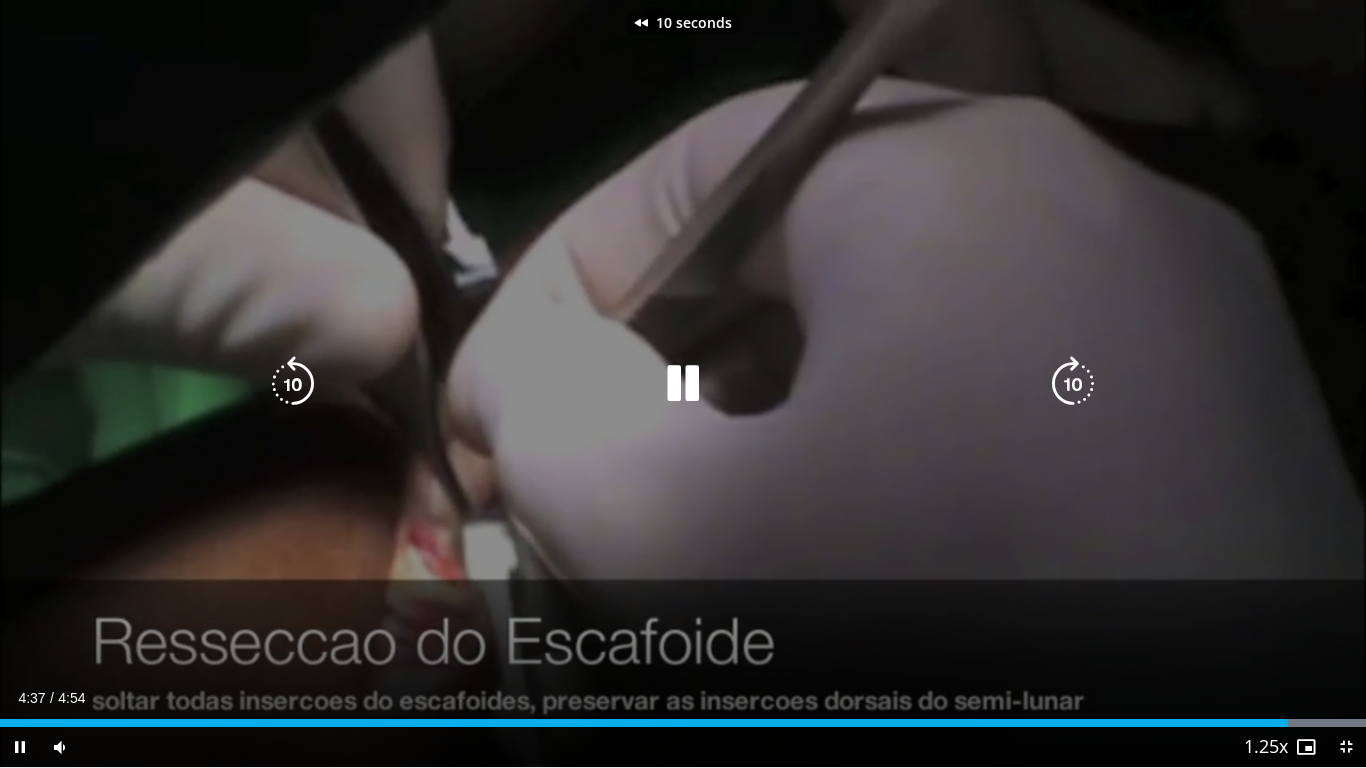 click at bounding box center [293, 384] 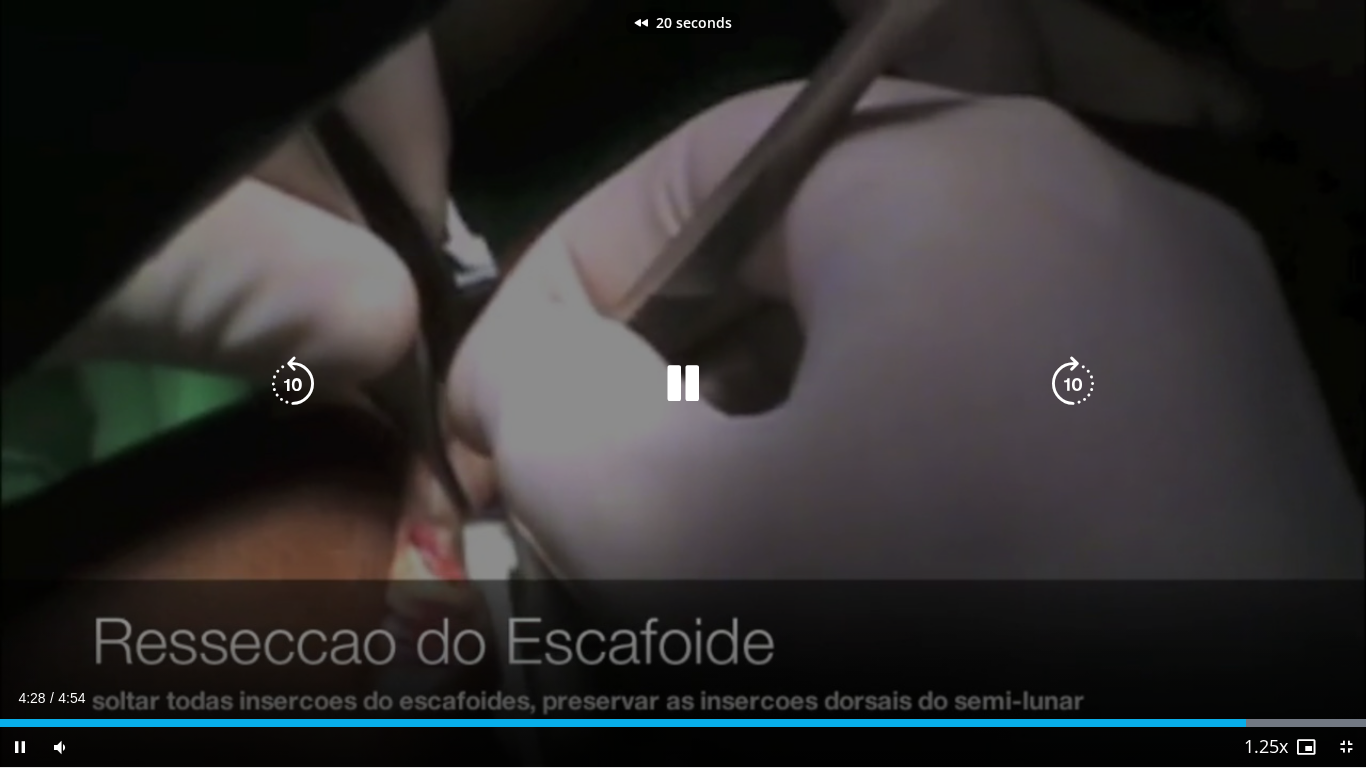 click at bounding box center [293, 384] 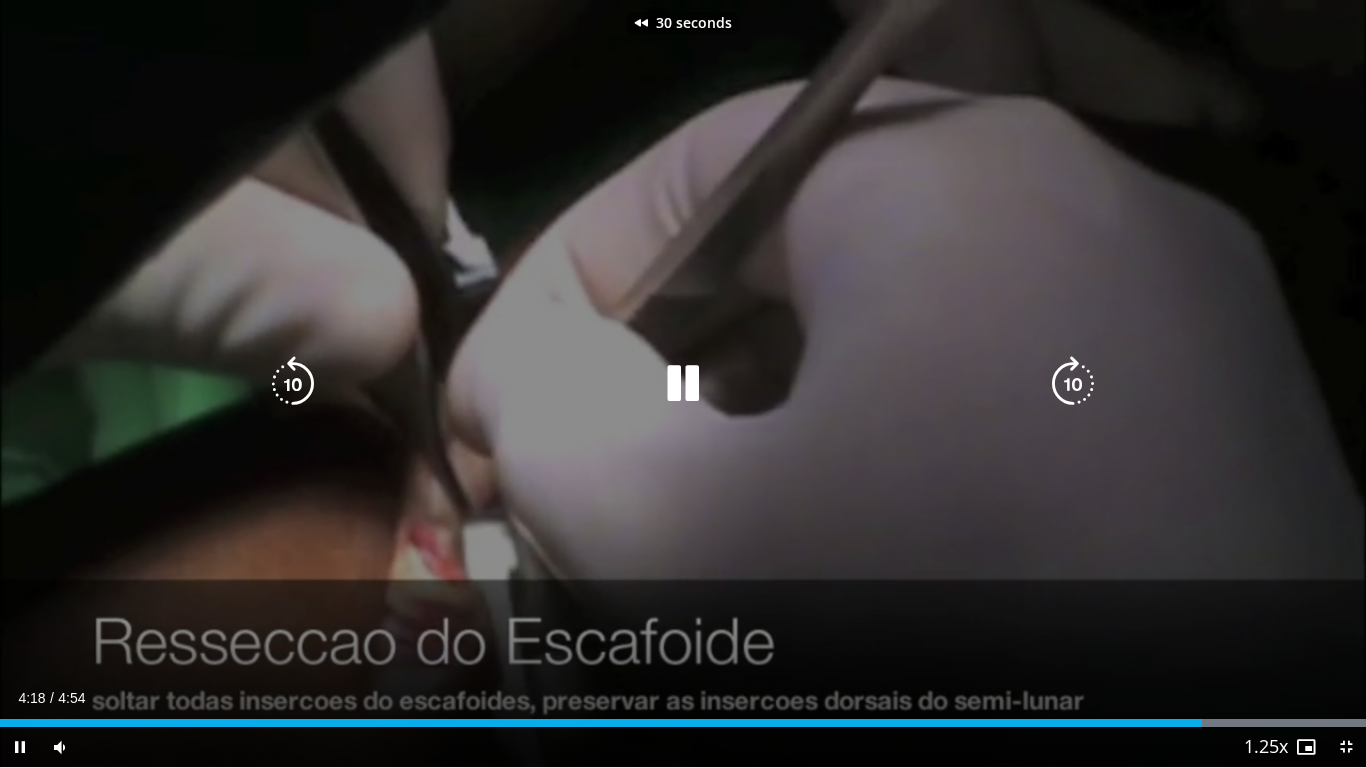 click at bounding box center (293, 384) 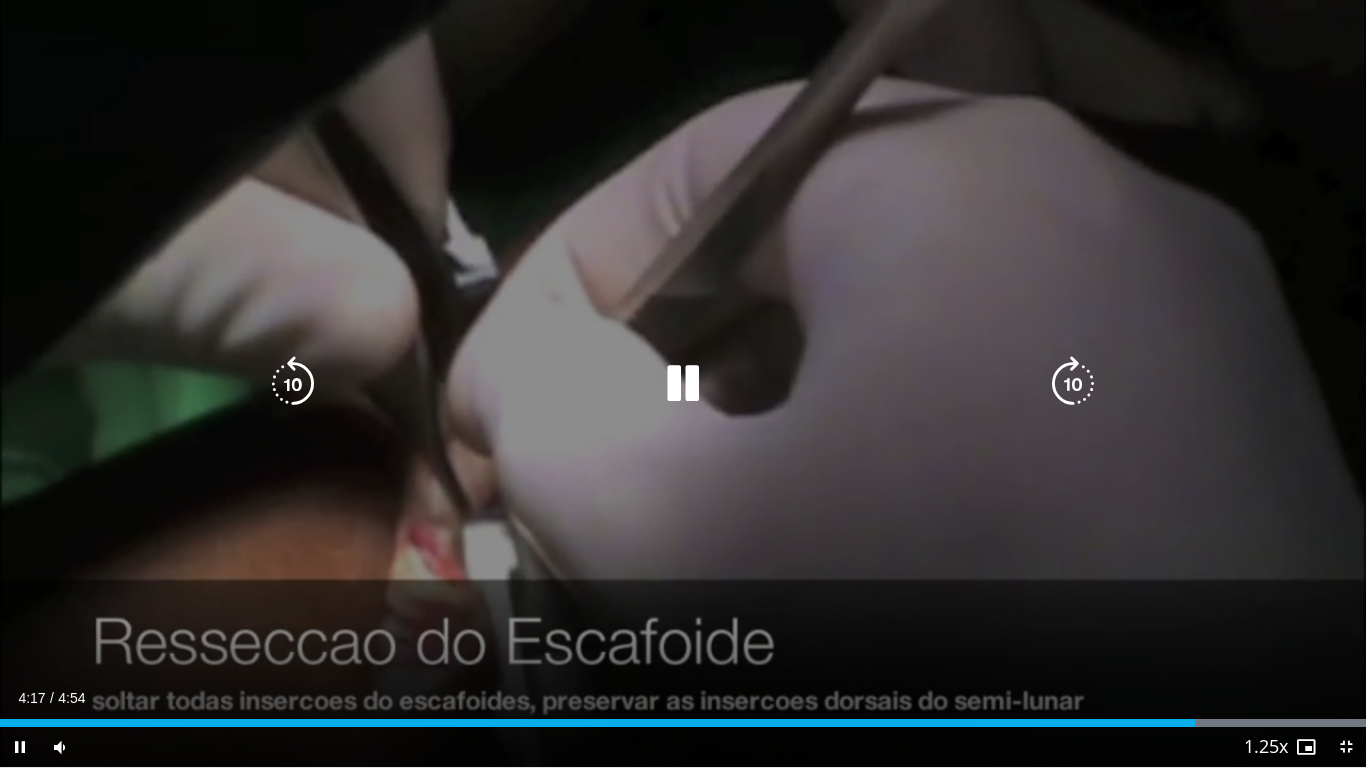 click at bounding box center (293, 384) 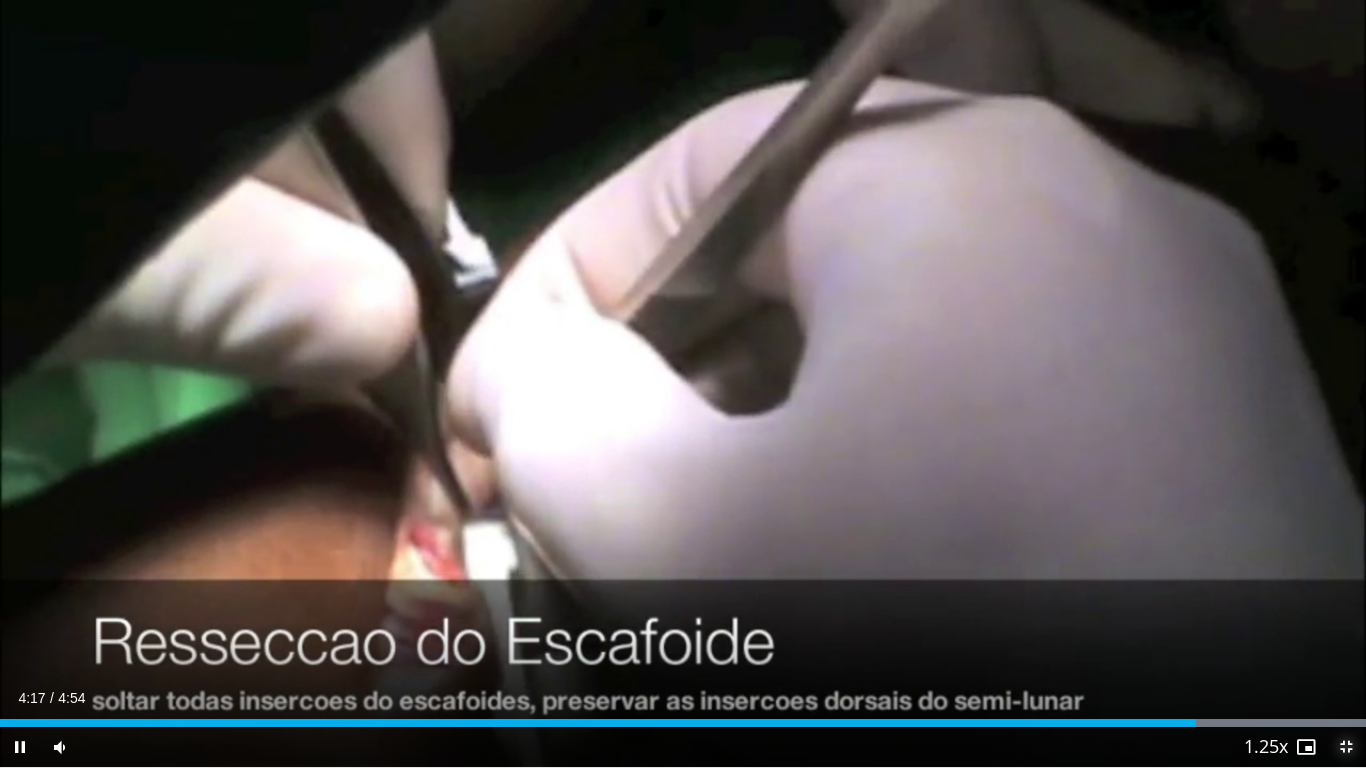 click at bounding box center [1346, 747] 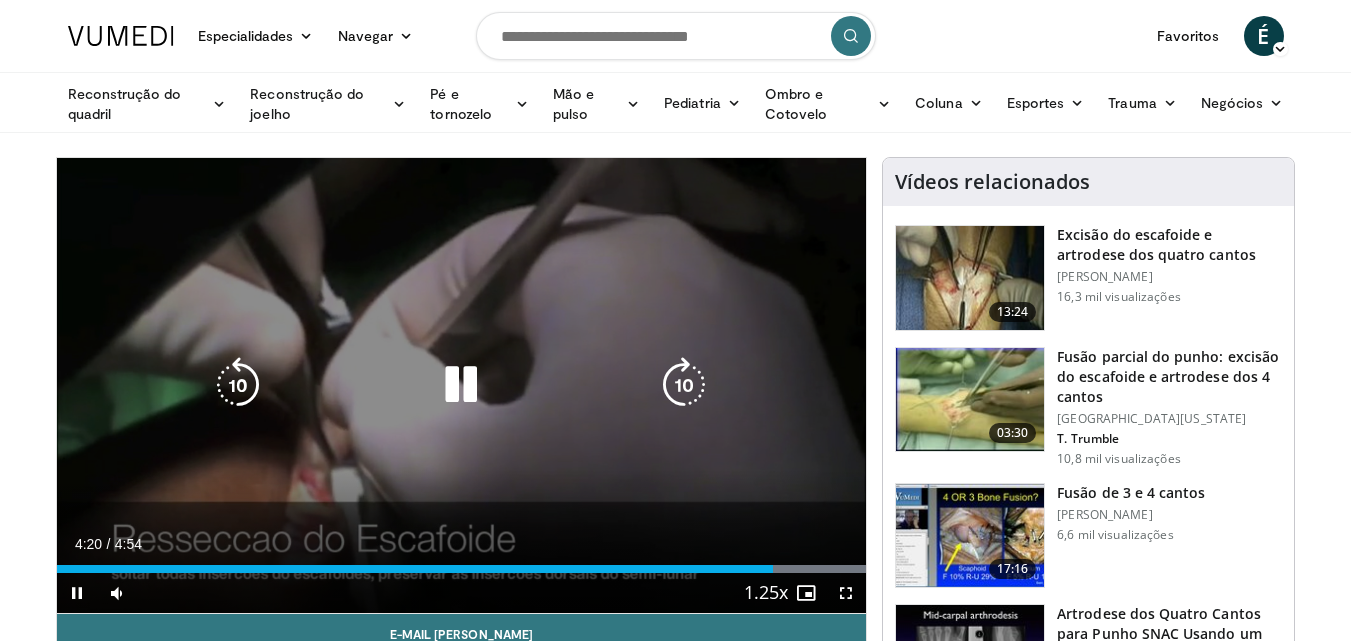 click at bounding box center [238, 385] 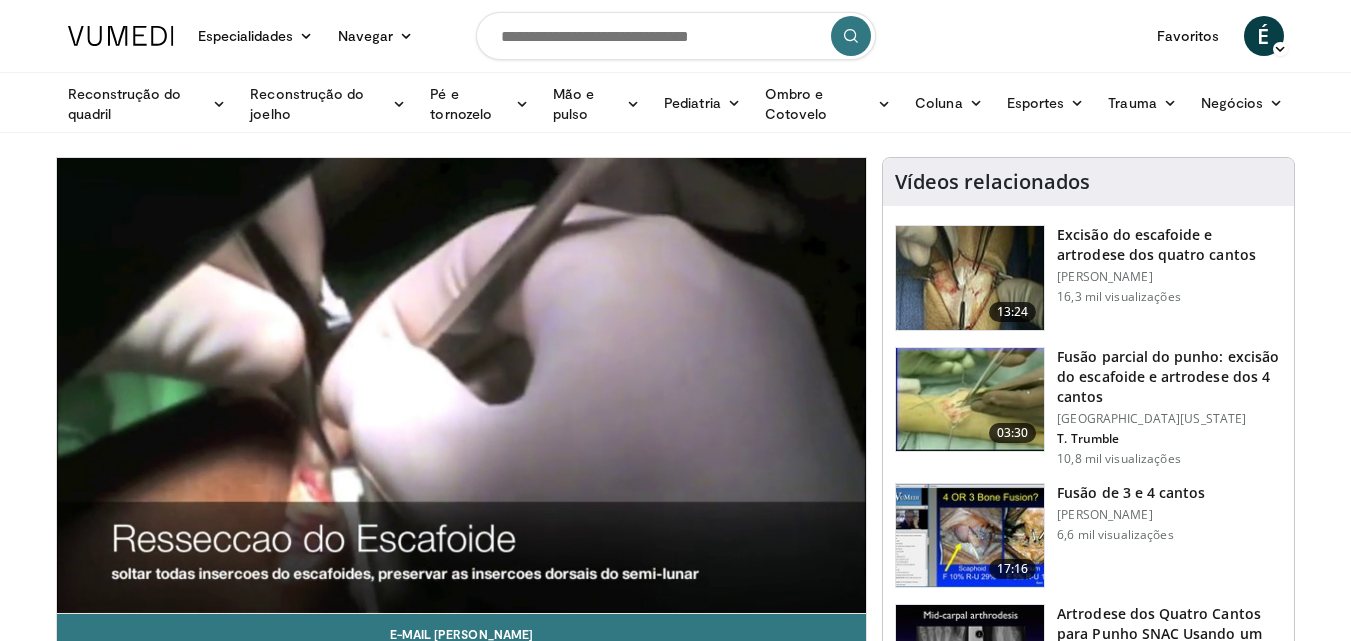 scroll, scrollTop: 200, scrollLeft: 0, axis: vertical 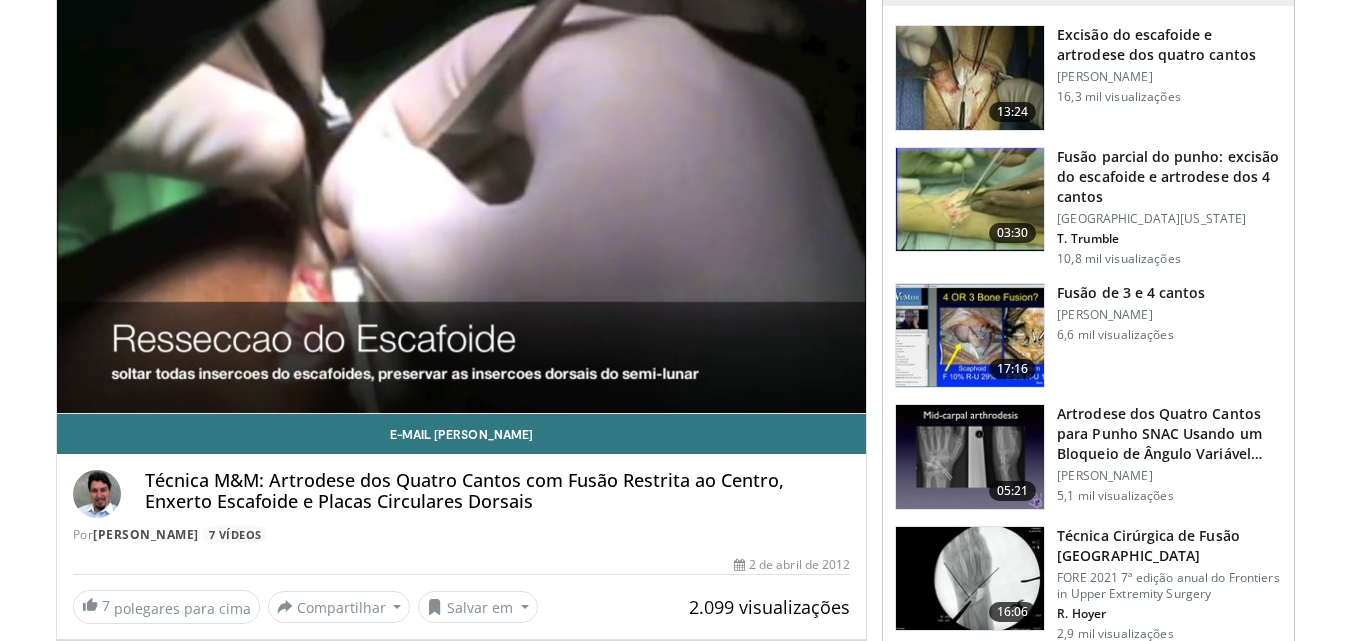 click at bounding box center (970, 457) 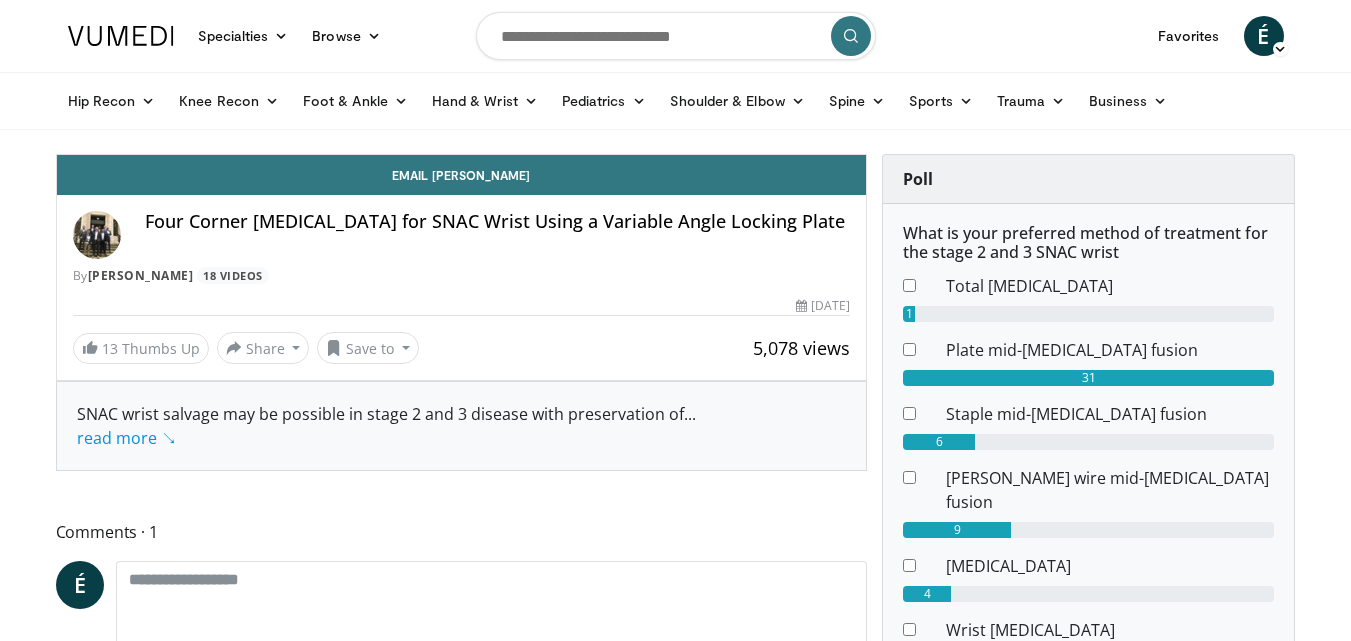 scroll, scrollTop: 0, scrollLeft: 0, axis: both 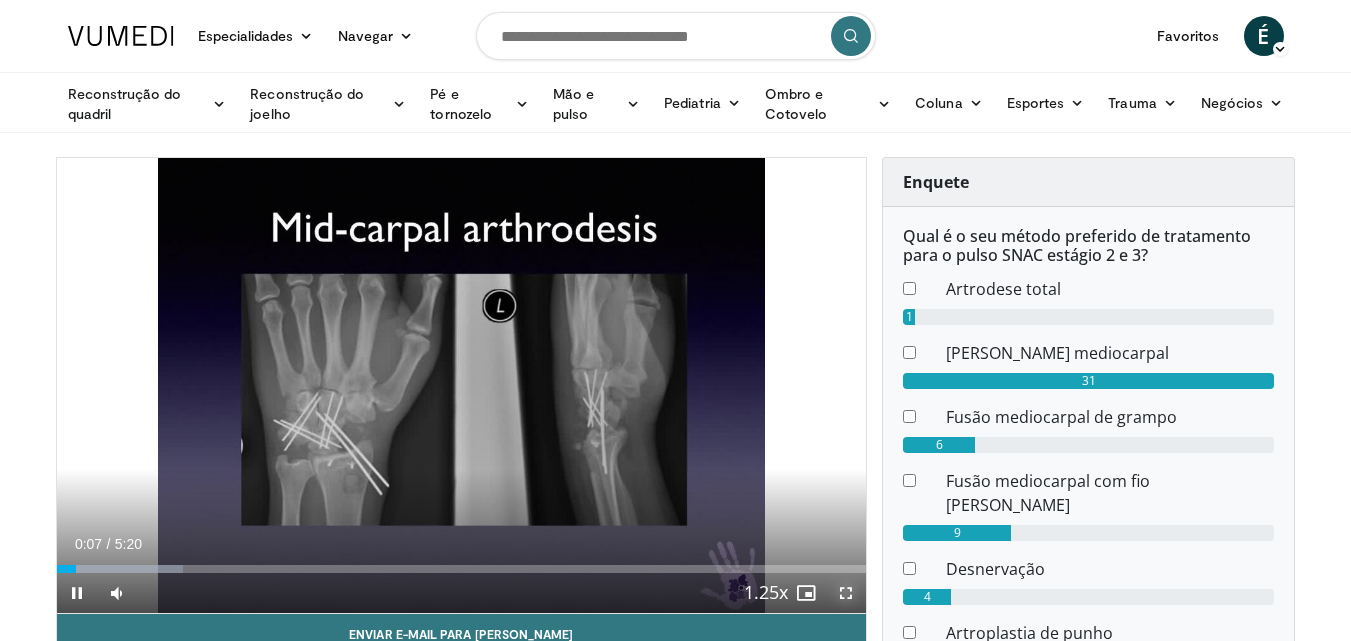 click at bounding box center (846, 593) 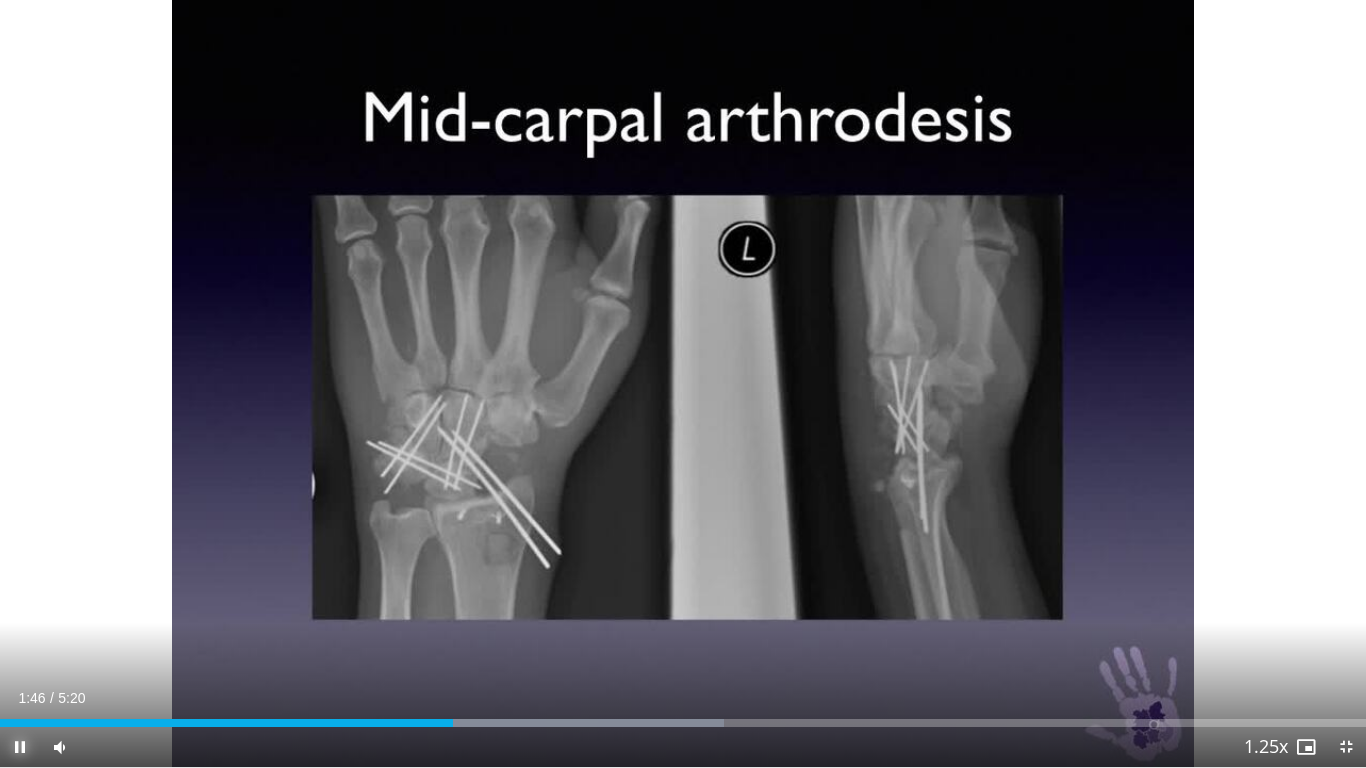 click at bounding box center (20, 747) 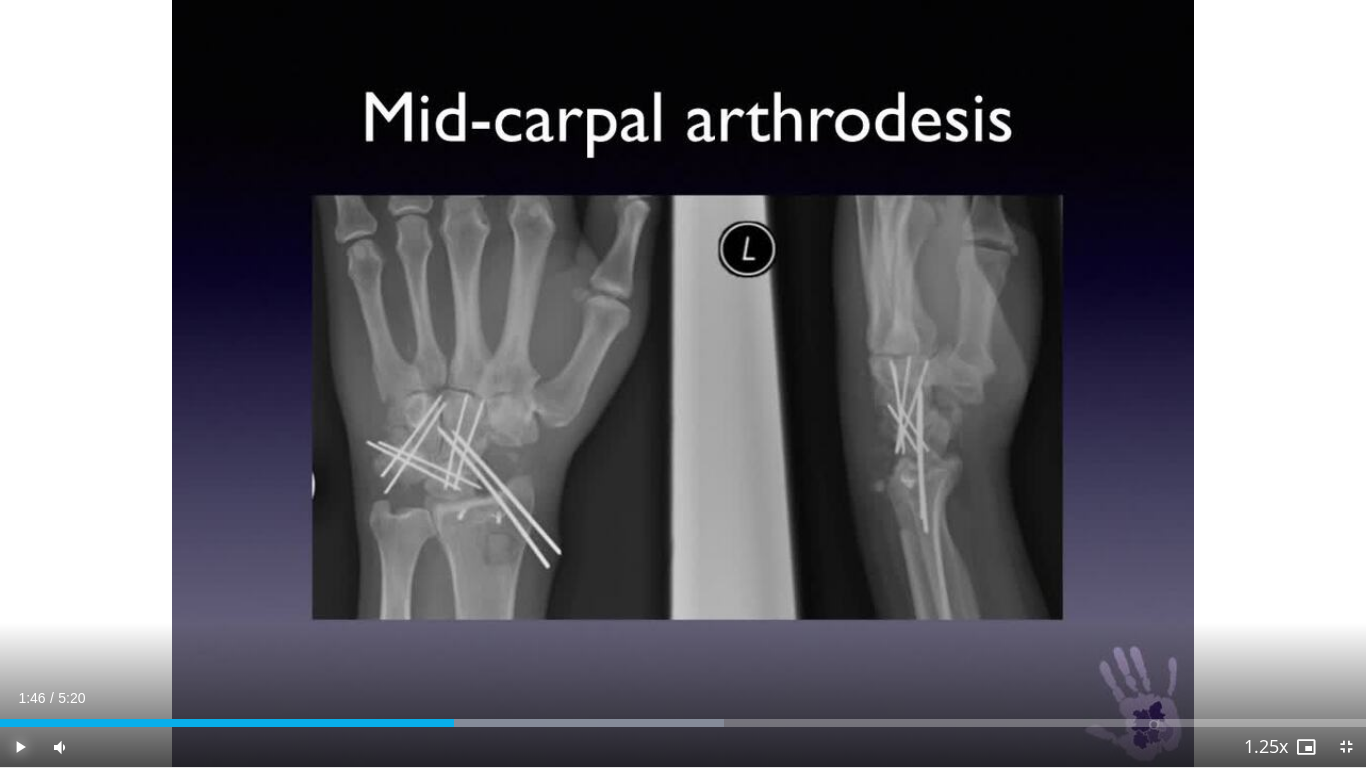 click at bounding box center [20, 747] 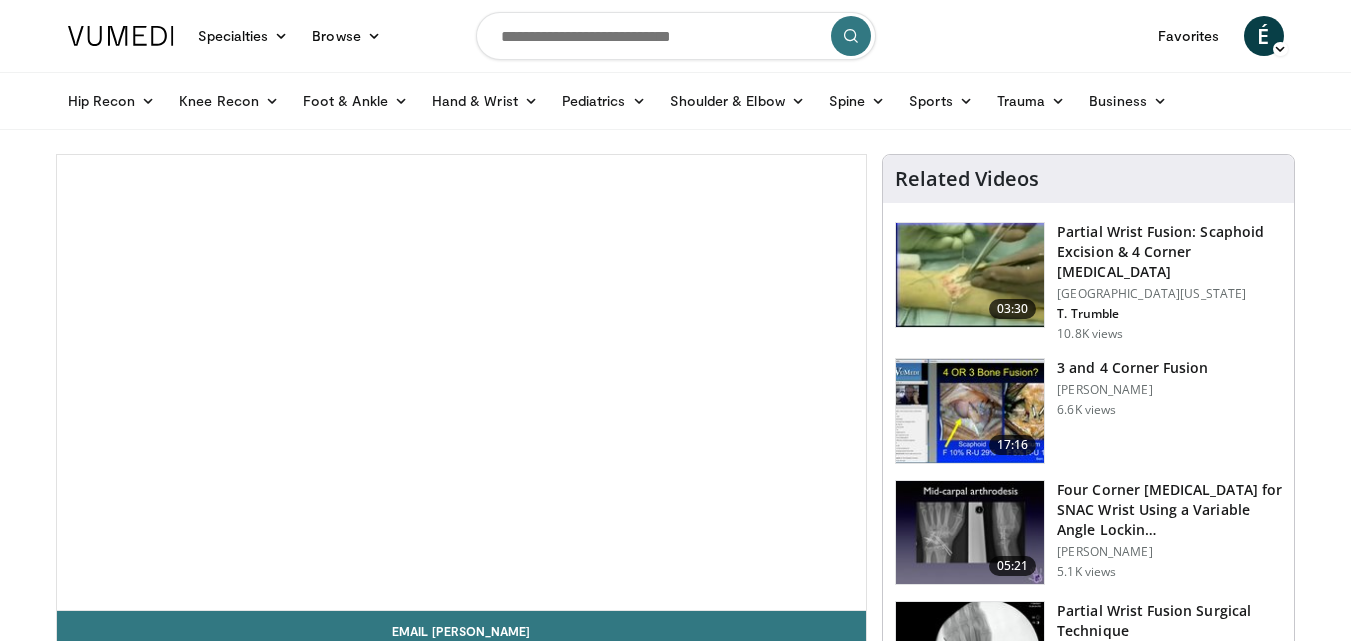 scroll, scrollTop: 0, scrollLeft: 0, axis: both 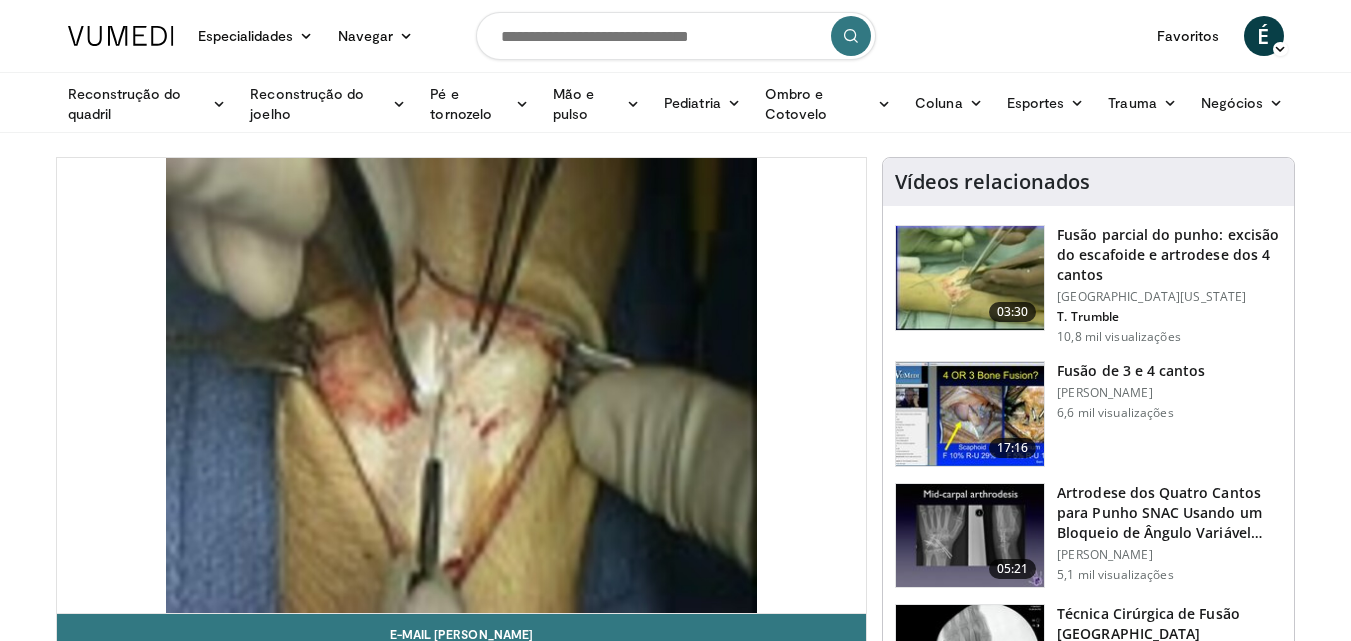 click on "10 seconds
Tap to unmute" at bounding box center (462, 385) 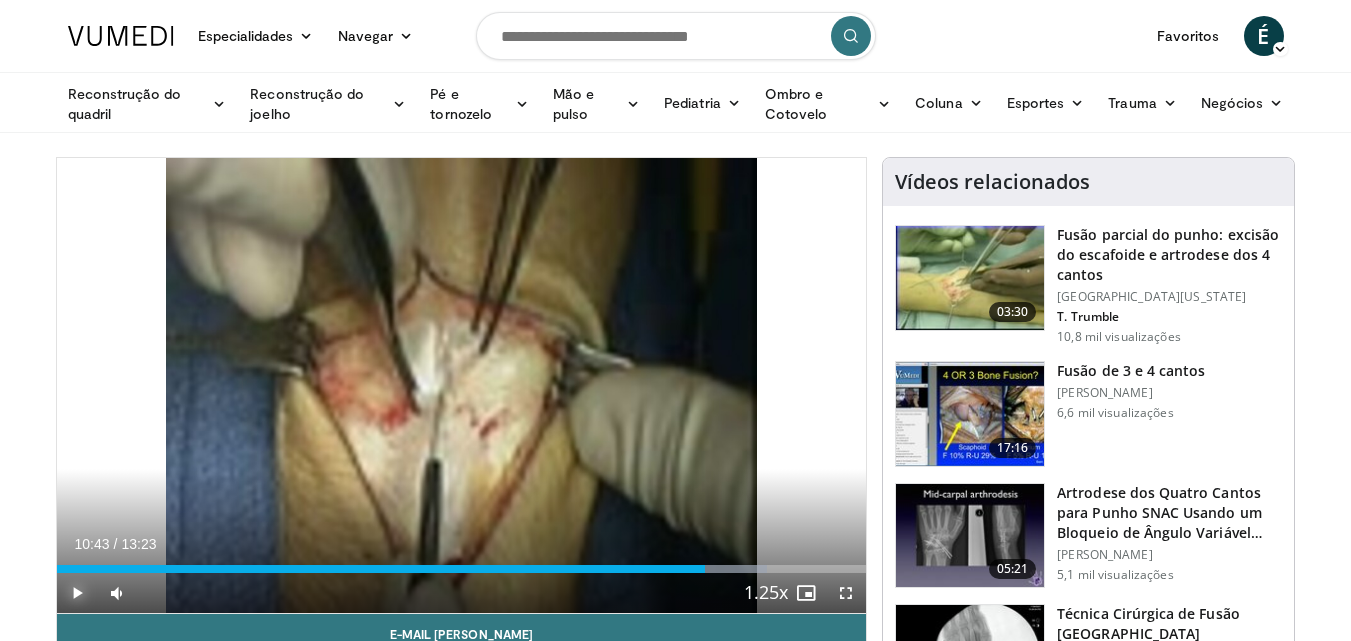 click at bounding box center [77, 593] 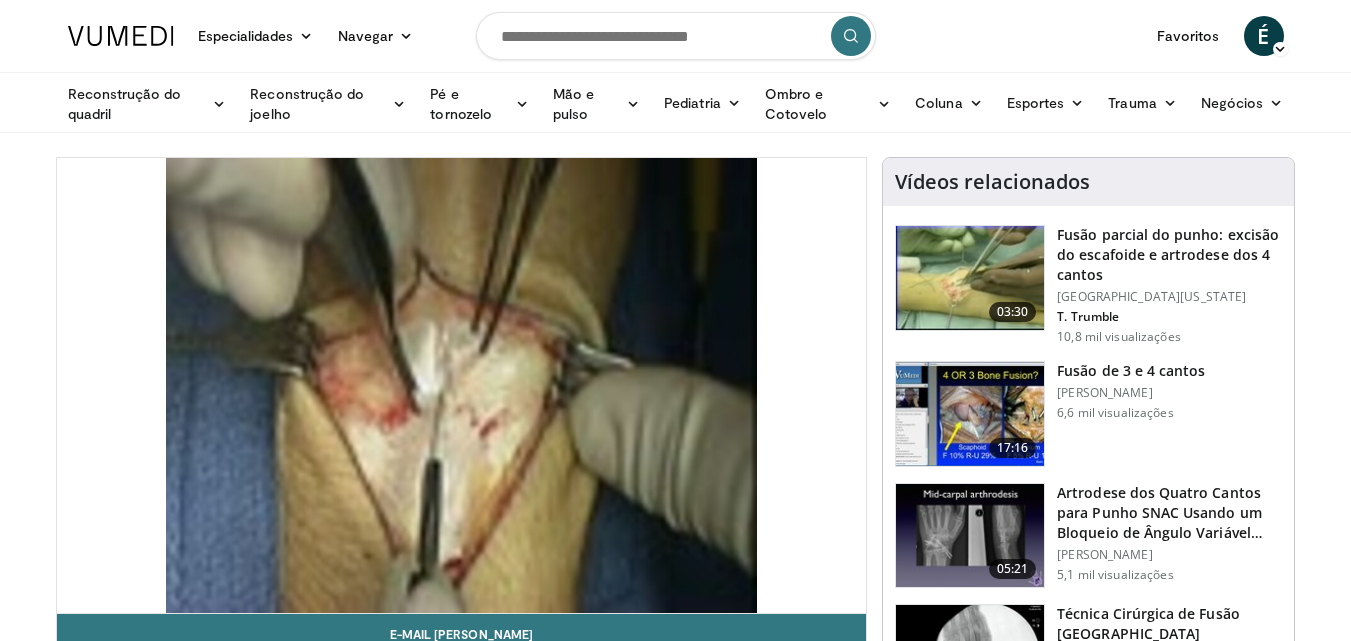 type 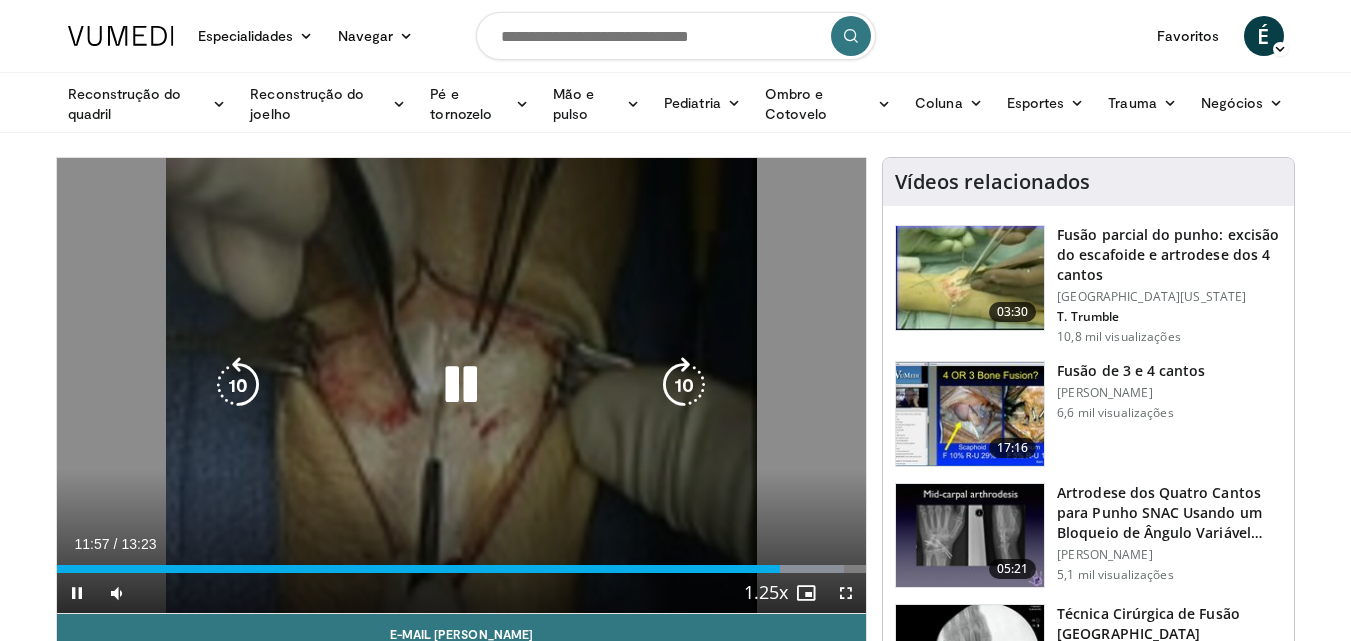 click at bounding box center [238, 385] 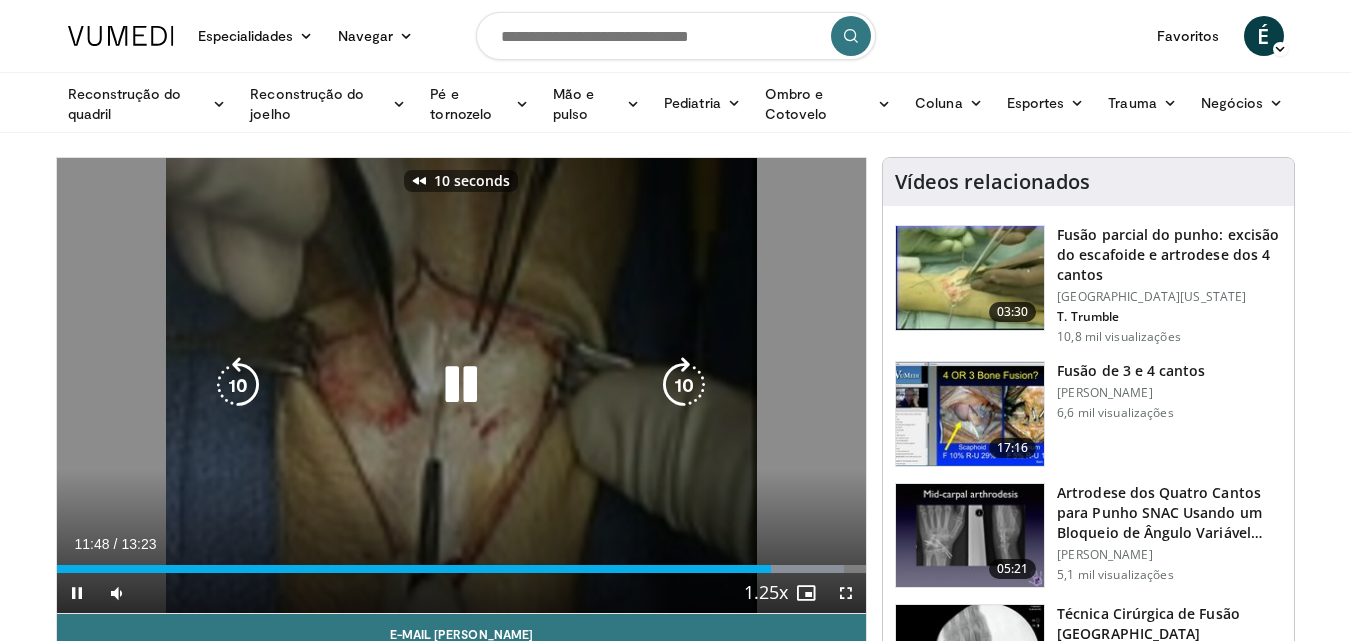 click at bounding box center [238, 385] 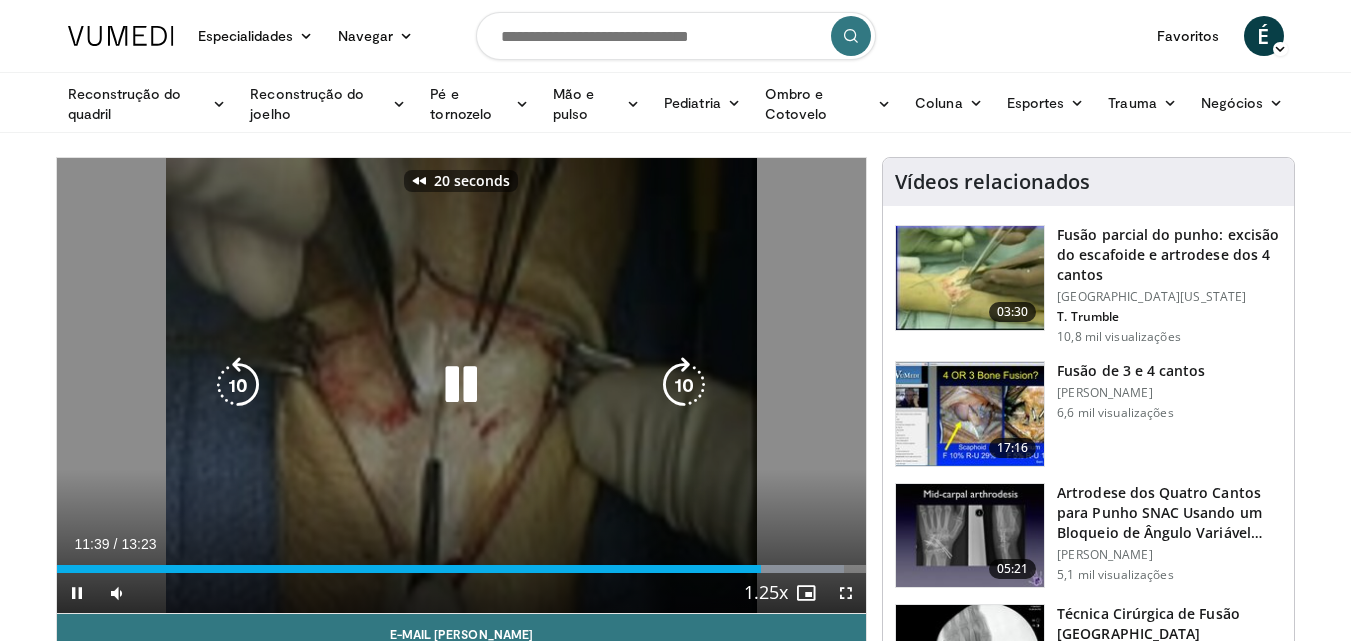 click at bounding box center (238, 385) 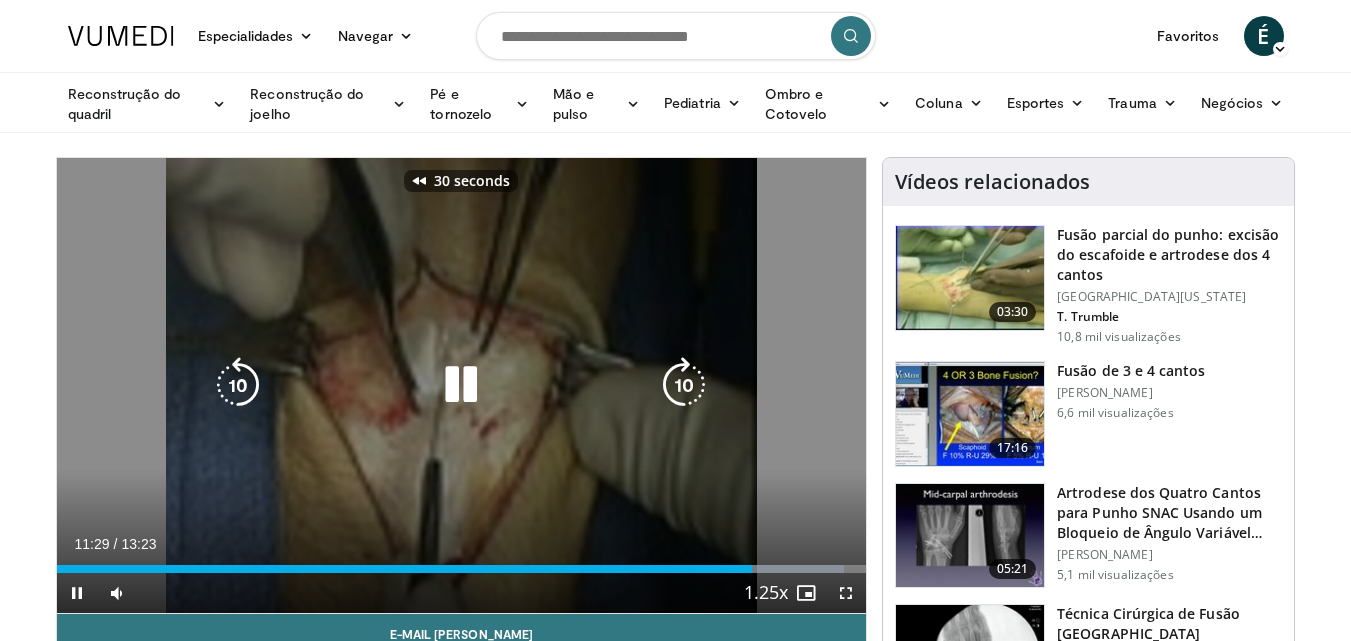 click at bounding box center (238, 385) 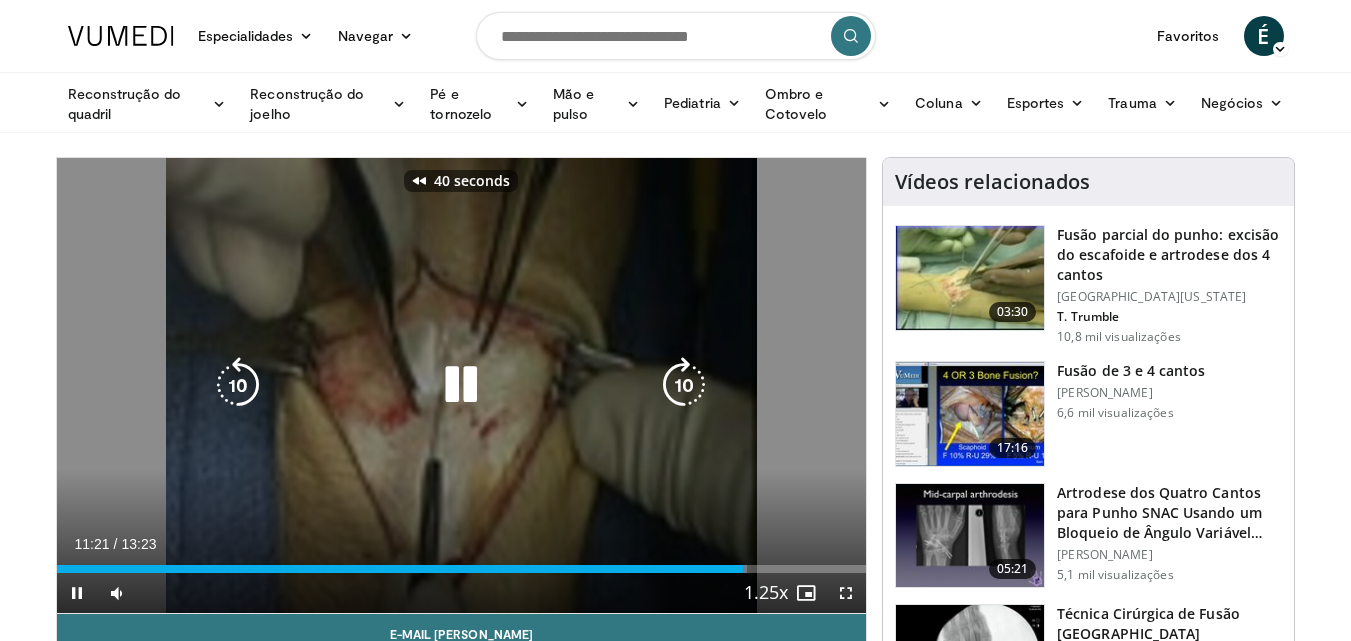 click at bounding box center (238, 385) 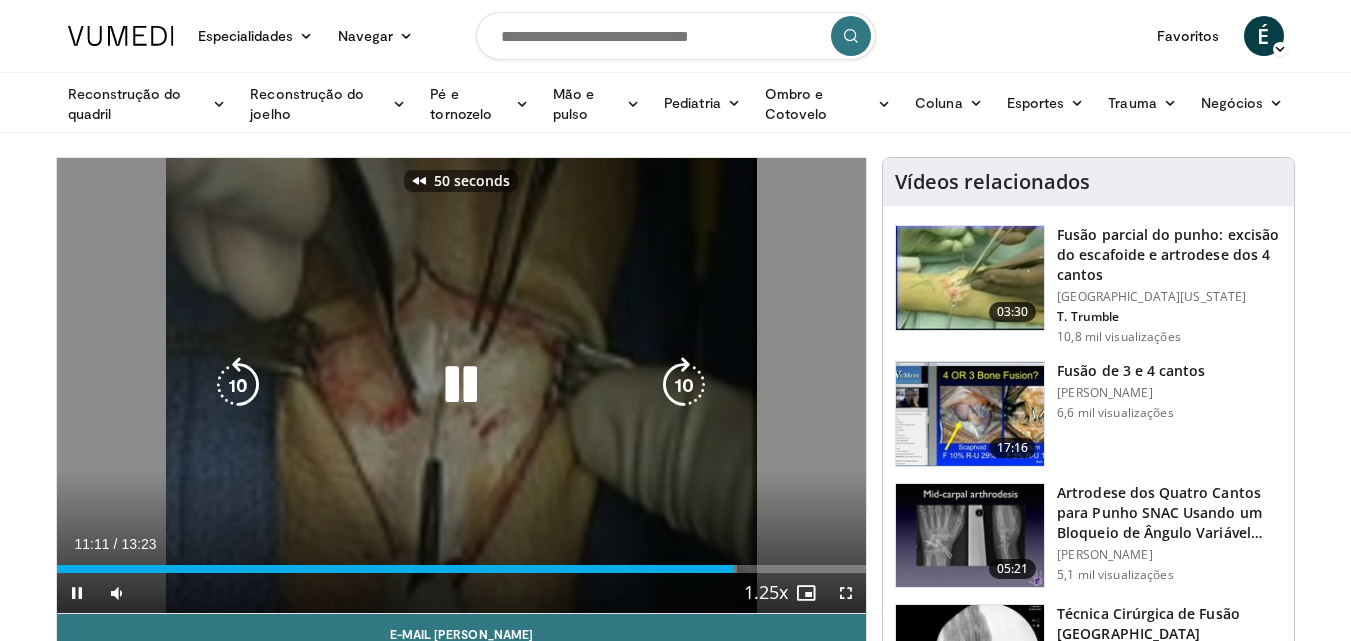 click at bounding box center (238, 385) 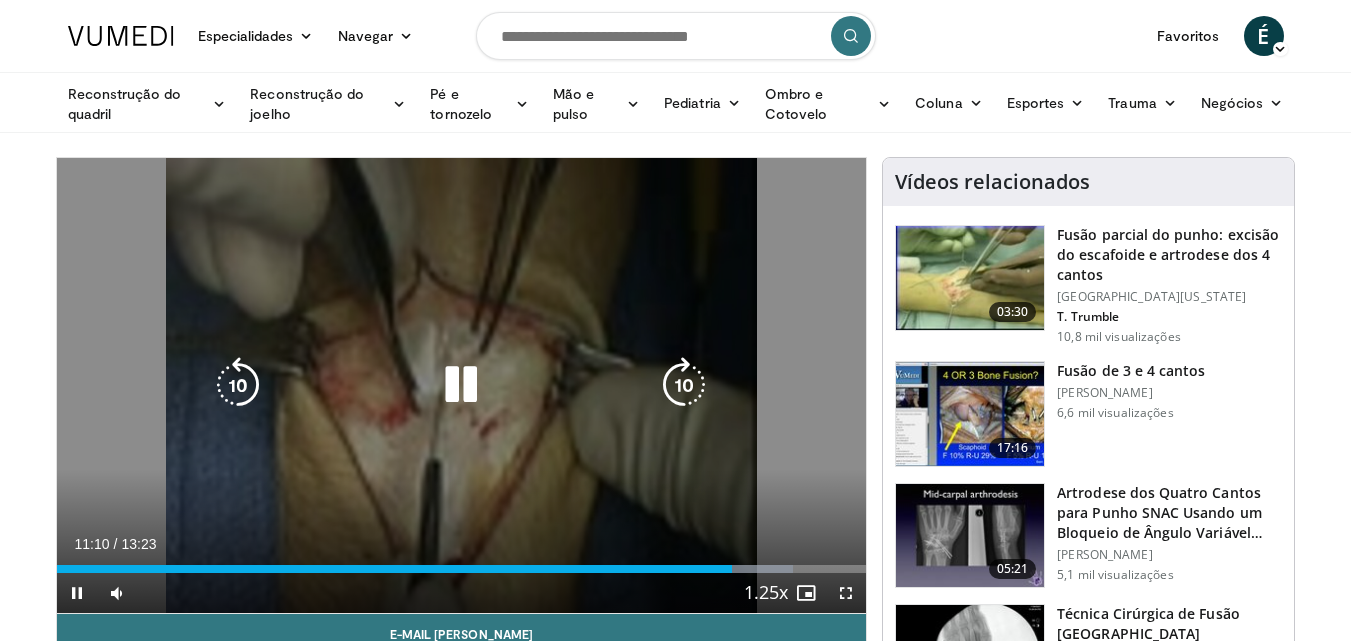 click at bounding box center (238, 385) 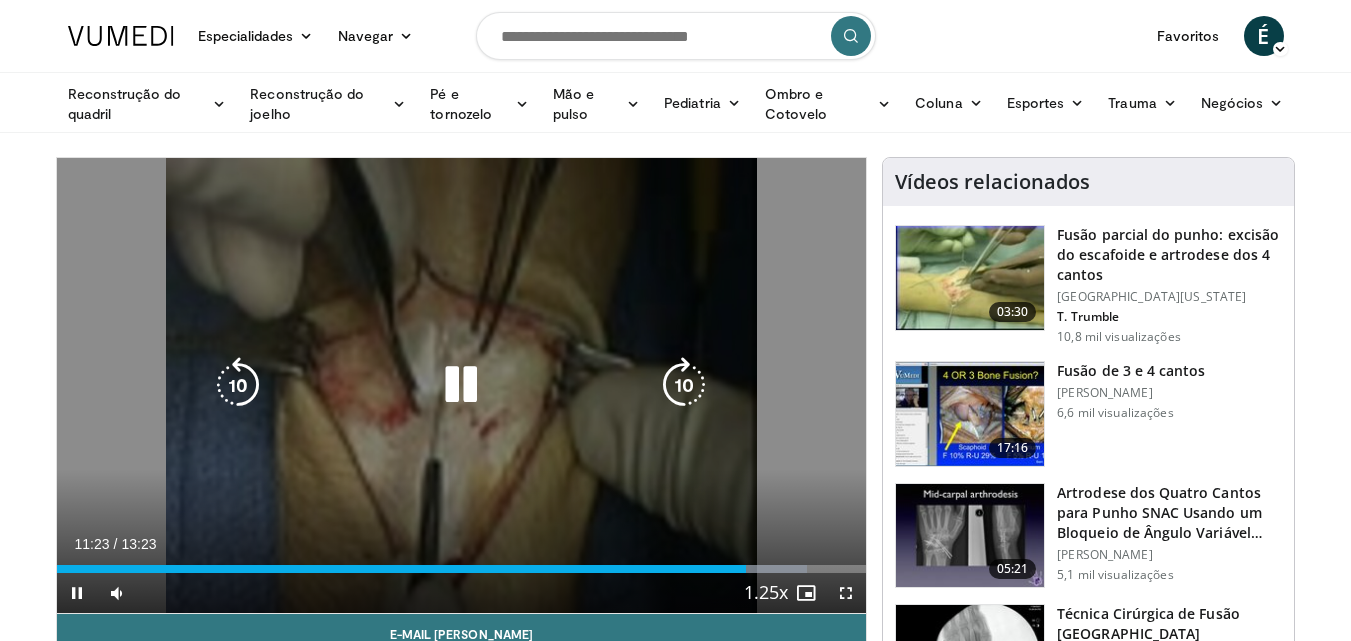 click at bounding box center (684, 385) 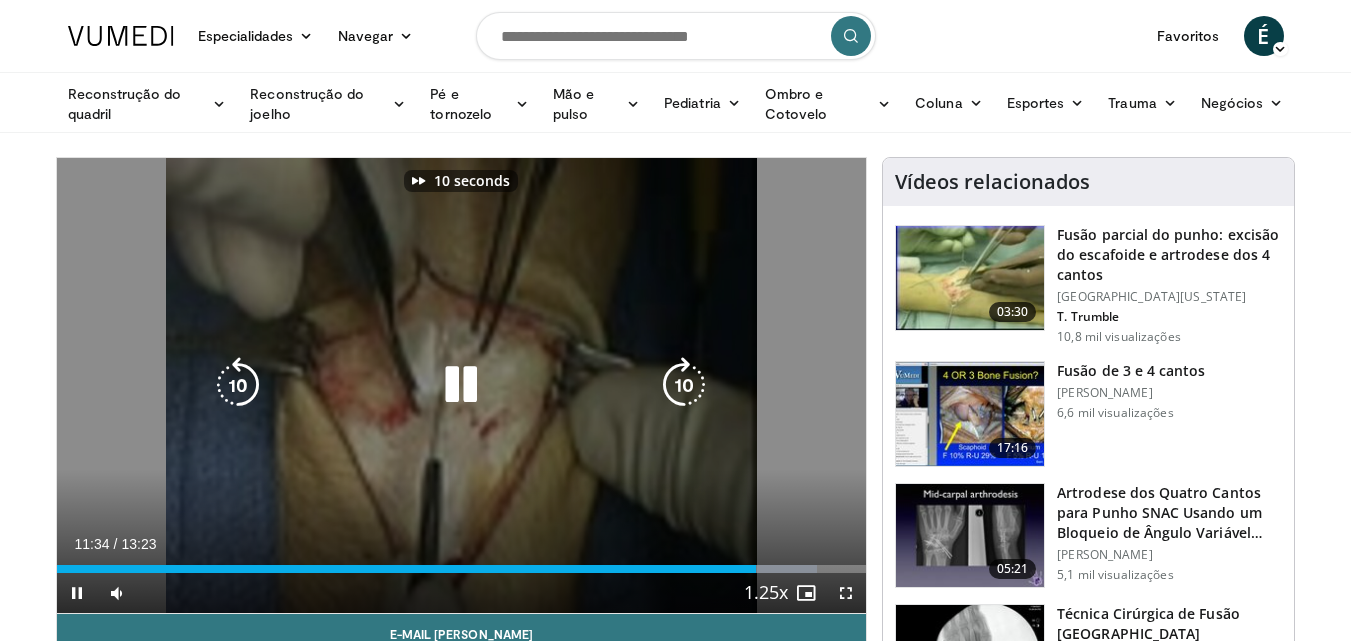 click at bounding box center [684, 385] 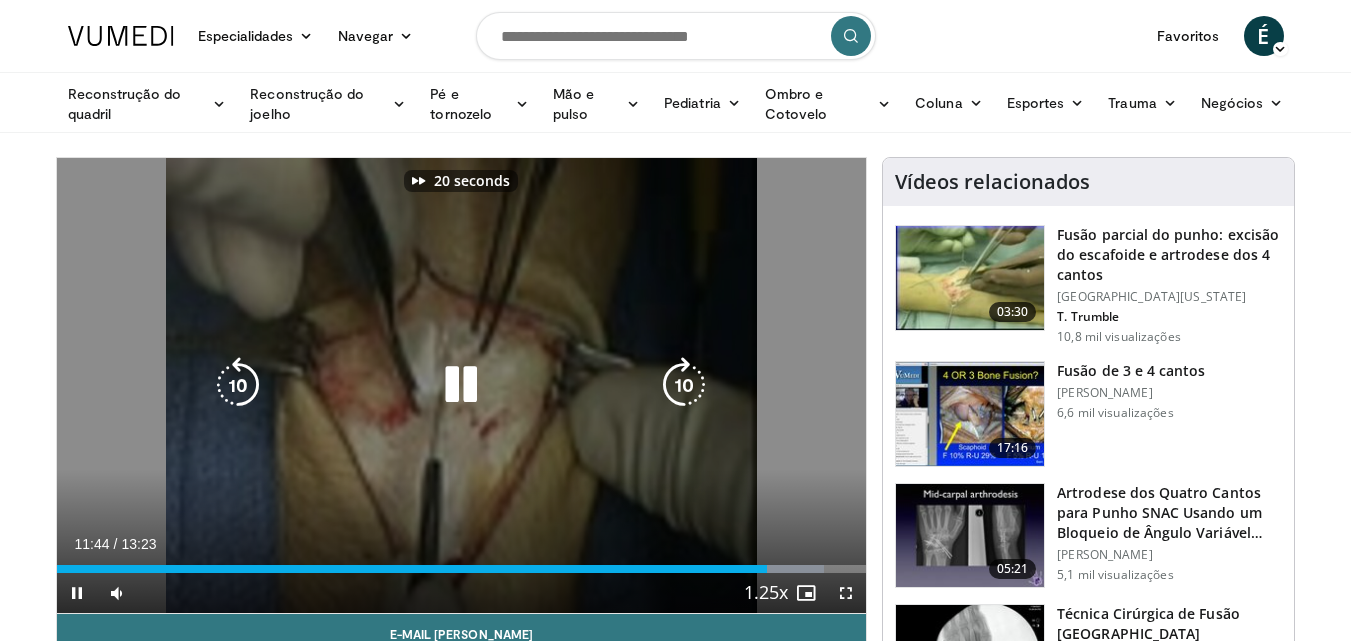 click at bounding box center (684, 385) 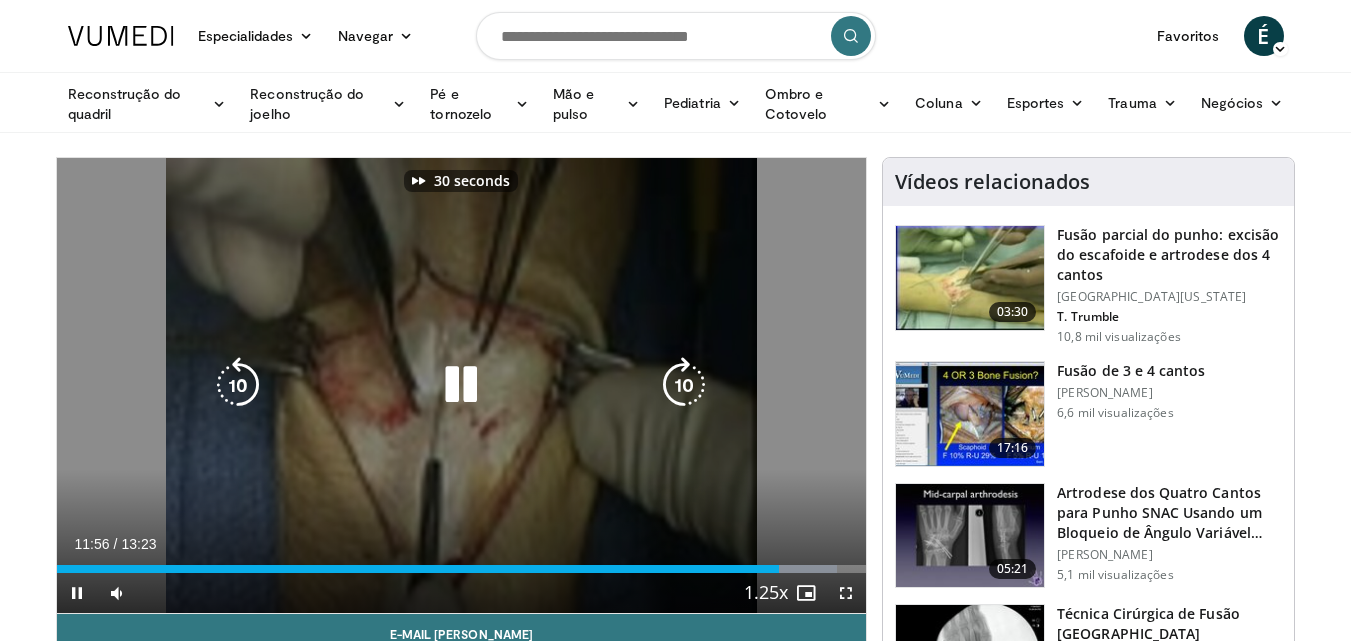 click at bounding box center (684, 385) 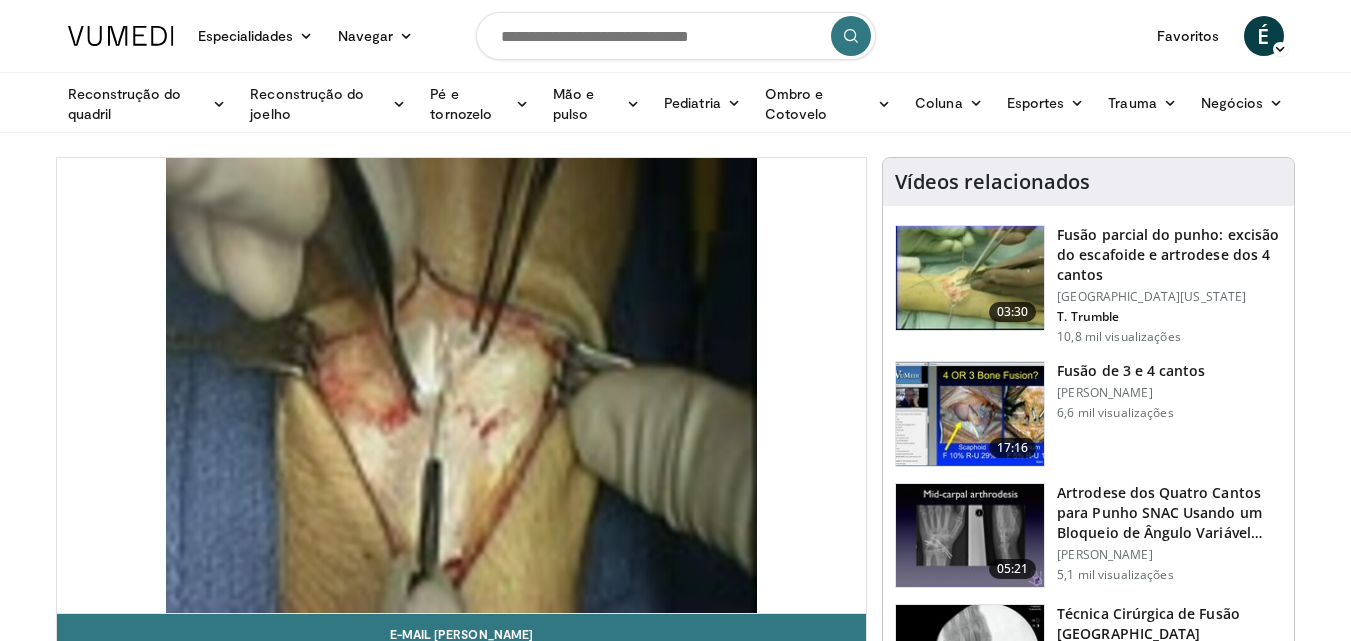 click on "40 seconds
Tap to unmute" at bounding box center [462, 385] 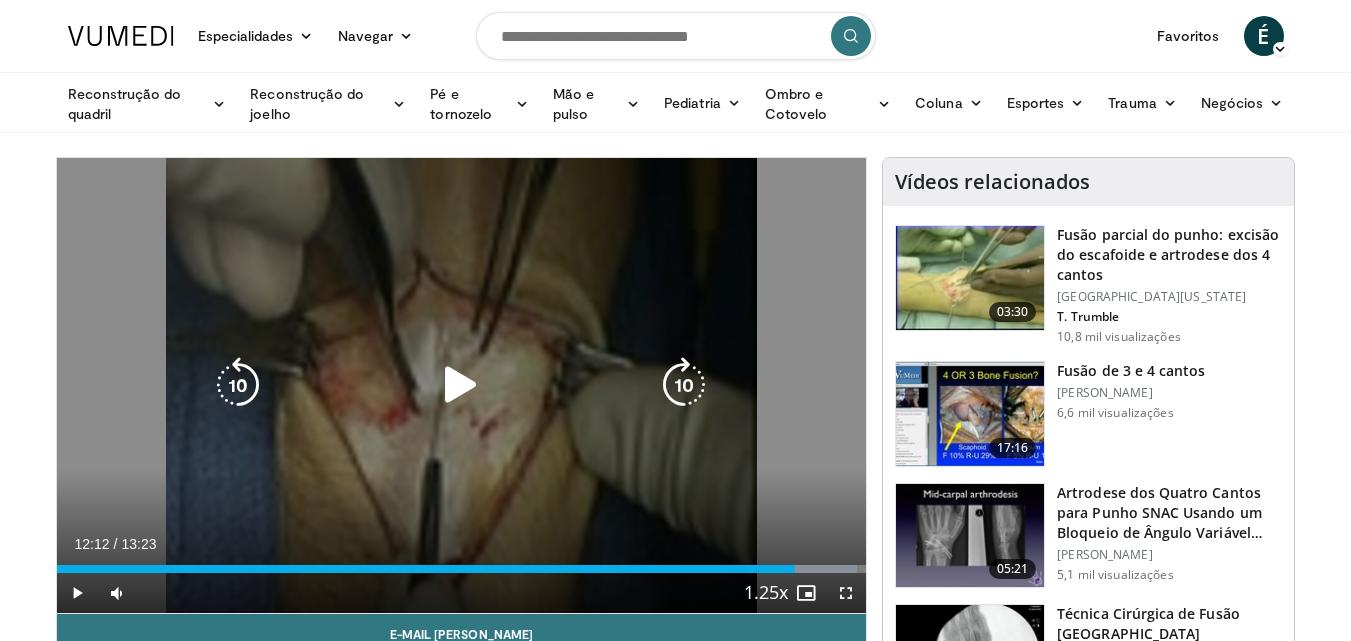 click at bounding box center [684, 385] 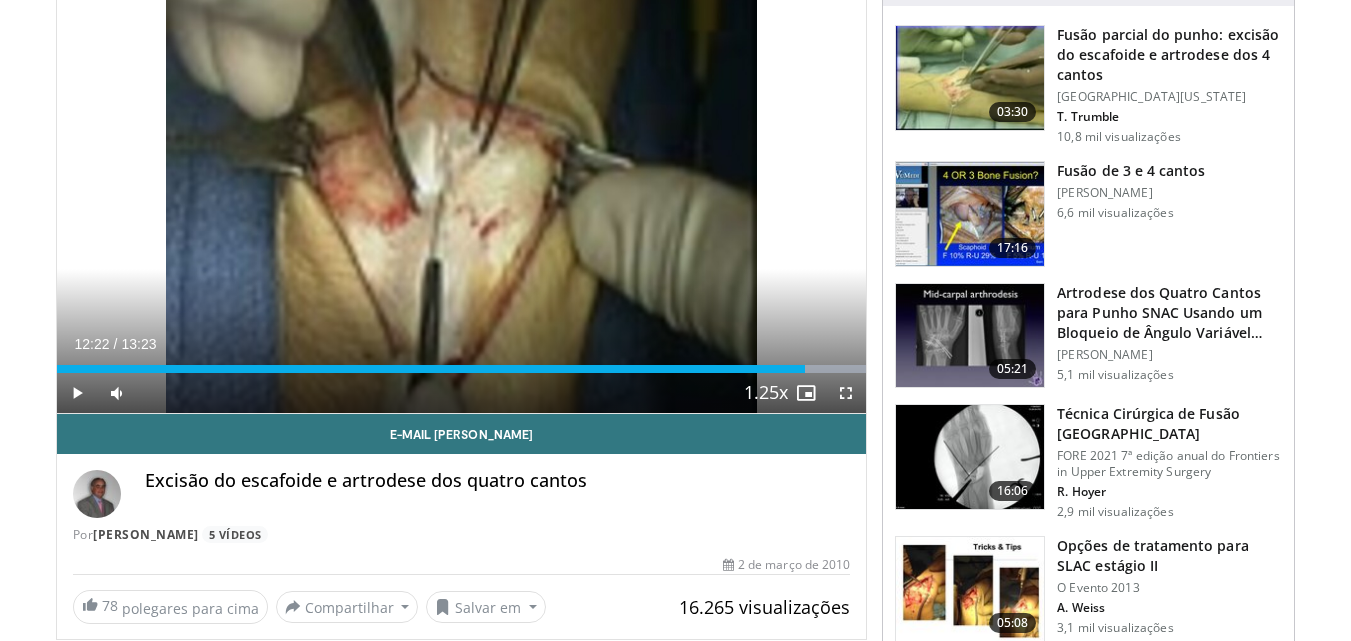 scroll, scrollTop: 300, scrollLeft: 0, axis: vertical 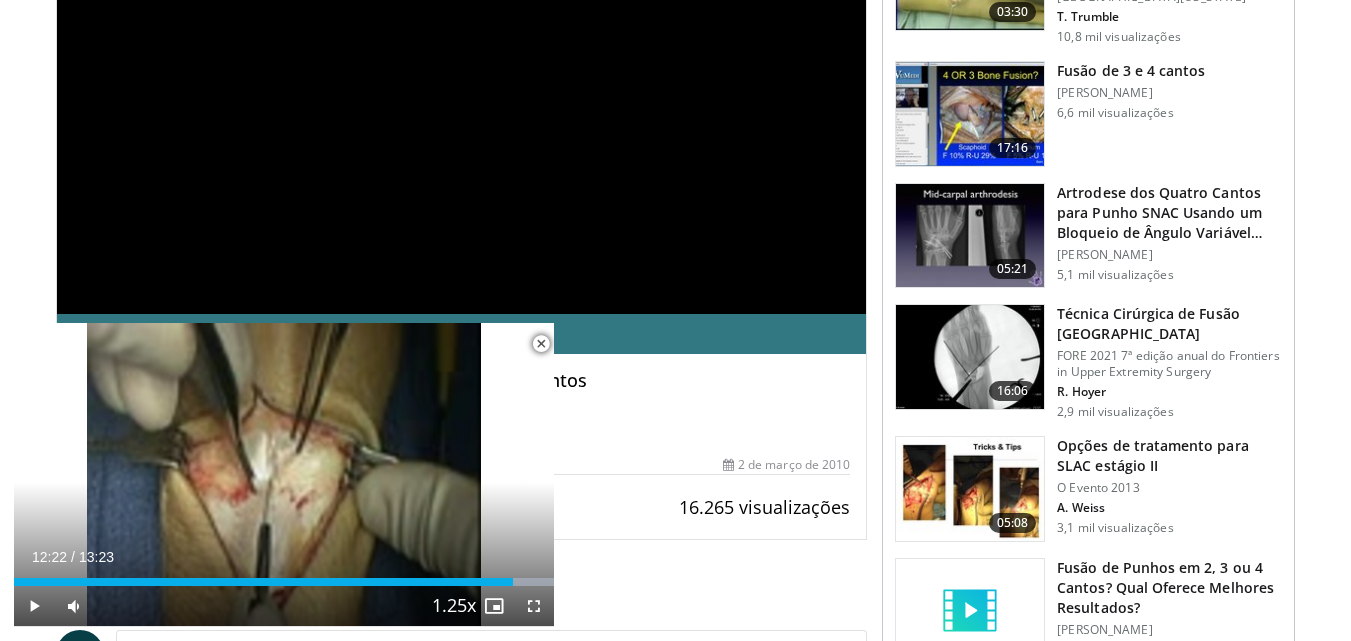 click at bounding box center (970, 357) 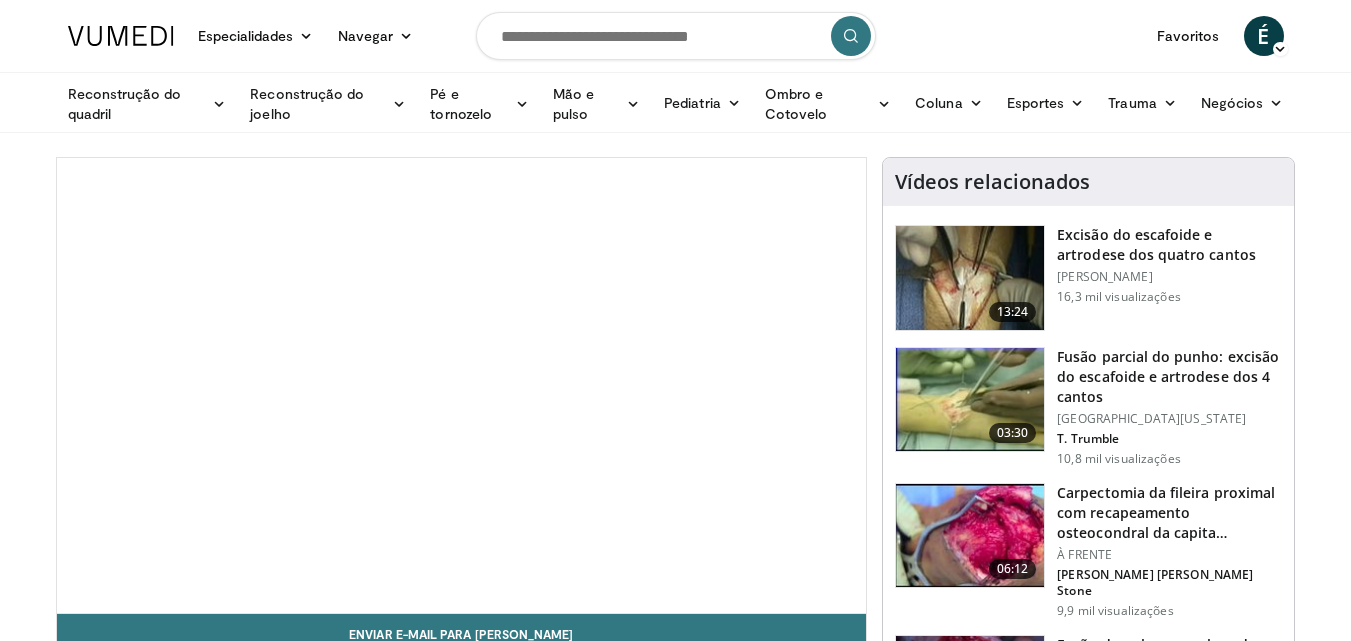 scroll, scrollTop: 0, scrollLeft: 0, axis: both 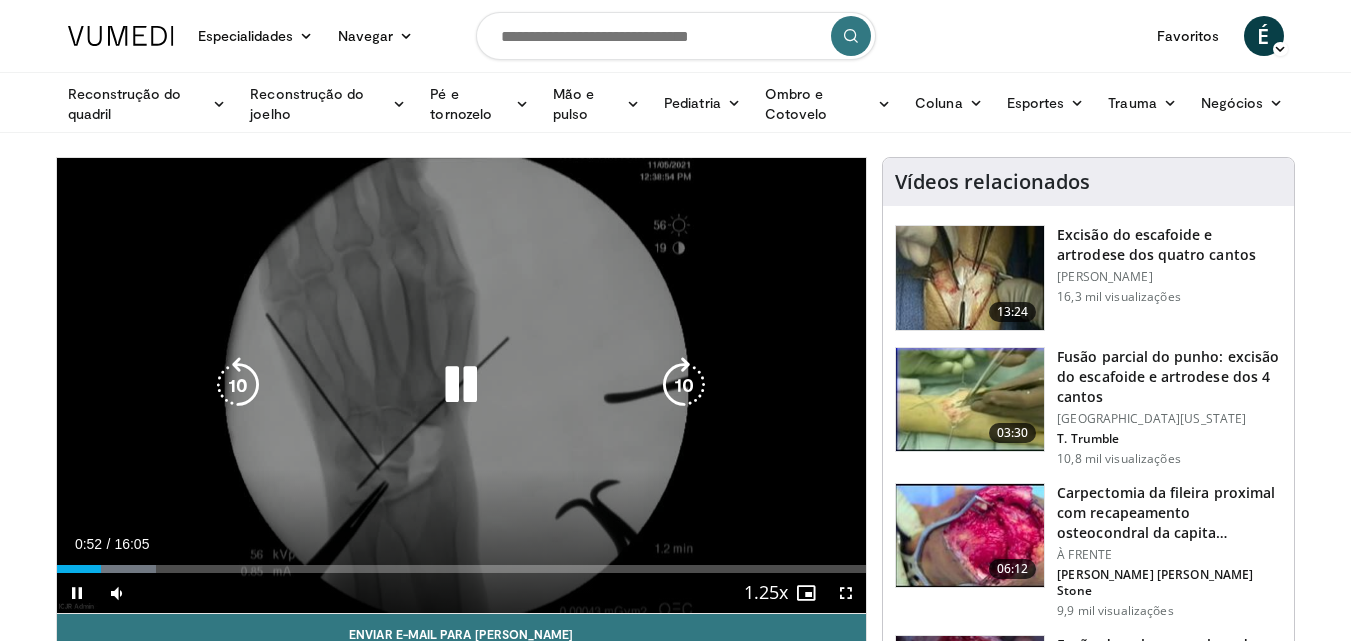 click at bounding box center (684, 385) 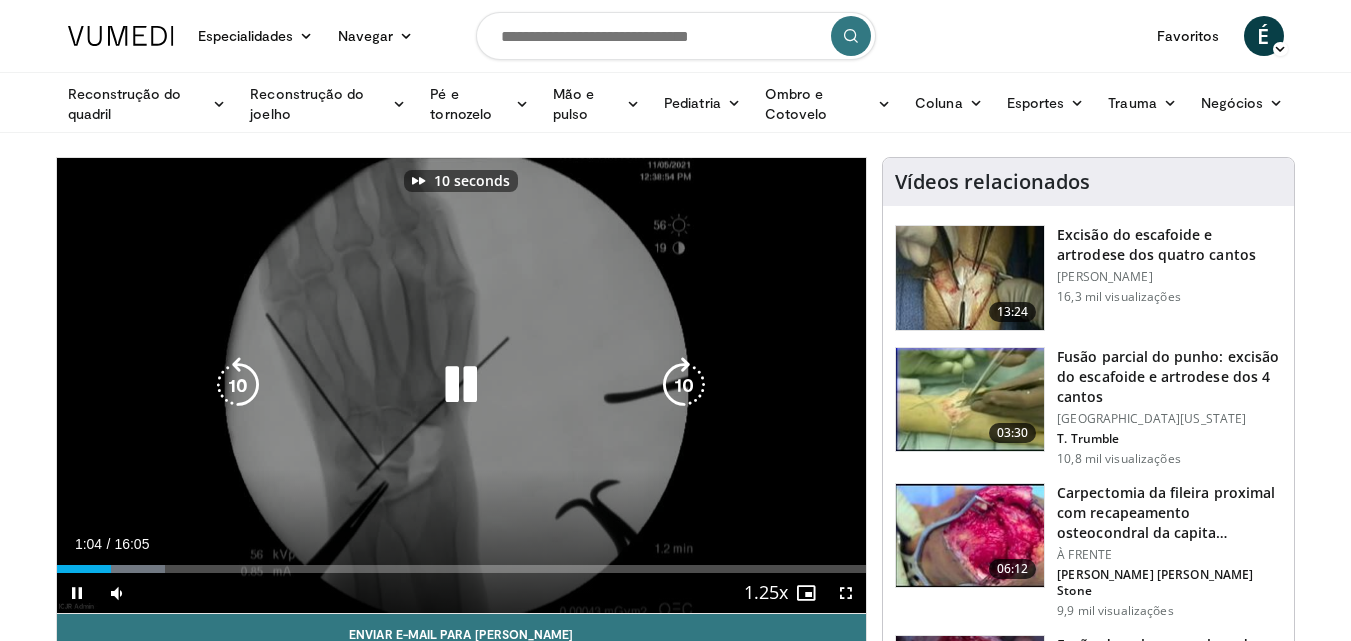 click at bounding box center [684, 385] 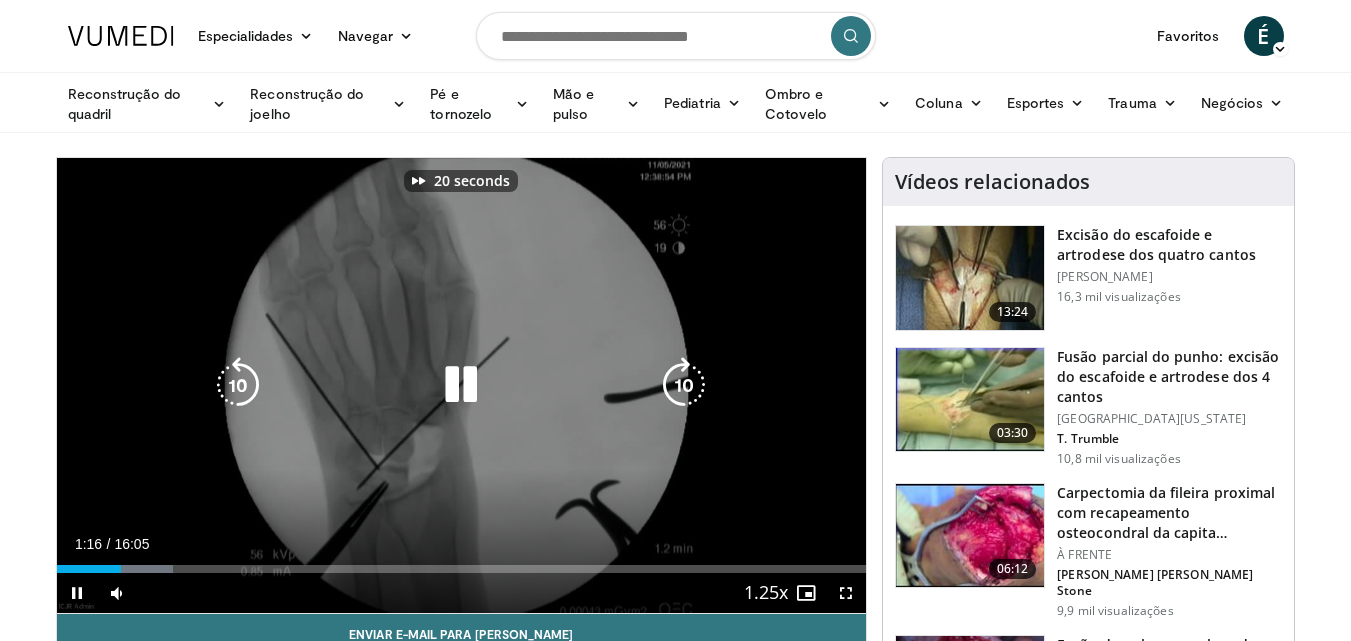 click at bounding box center (684, 385) 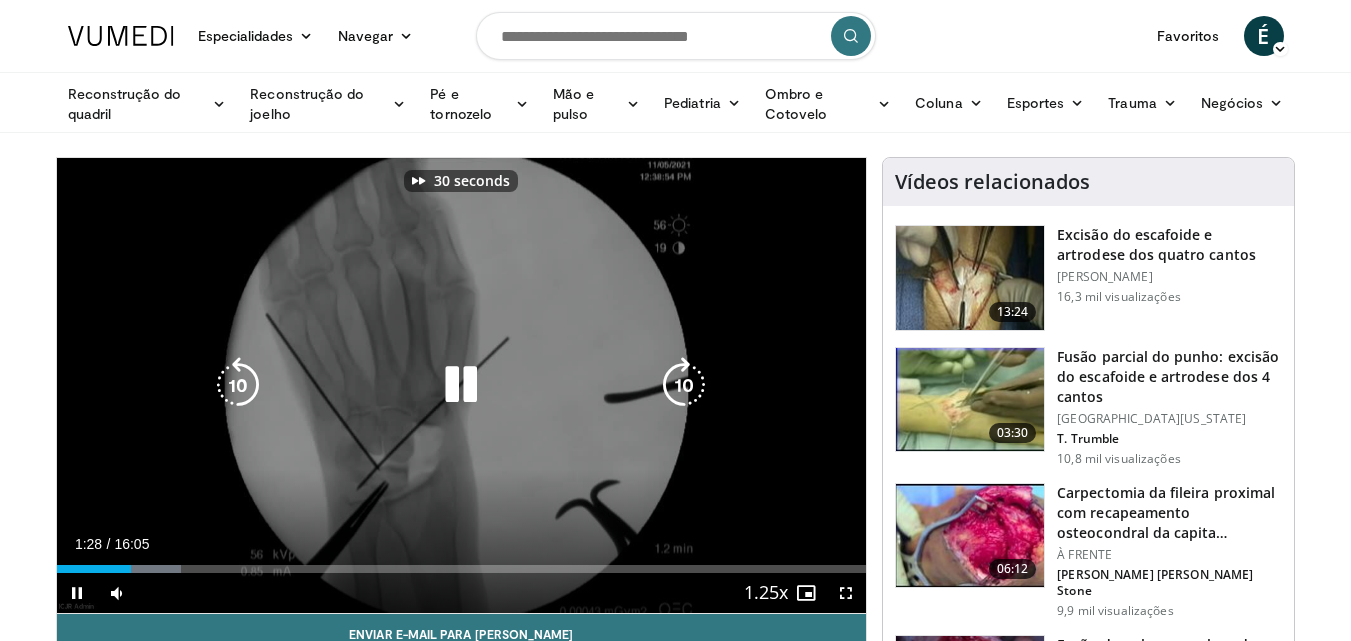 click at bounding box center (684, 385) 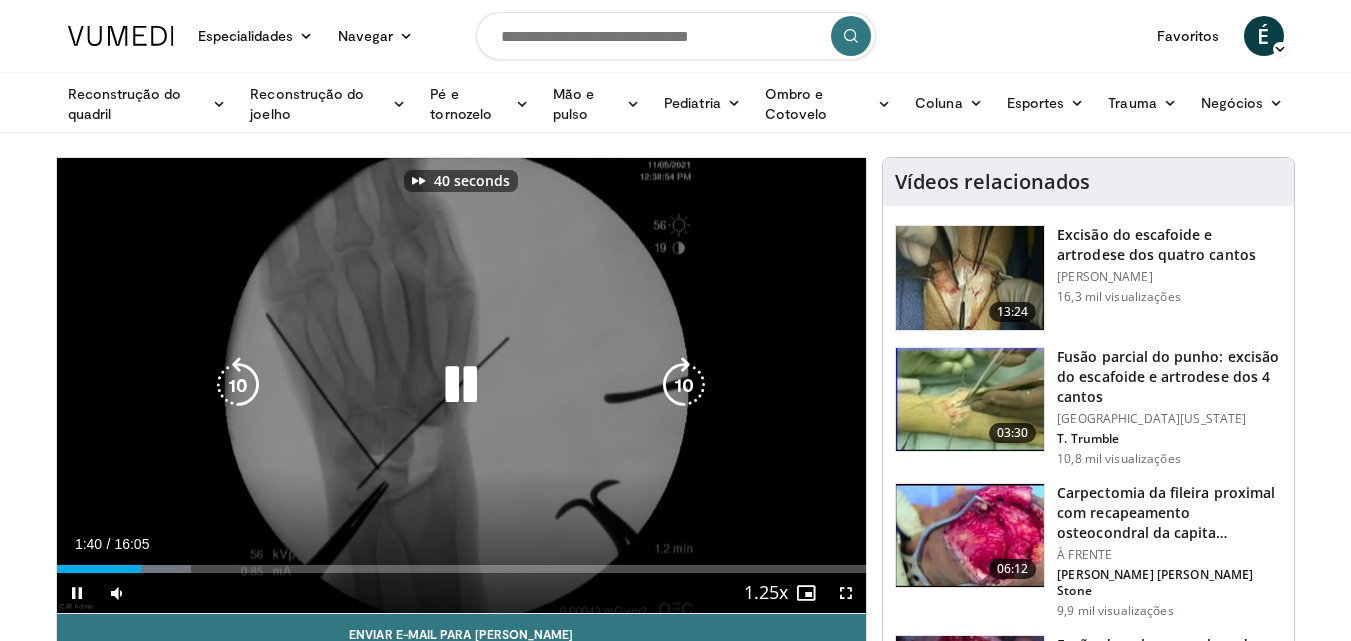 click at bounding box center (684, 385) 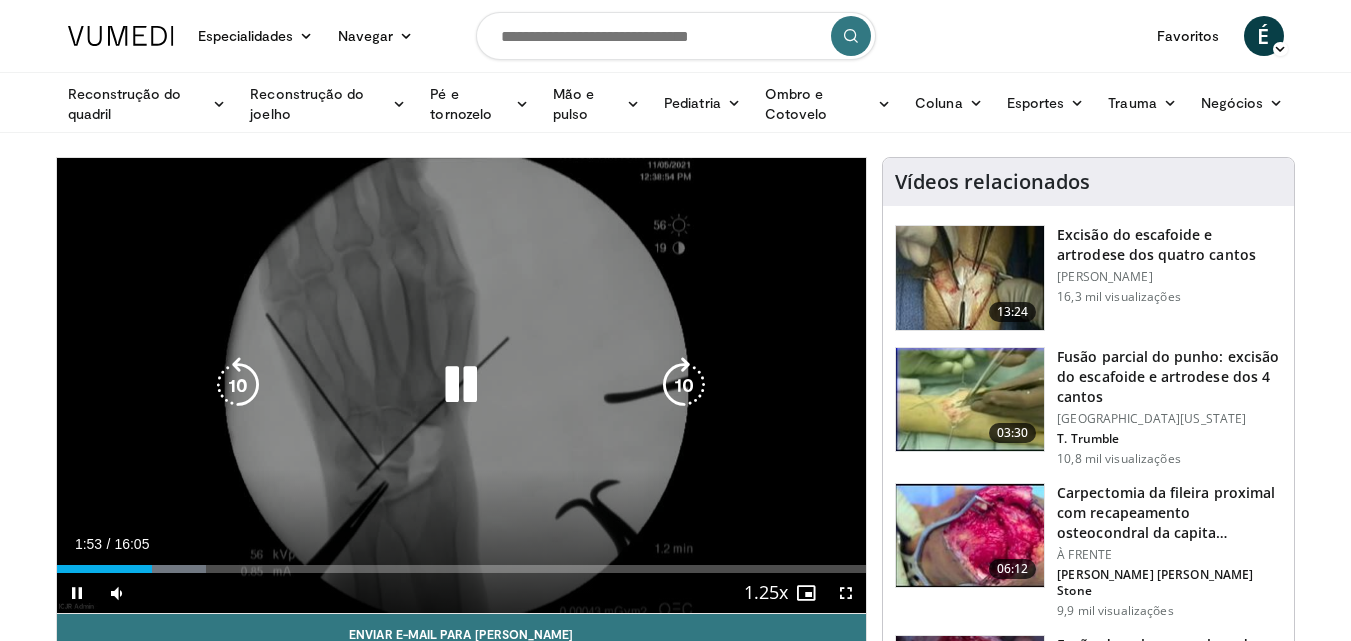 click at bounding box center [684, 385] 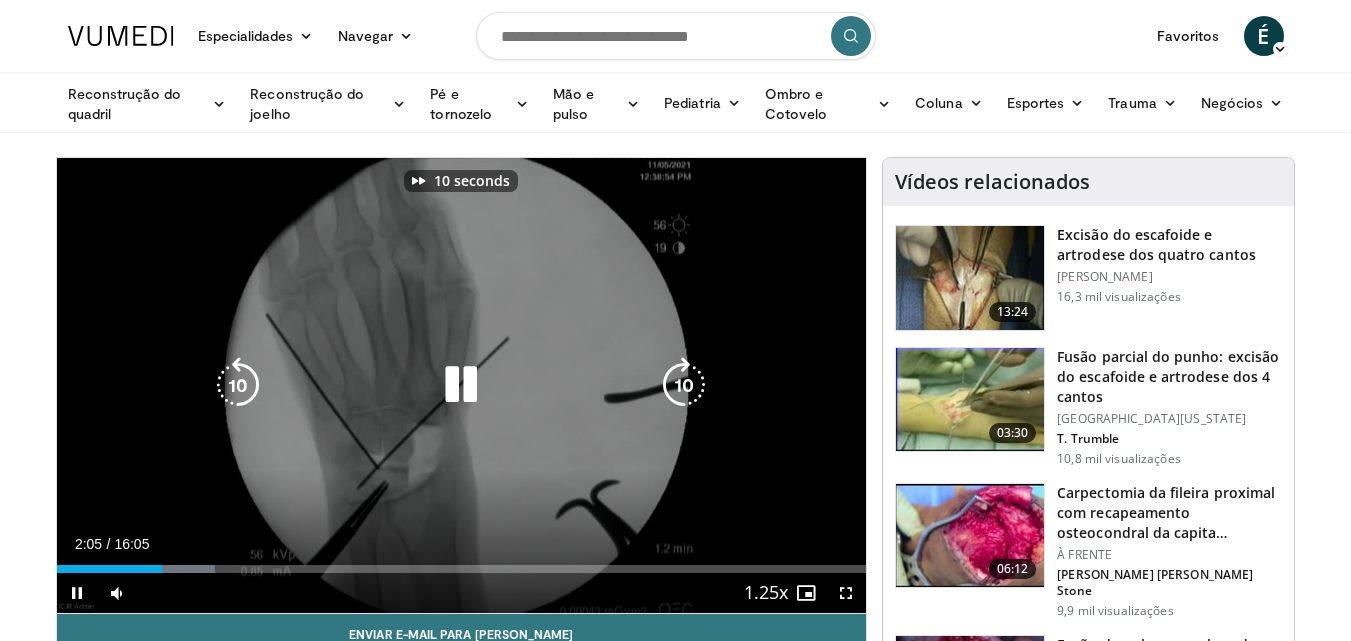 click at bounding box center [684, 385] 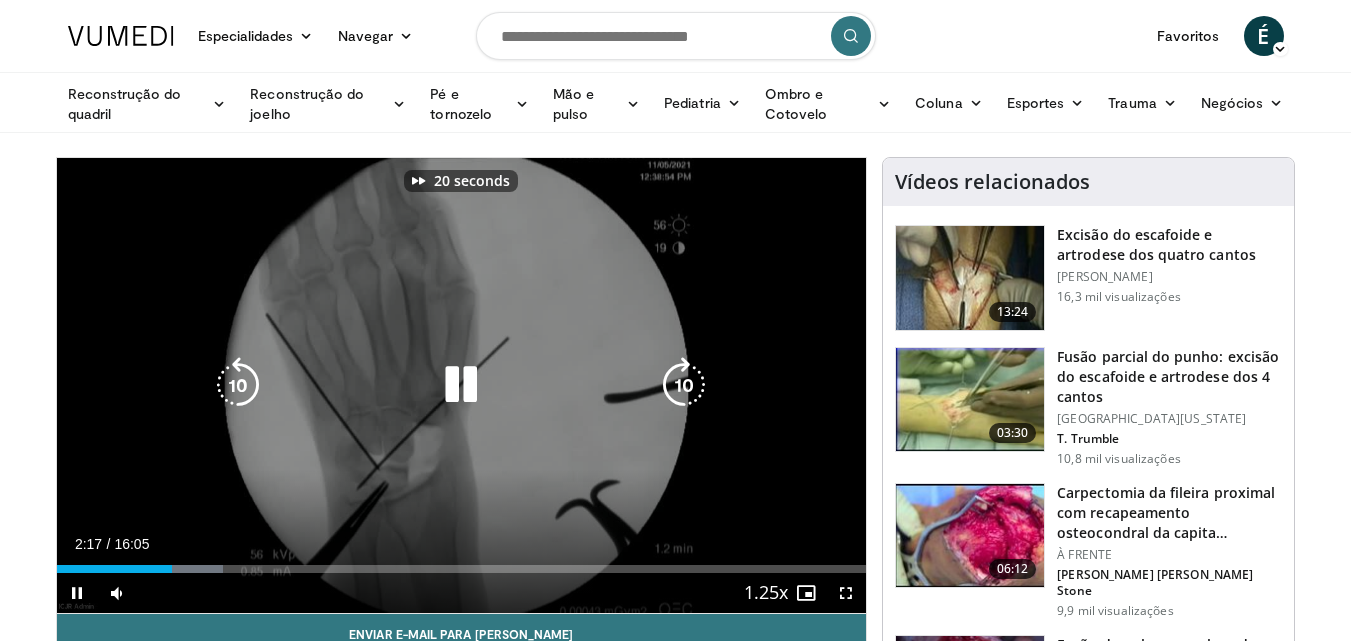 click at bounding box center (684, 385) 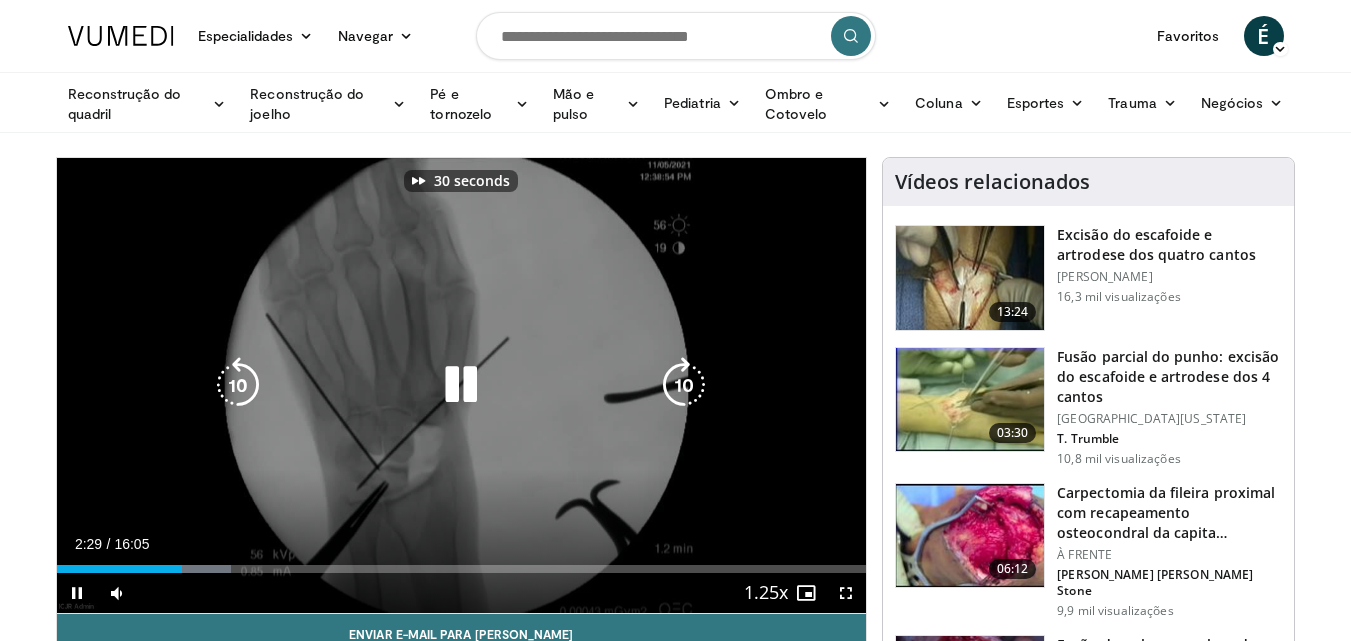 click at bounding box center [684, 385] 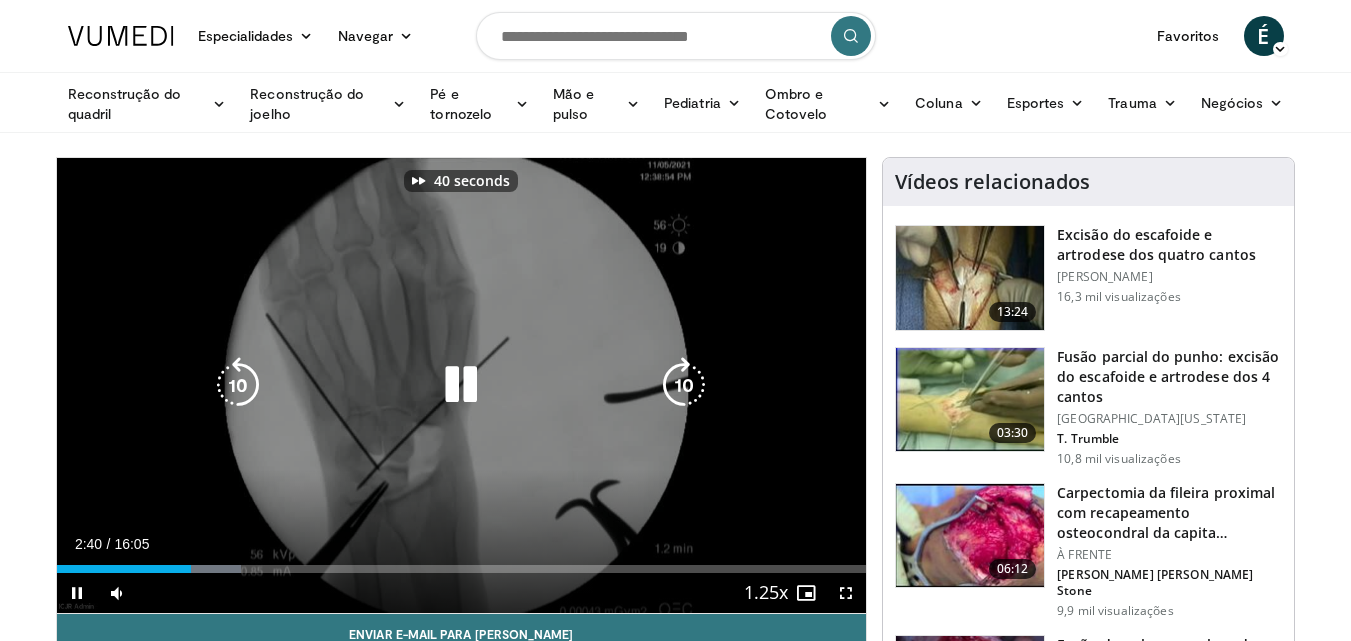 click at bounding box center (684, 385) 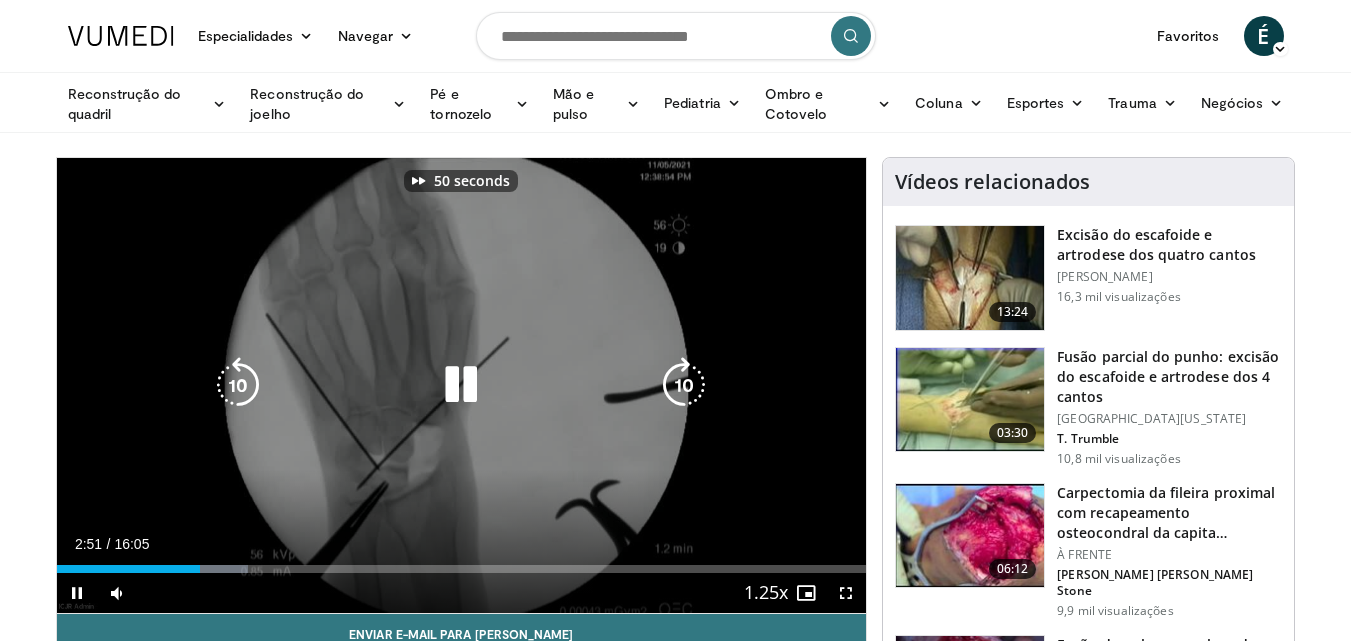 click at bounding box center [684, 385] 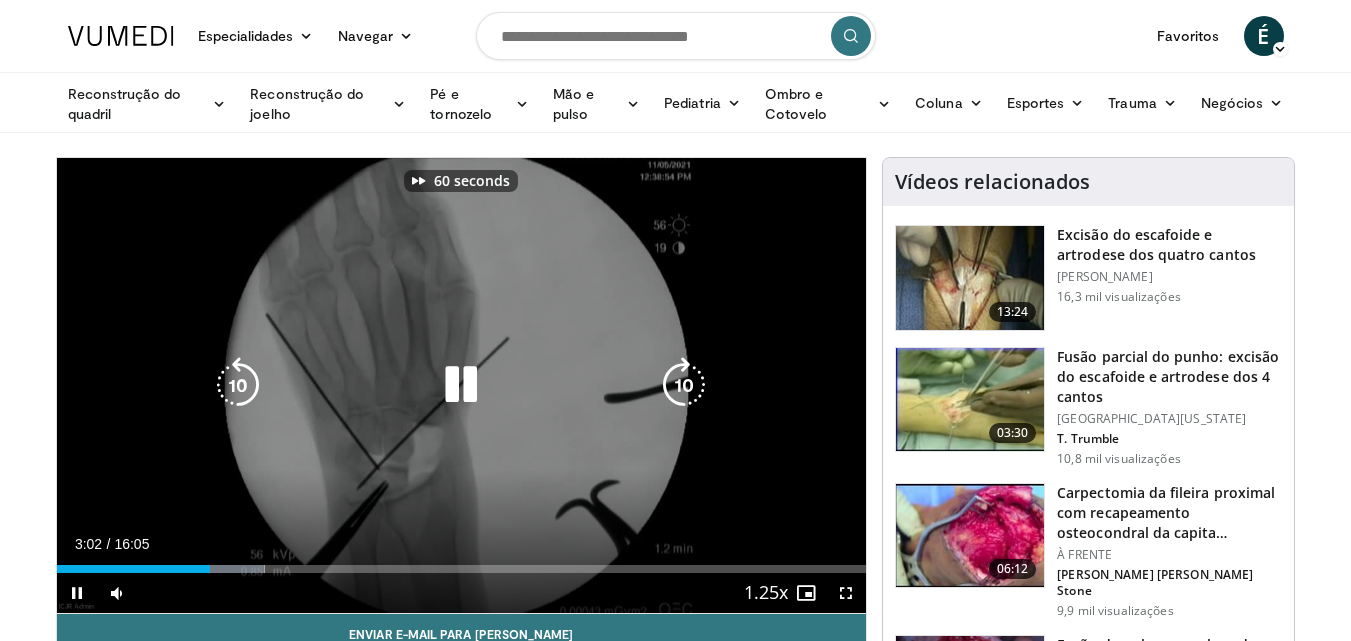 click at bounding box center (684, 385) 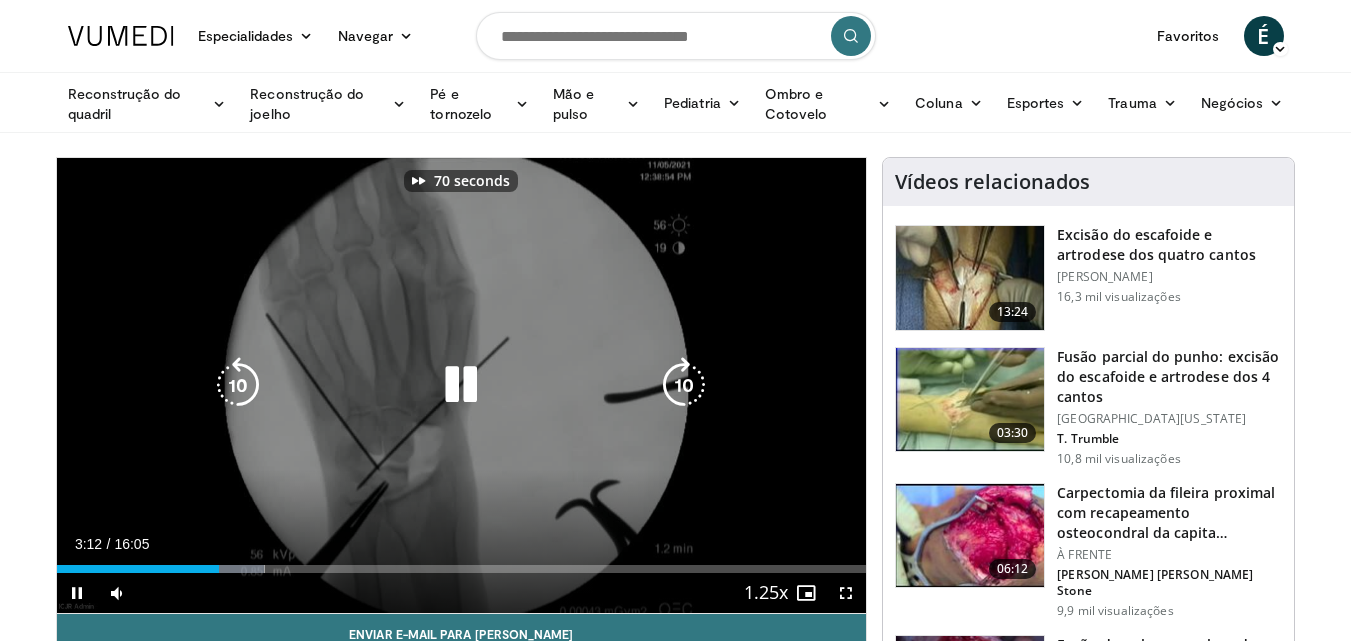 click at bounding box center (684, 385) 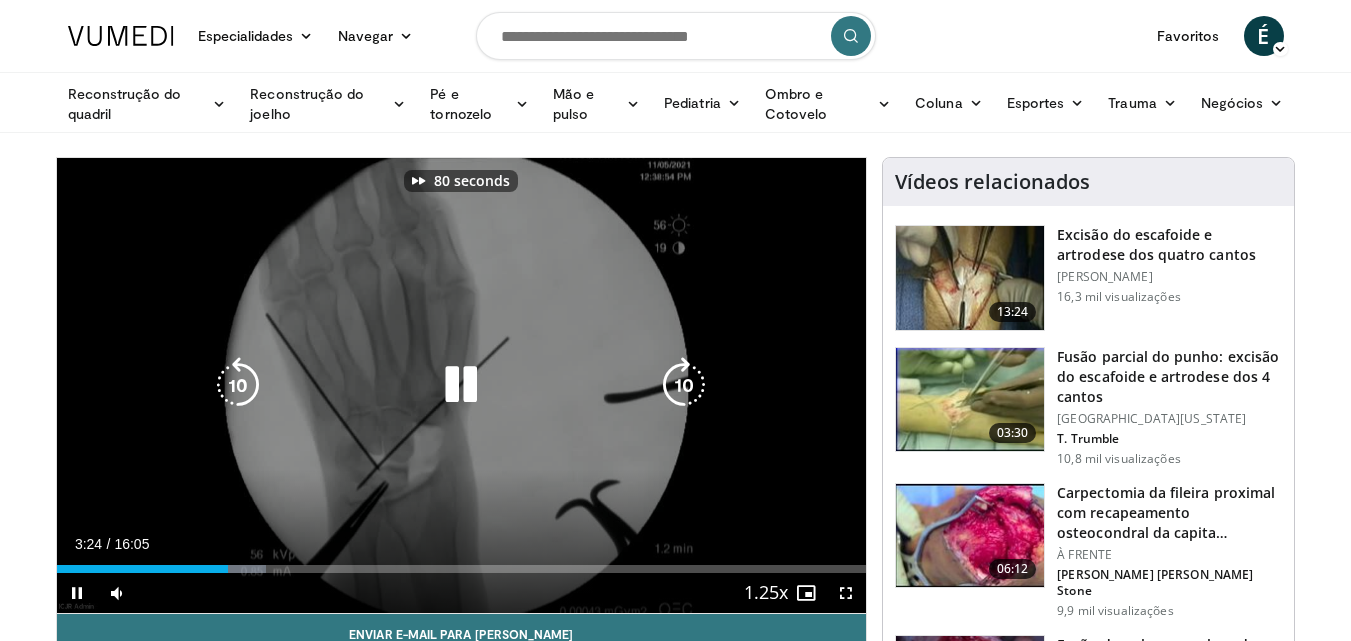 click at bounding box center [684, 385] 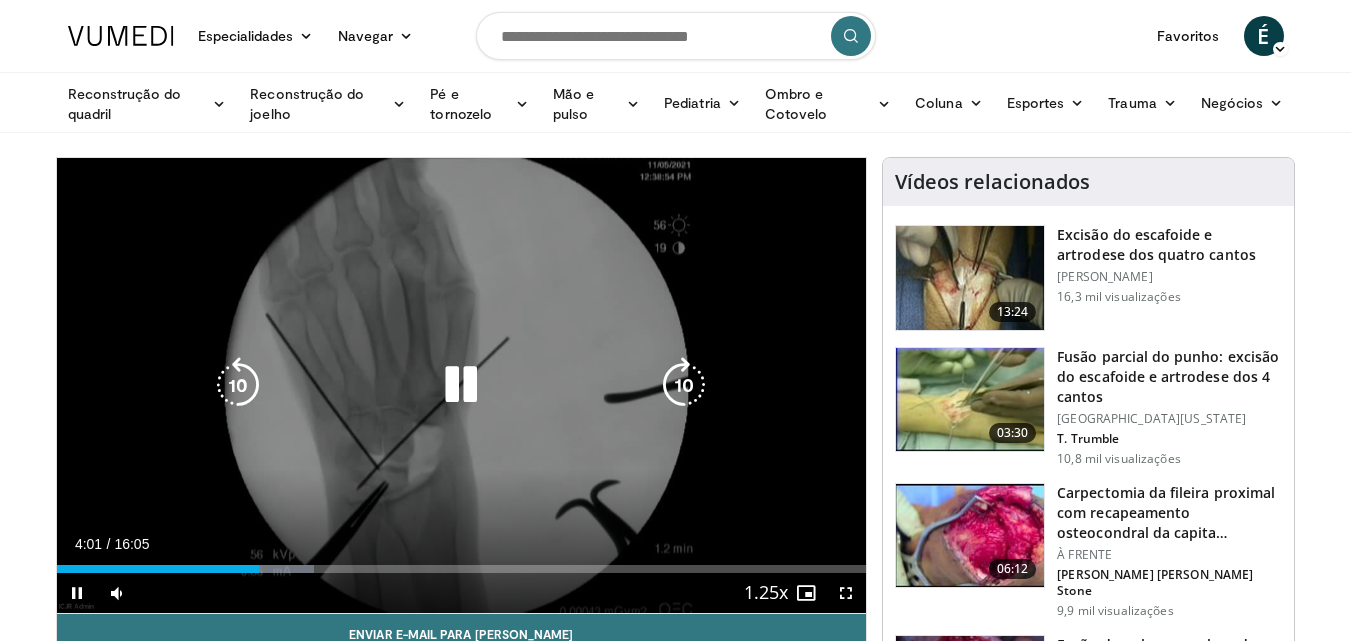 click at bounding box center (684, 385) 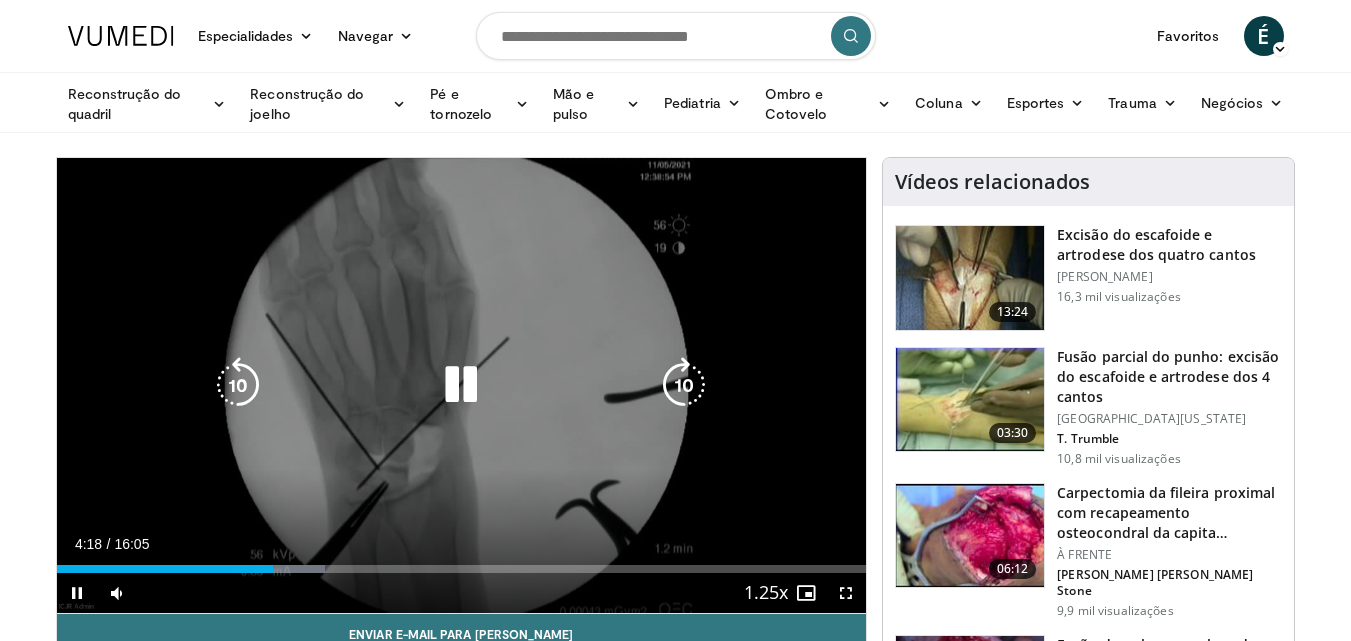 click at bounding box center (684, 385) 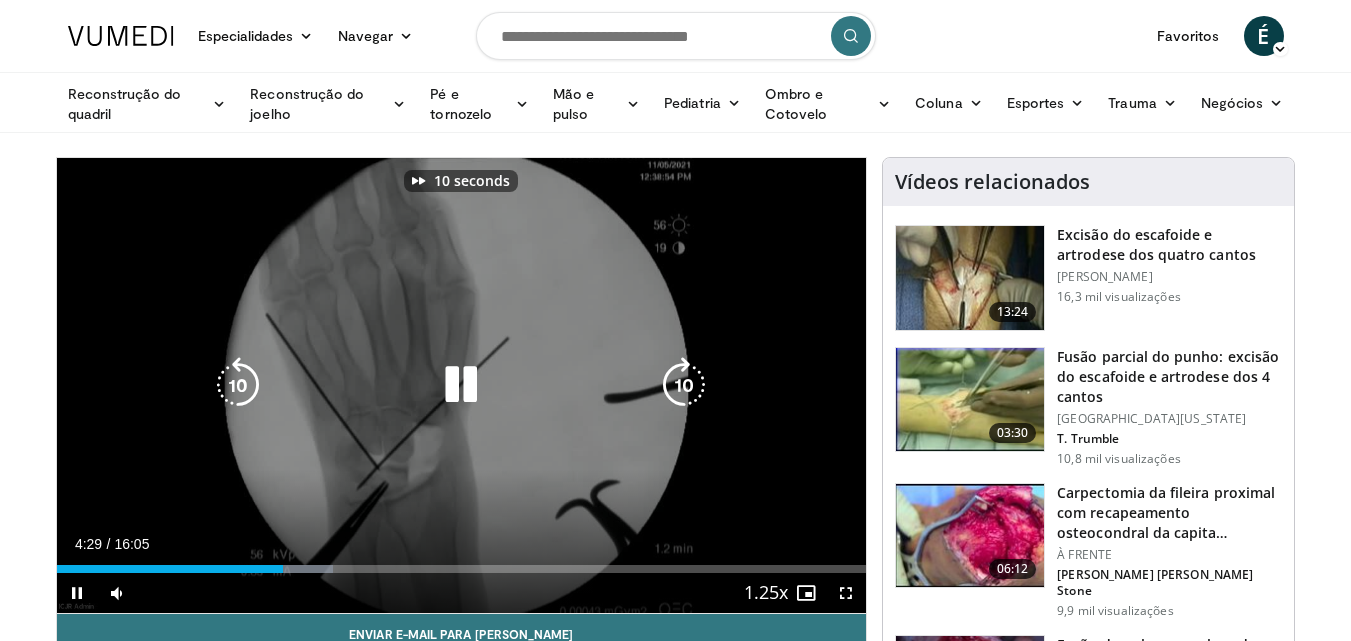 click at bounding box center (684, 385) 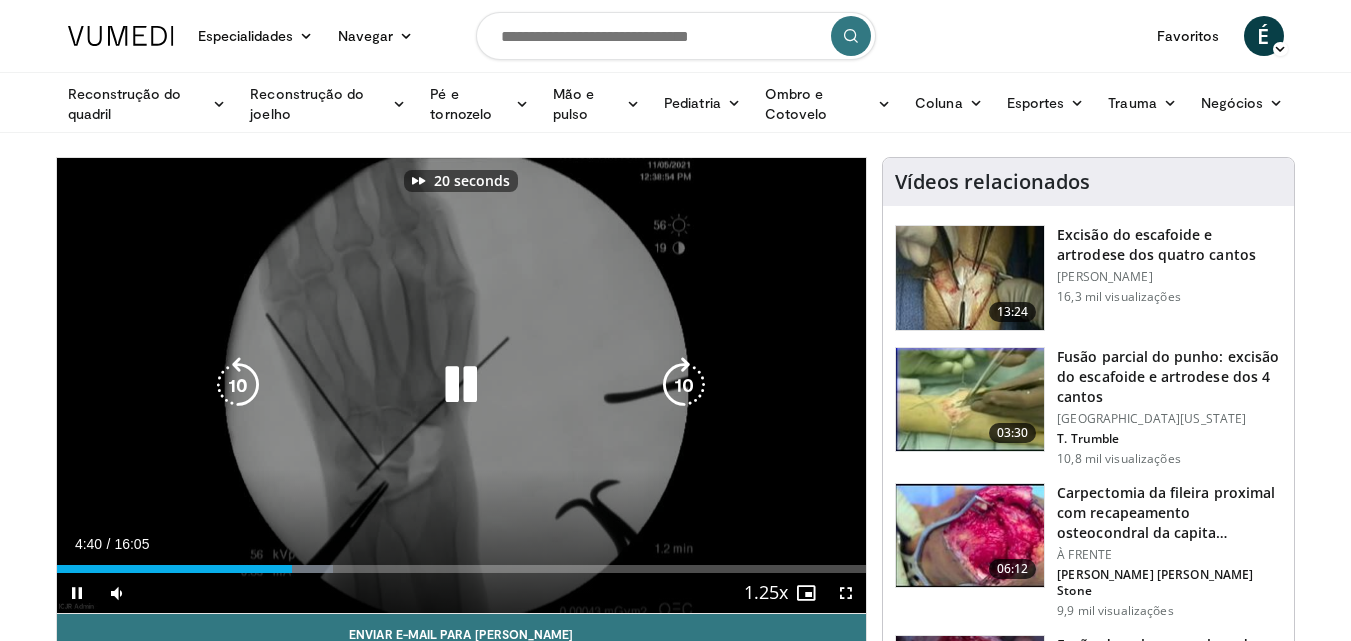 click at bounding box center [684, 385] 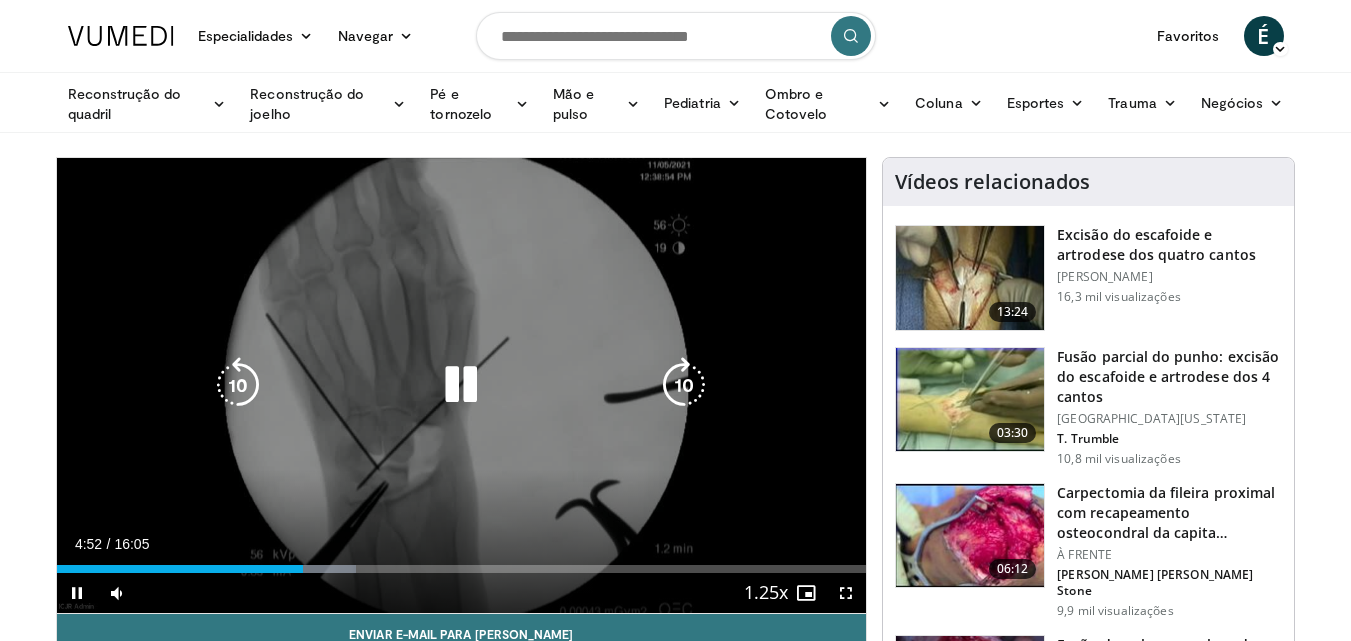 click at bounding box center (684, 385) 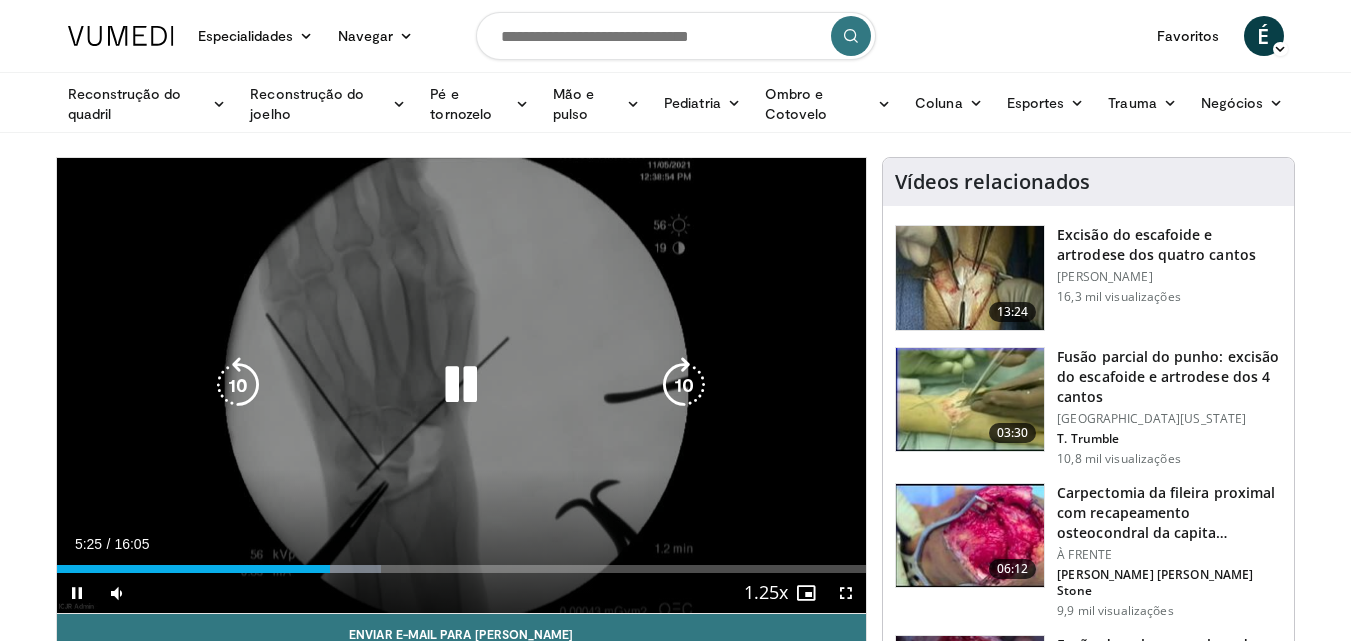 click at bounding box center (684, 385) 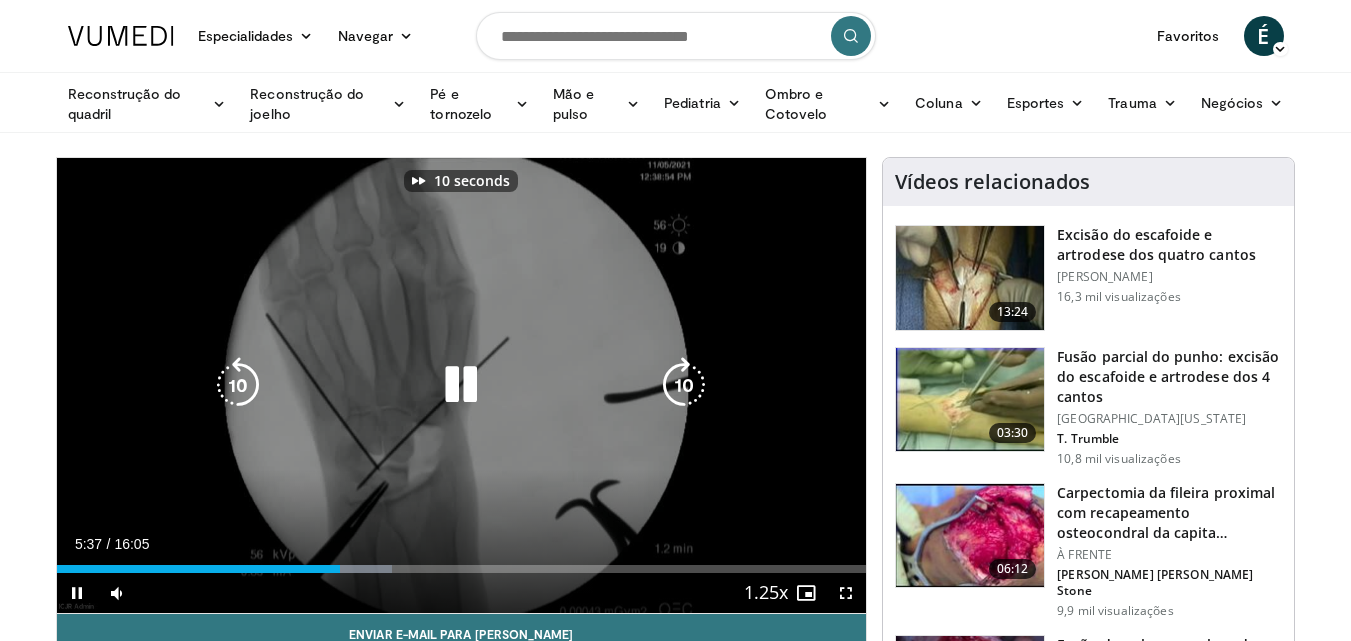 click at bounding box center (684, 385) 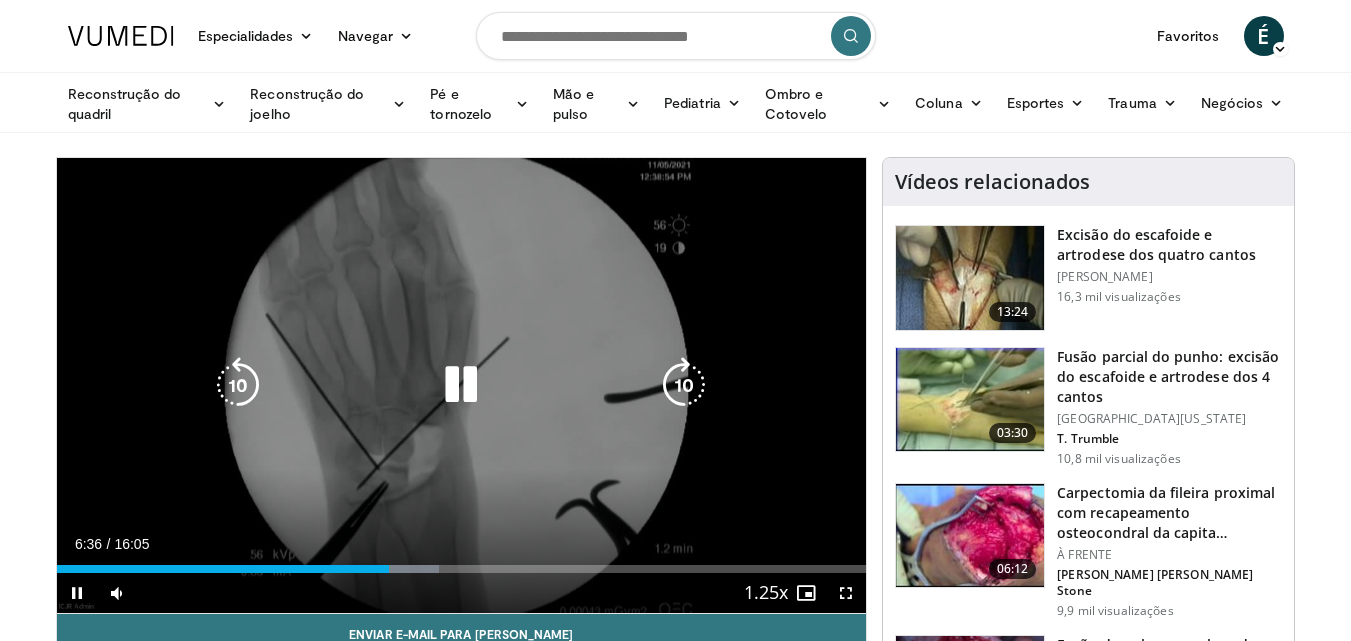 click at bounding box center (684, 385) 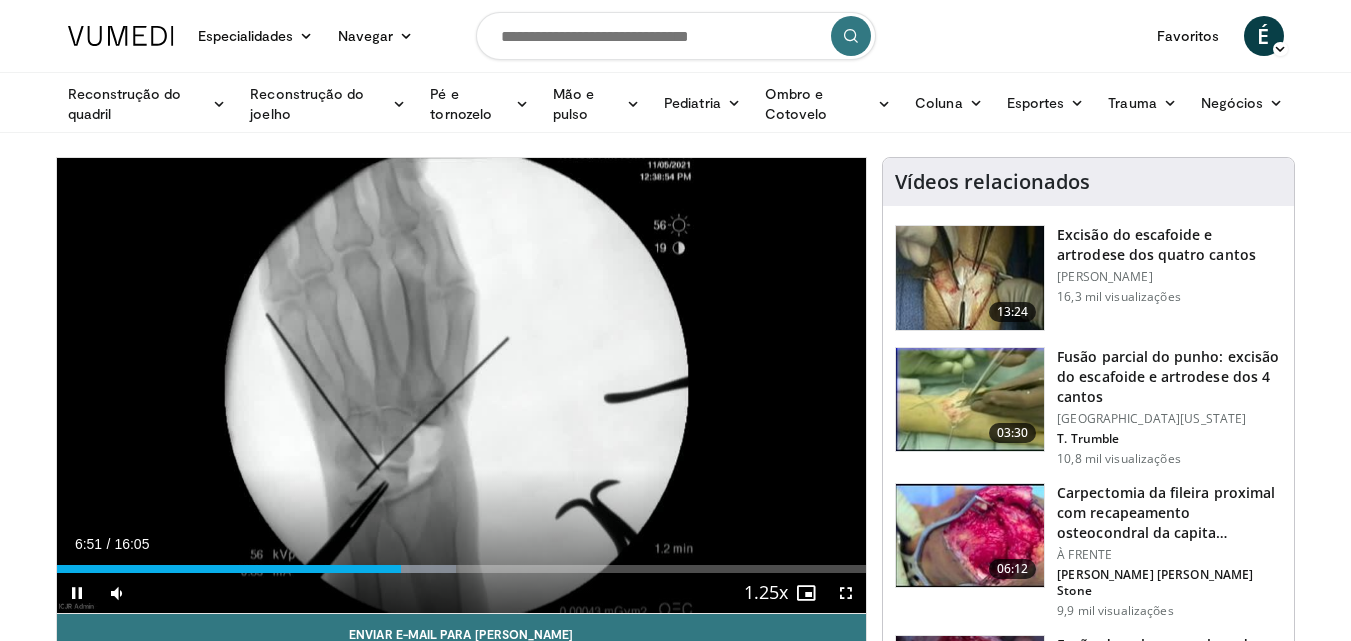 click on "10 seconds
Tap to unmute" at bounding box center [462, 385] 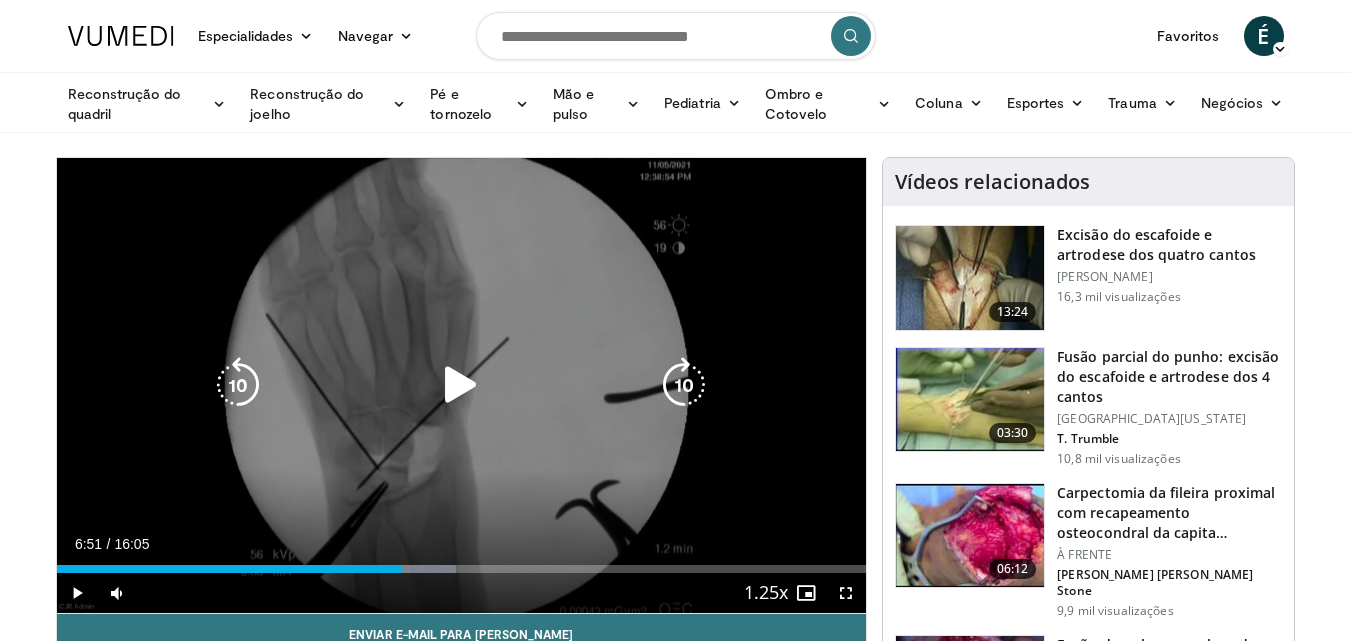 click at bounding box center (684, 385) 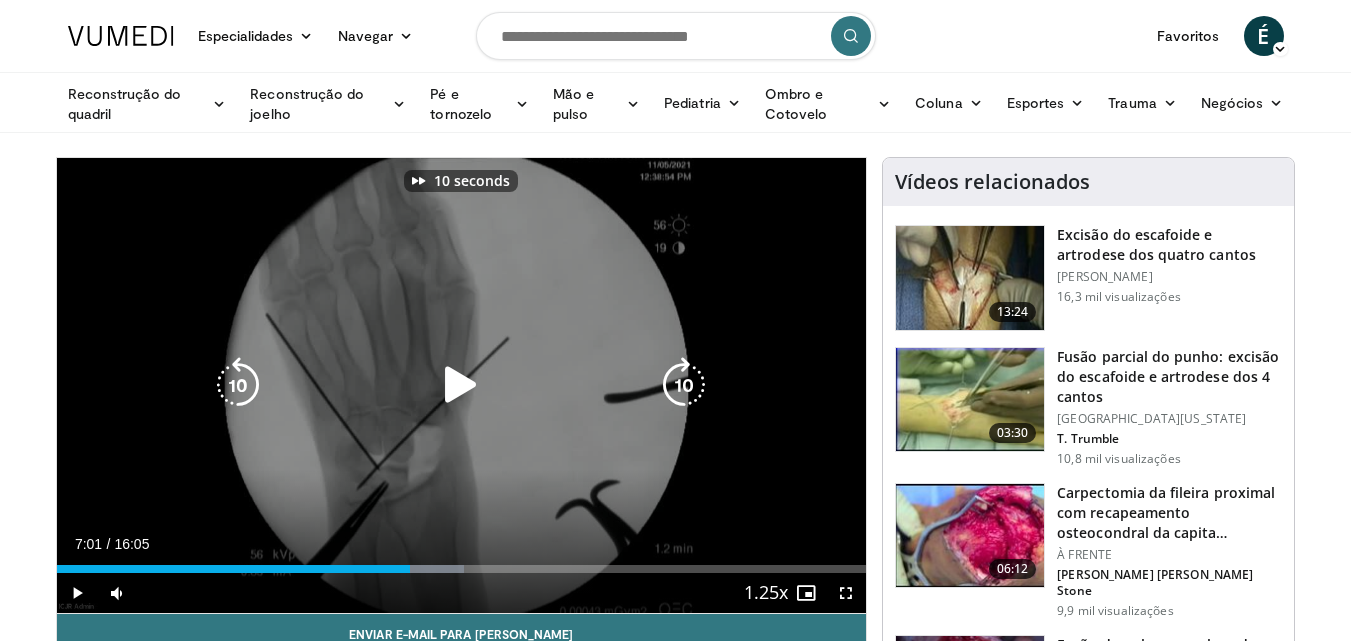 click at bounding box center [684, 385] 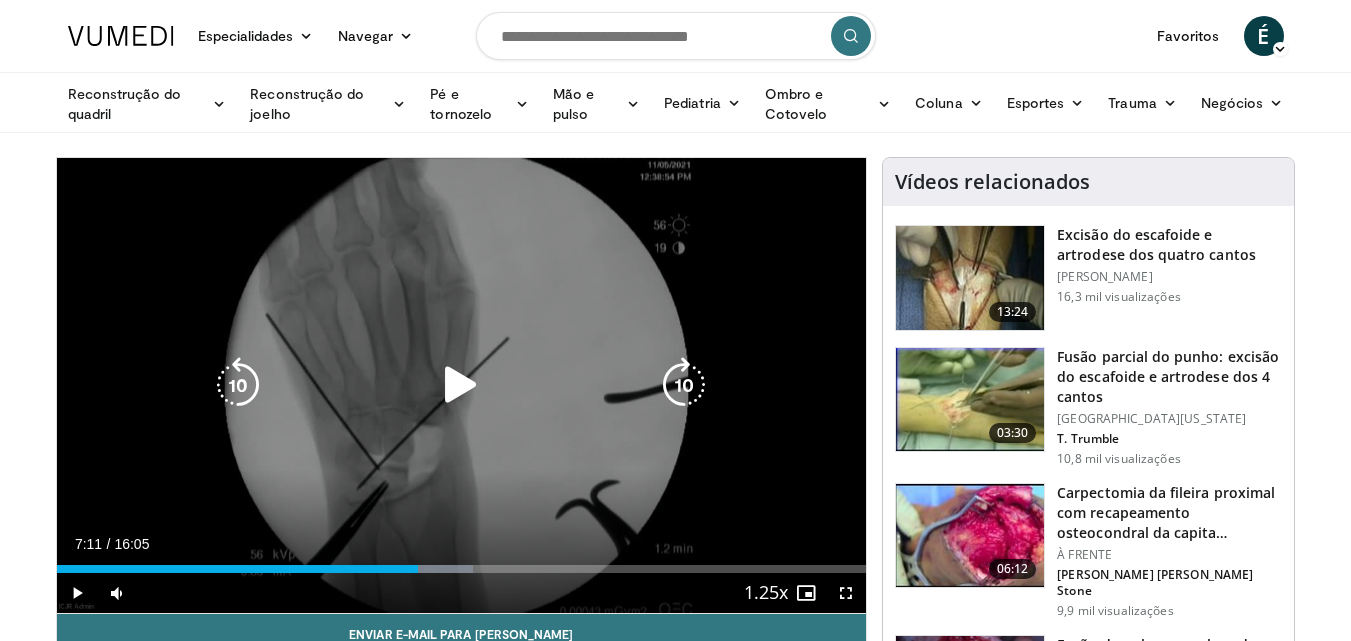 click at bounding box center (461, 385) 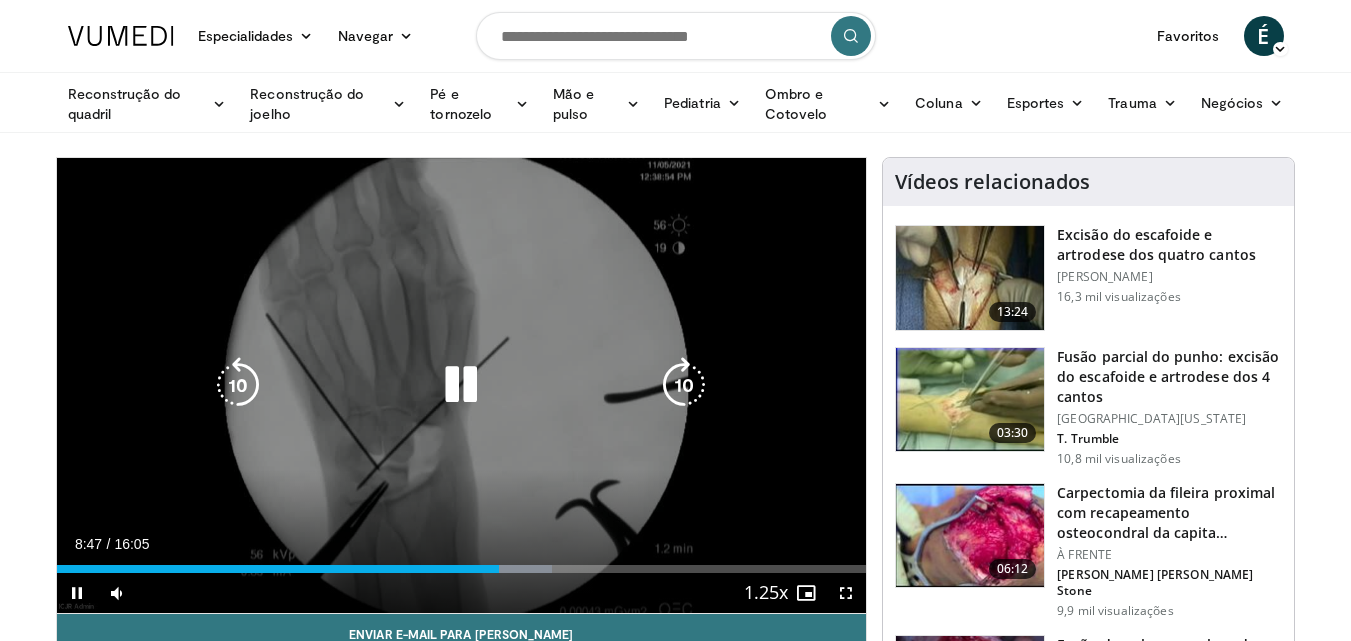 click at bounding box center (684, 385) 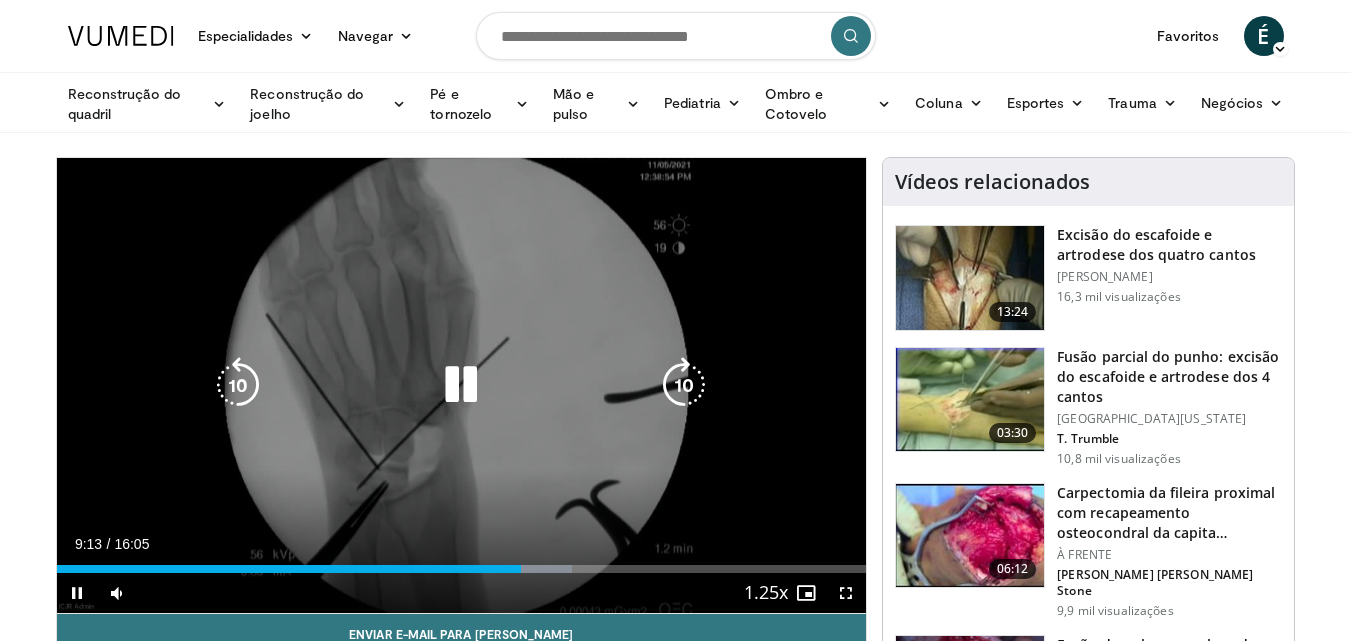 click at bounding box center [684, 385] 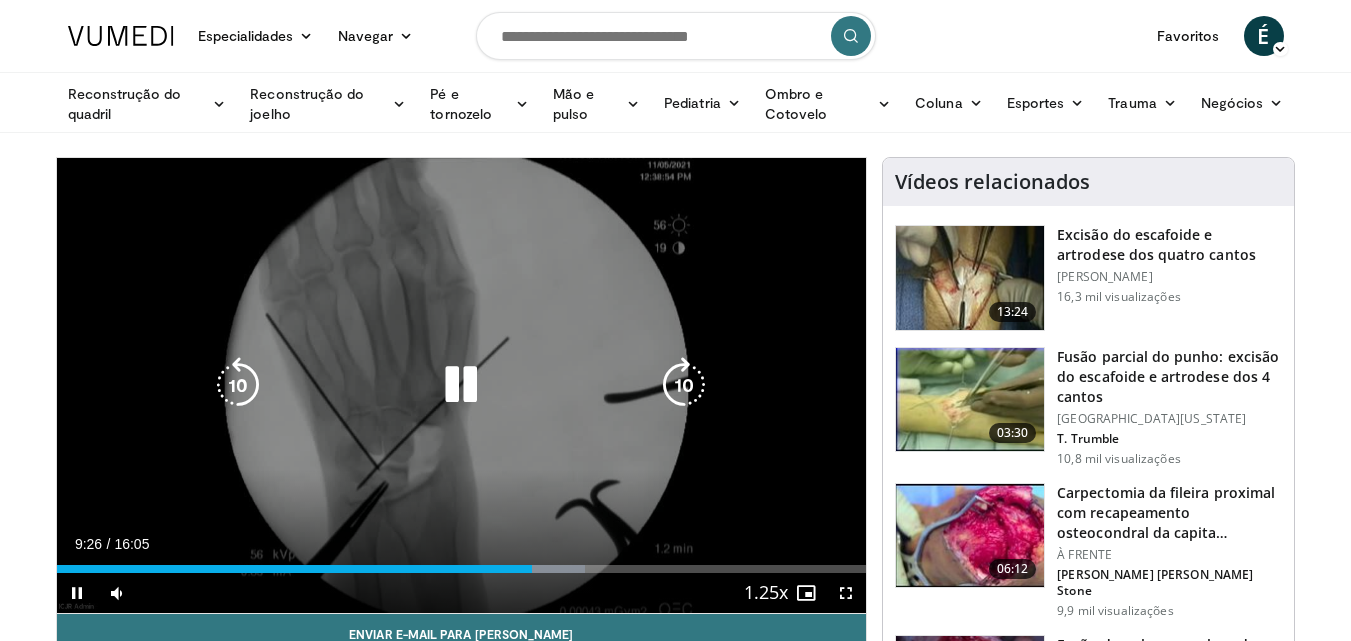 click at bounding box center [684, 385] 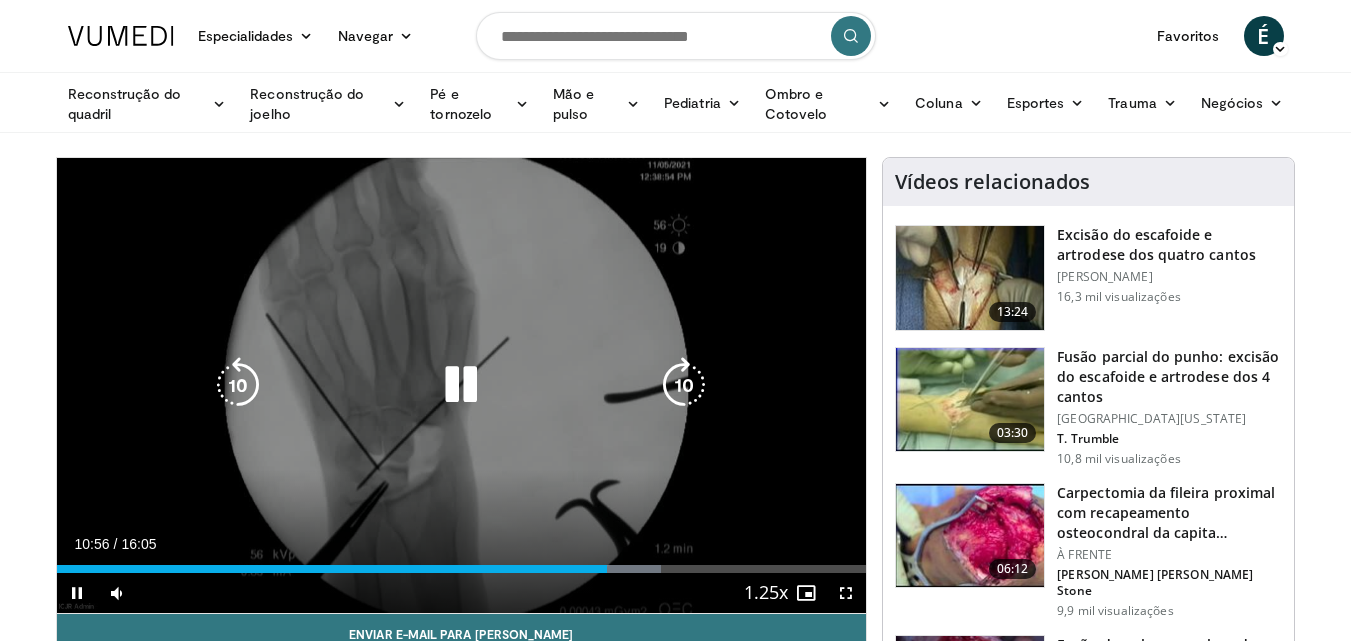 click at bounding box center [684, 385] 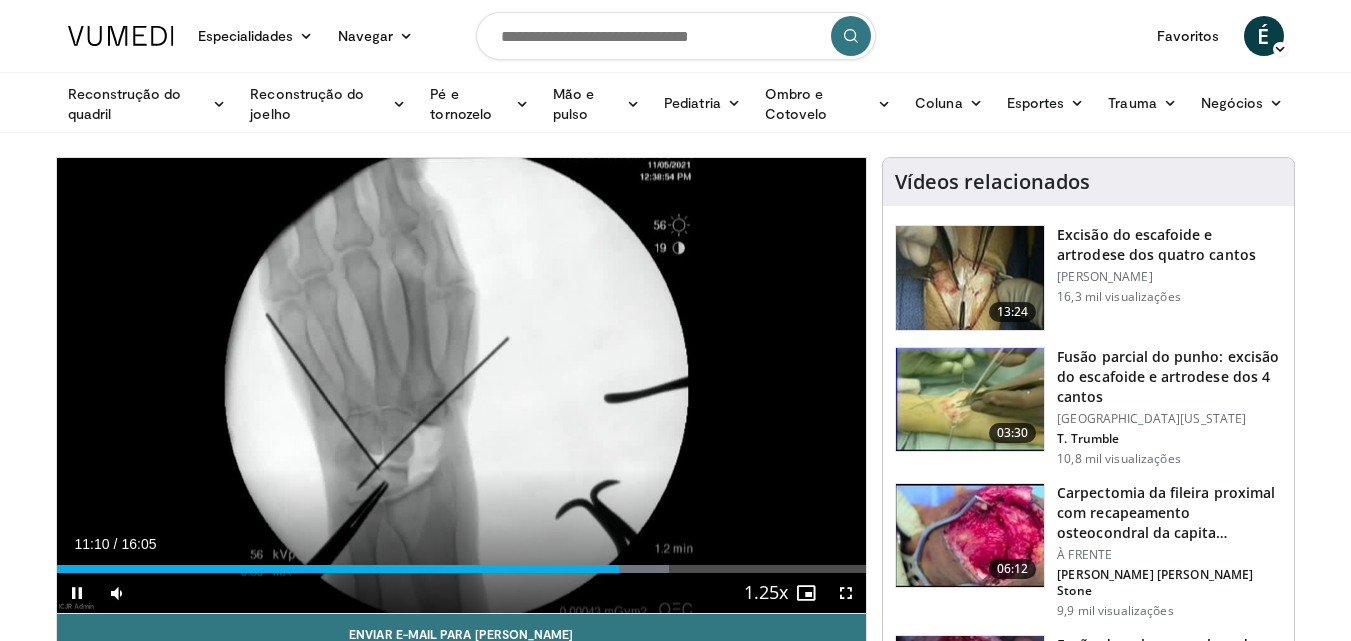 click on "10 seconds
Tap to unmute" at bounding box center [462, 385] 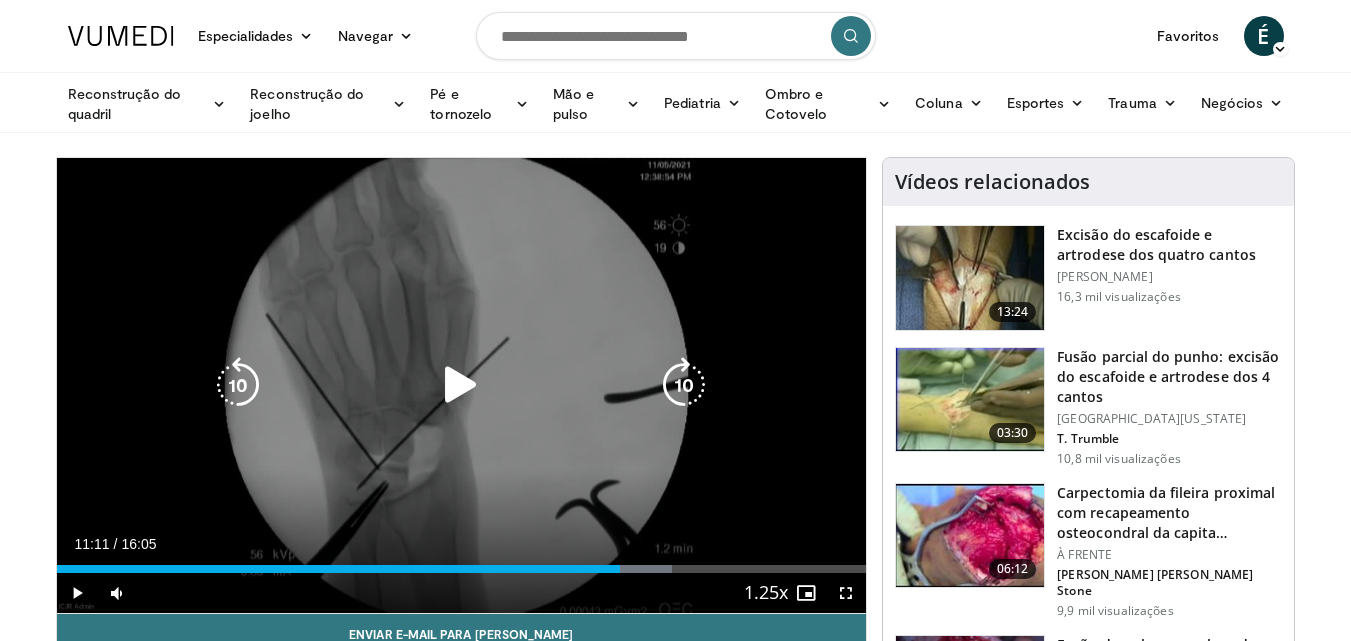 click at bounding box center (684, 385) 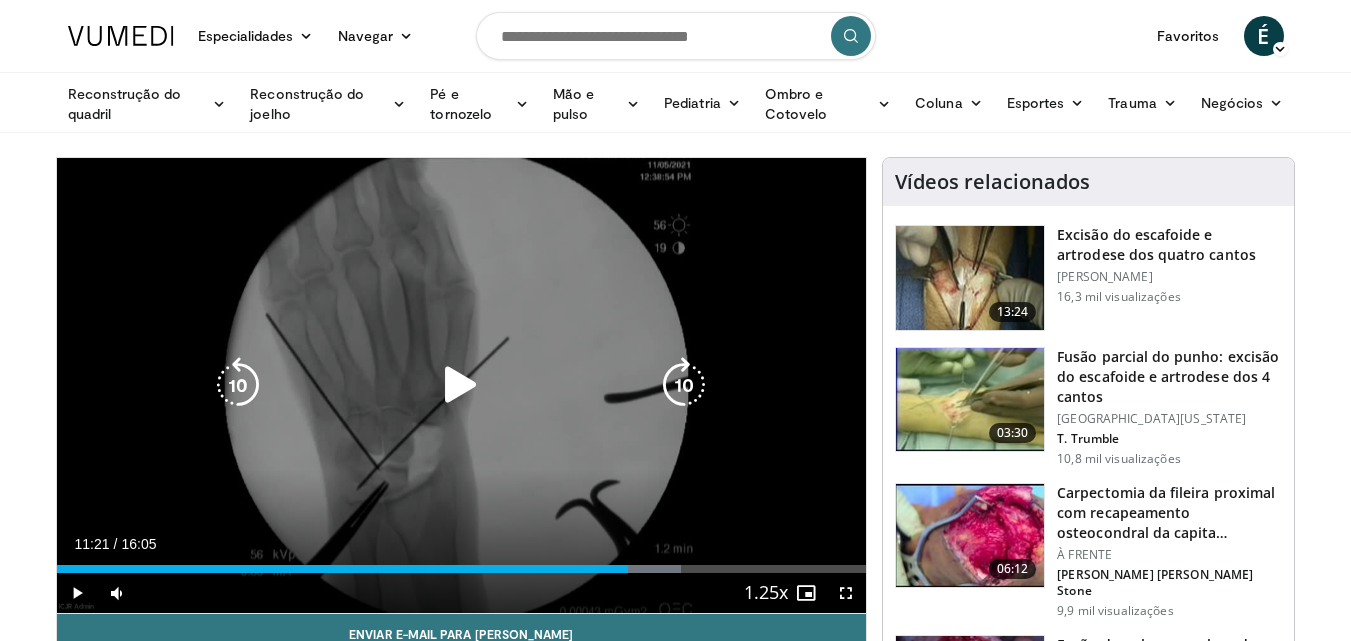 click at bounding box center (461, 385) 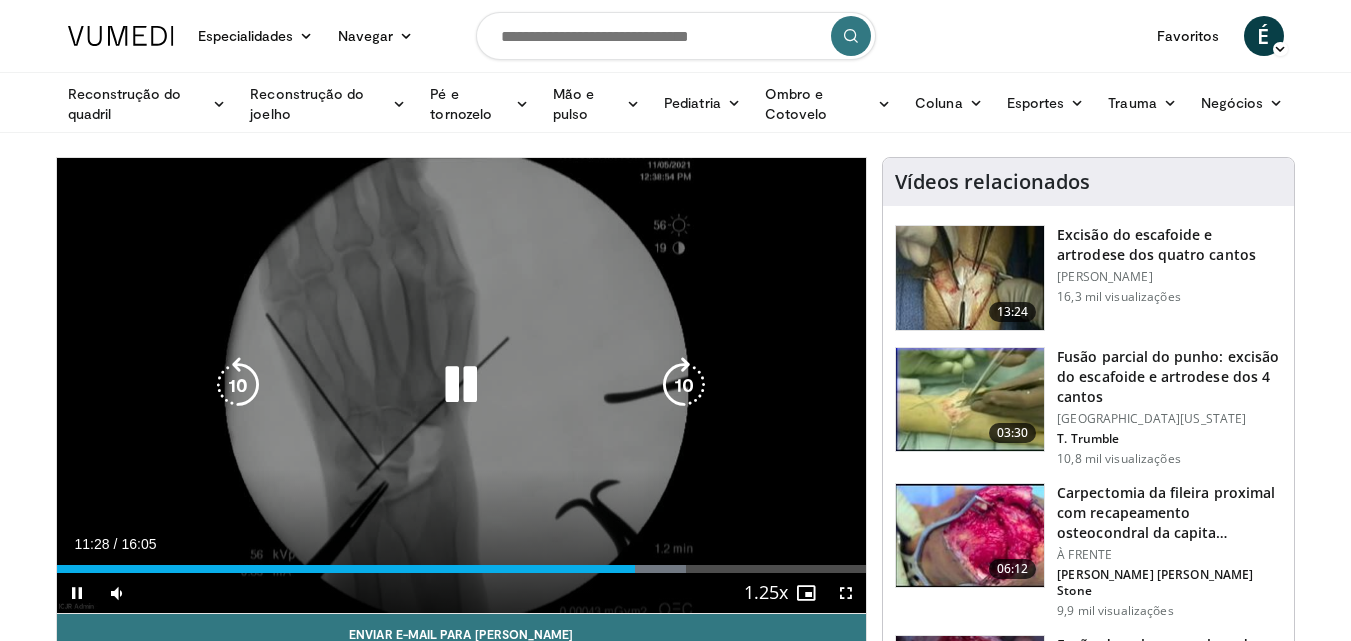 click at bounding box center (684, 385) 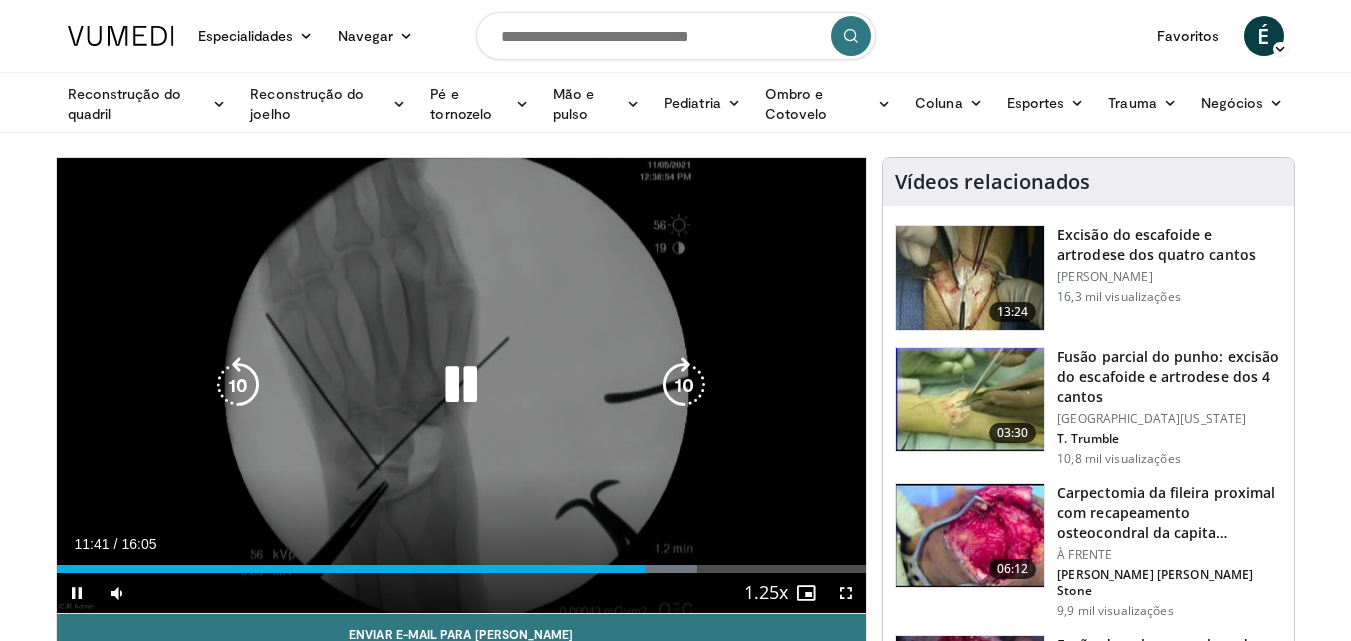 click at bounding box center (684, 385) 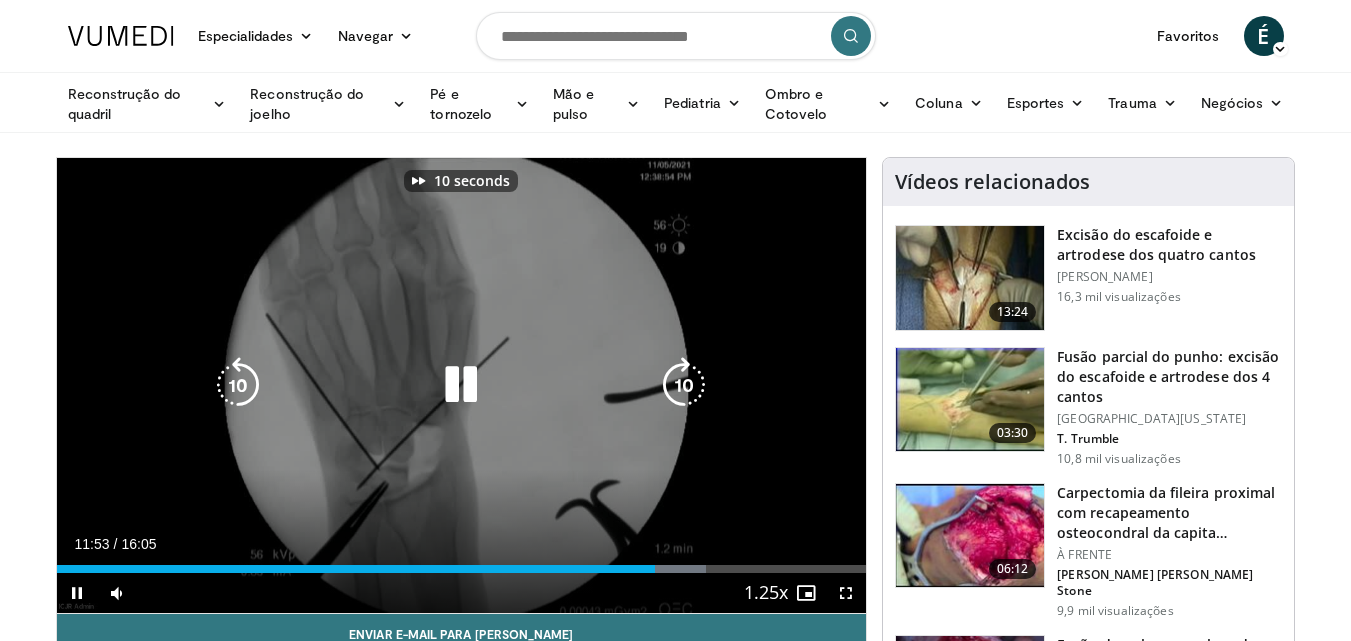 click at bounding box center [684, 385] 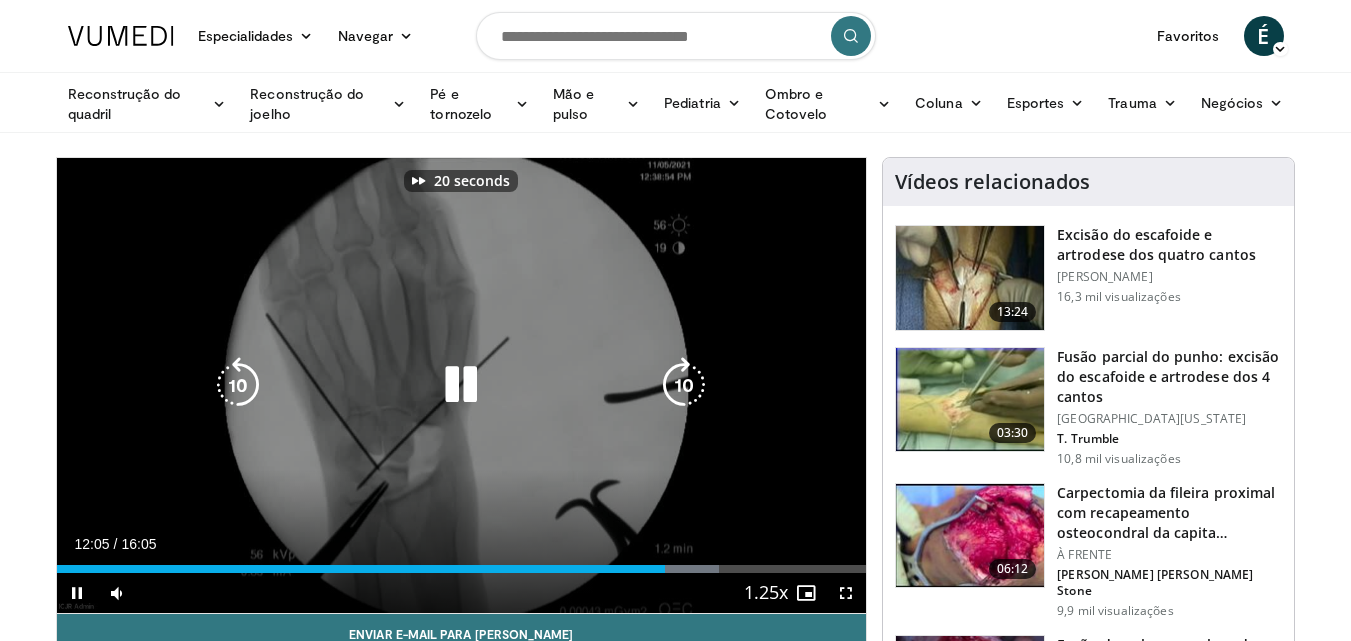 click at bounding box center [684, 385] 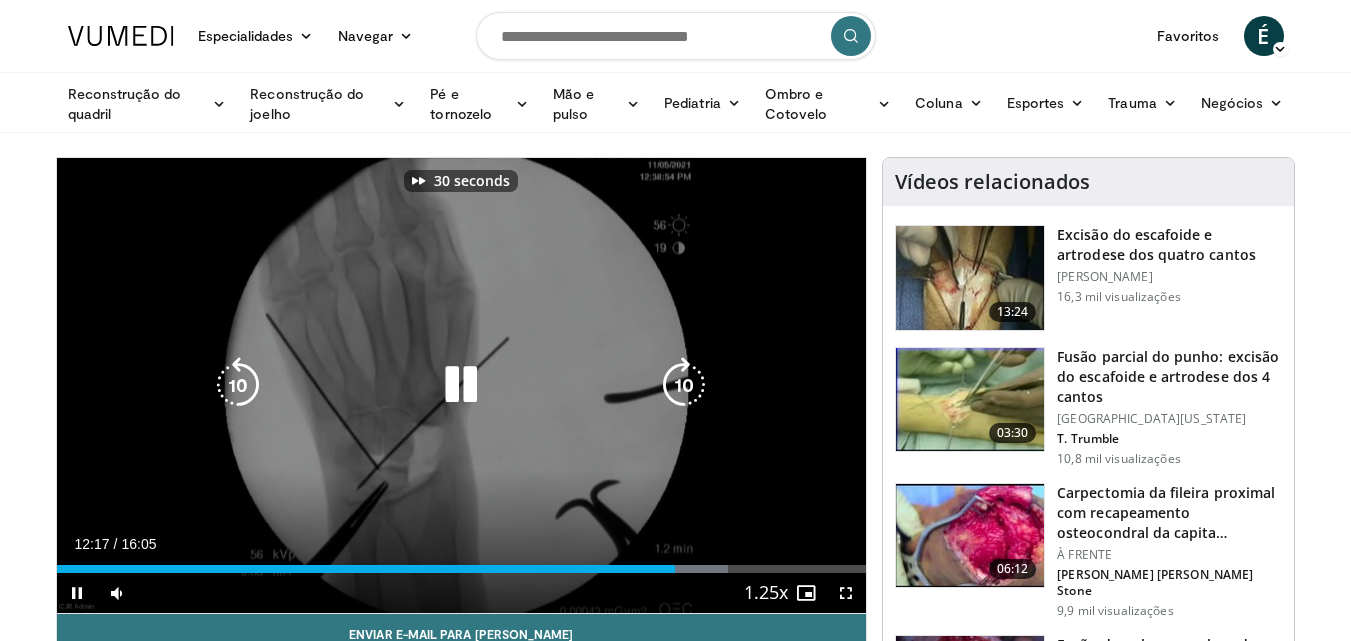 click at bounding box center [684, 385] 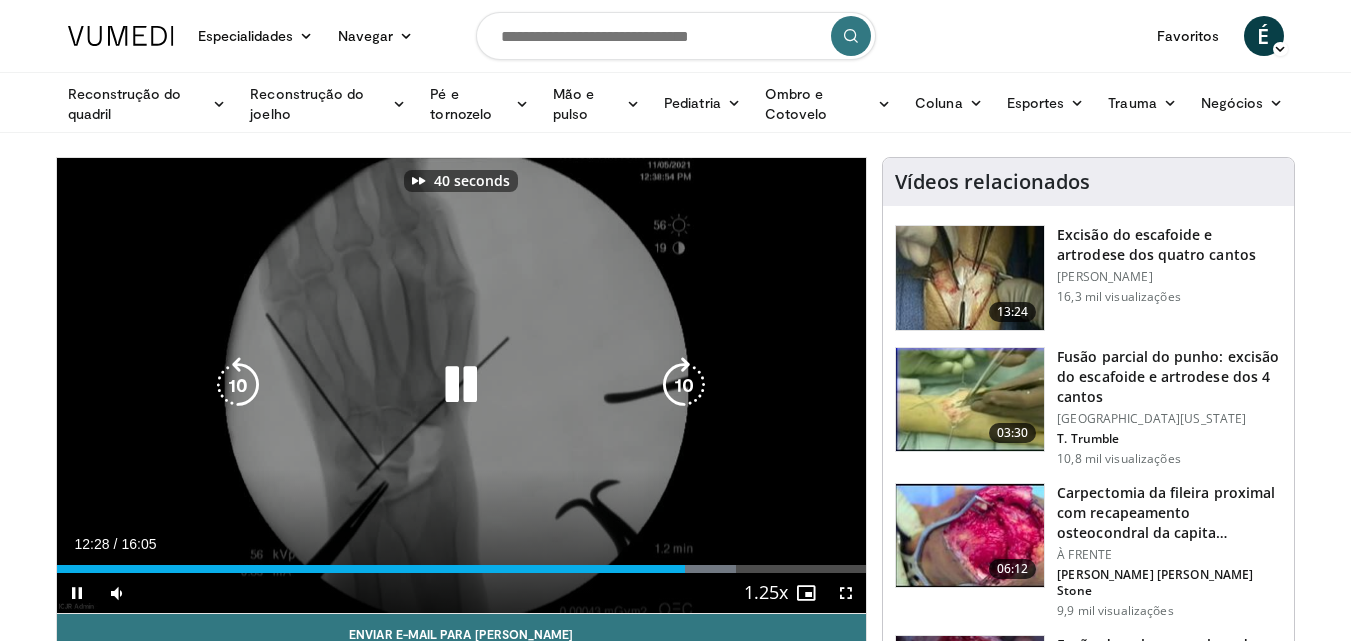click at bounding box center [684, 385] 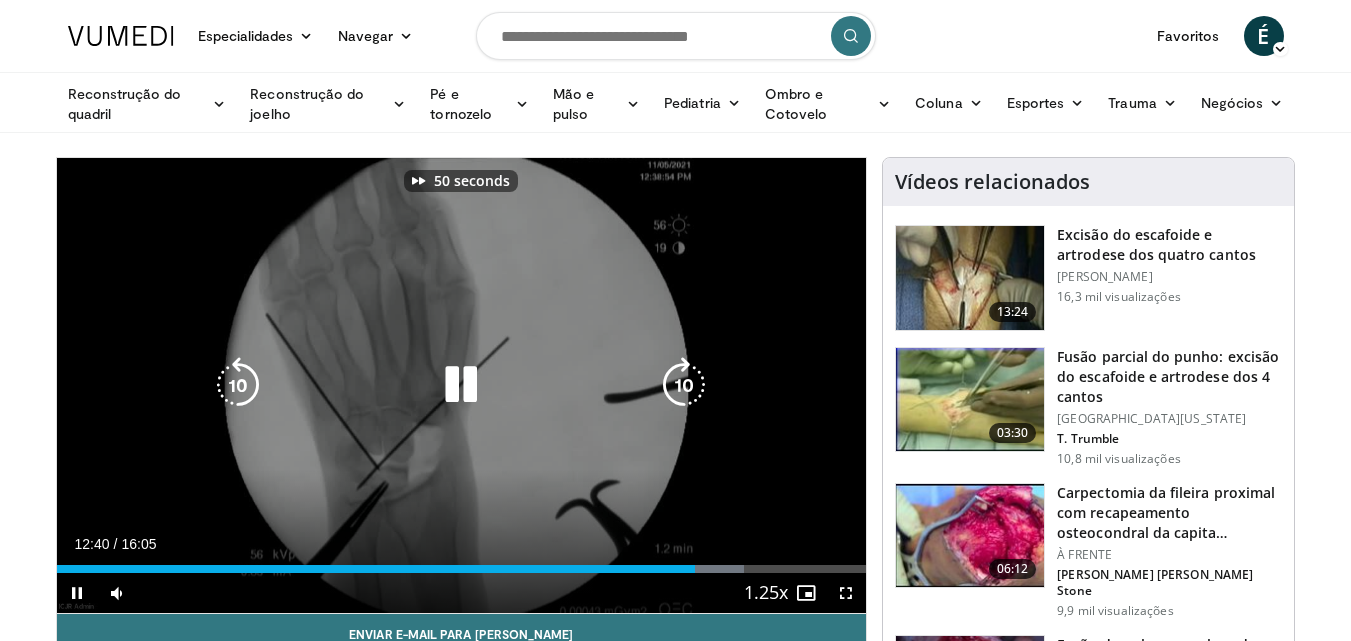 click at bounding box center [684, 385] 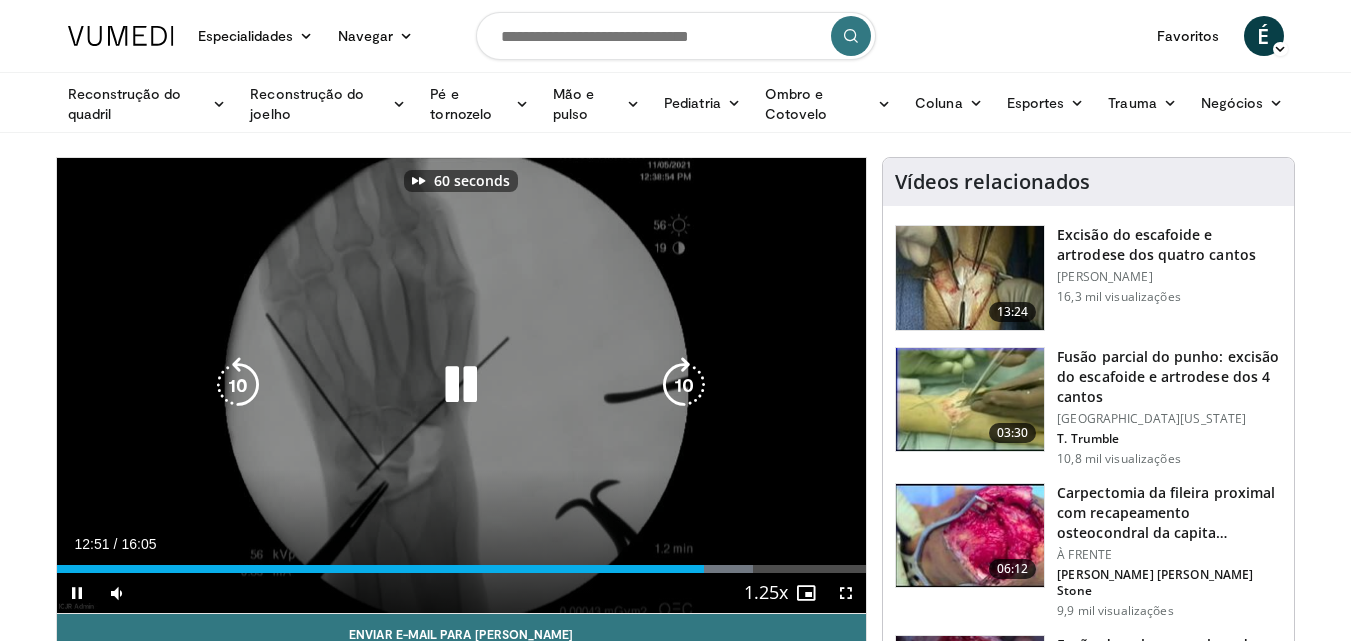 click at bounding box center [684, 385] 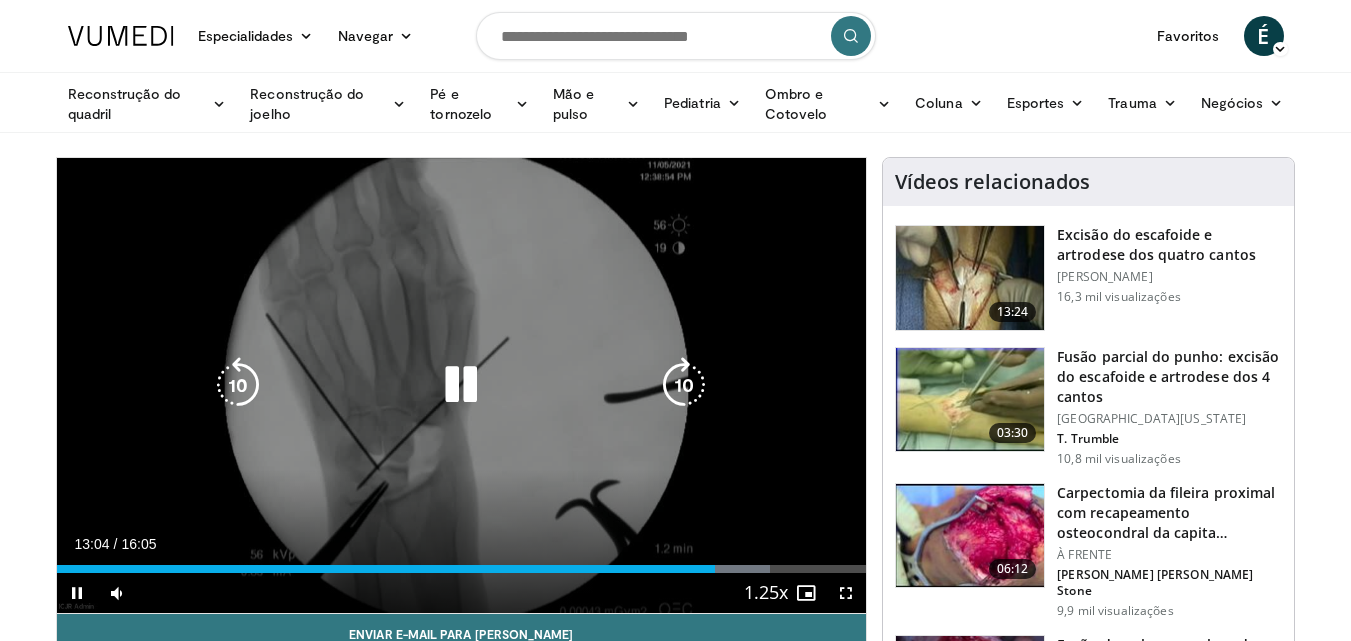 click at bounding box center (684, 385) 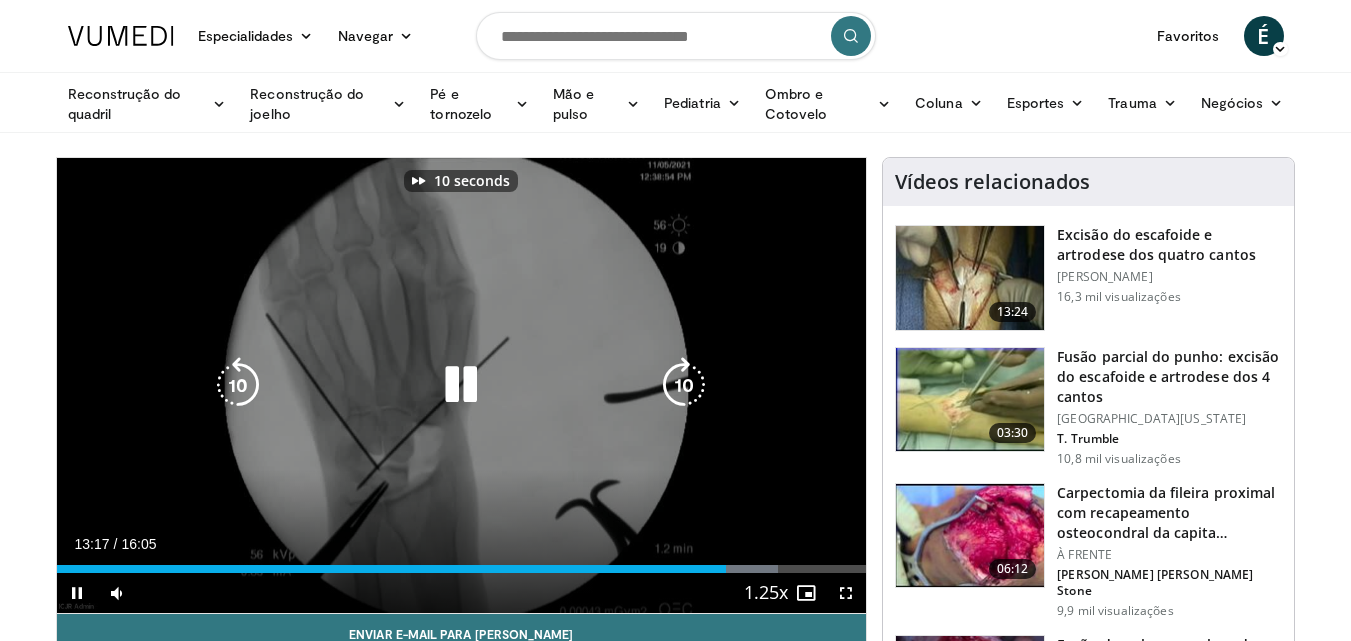 click at bounding box center (684, 385) 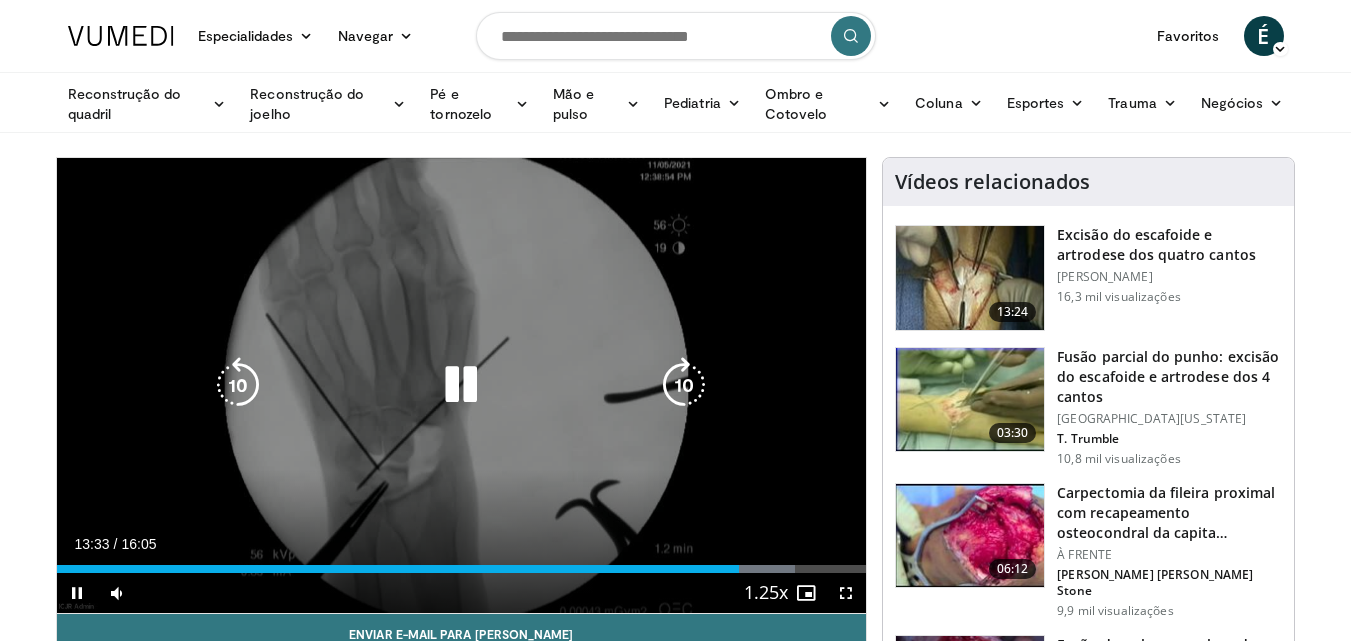 click at bounding box center [684, 385] 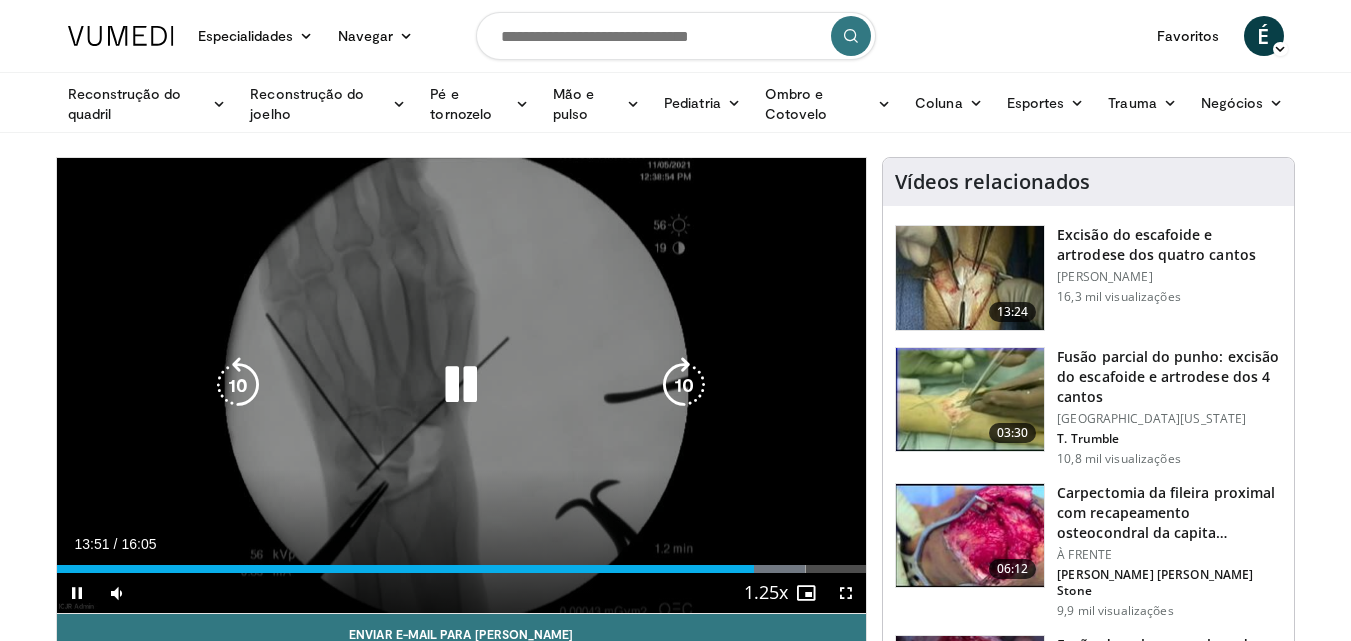 click at bounding box center (684, 385) 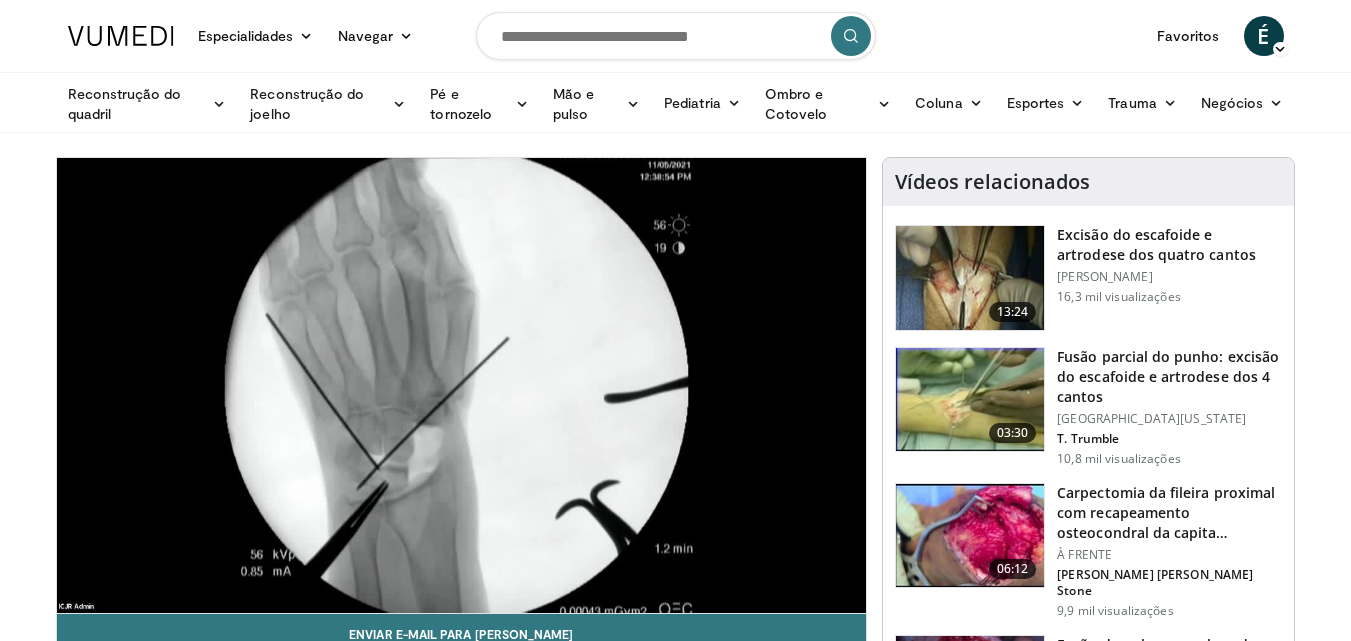 click on "10 seconds
Tap to unmute" at bounding box center (462, 385) 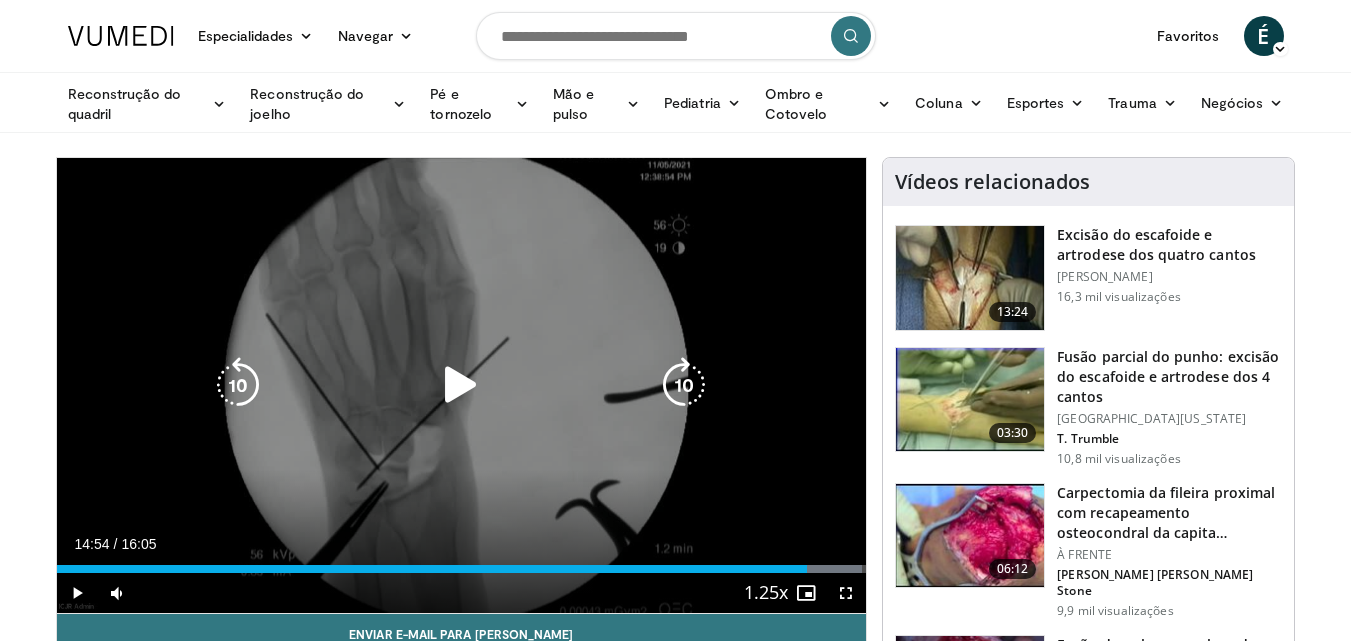 click at bounding box center [684, 385] 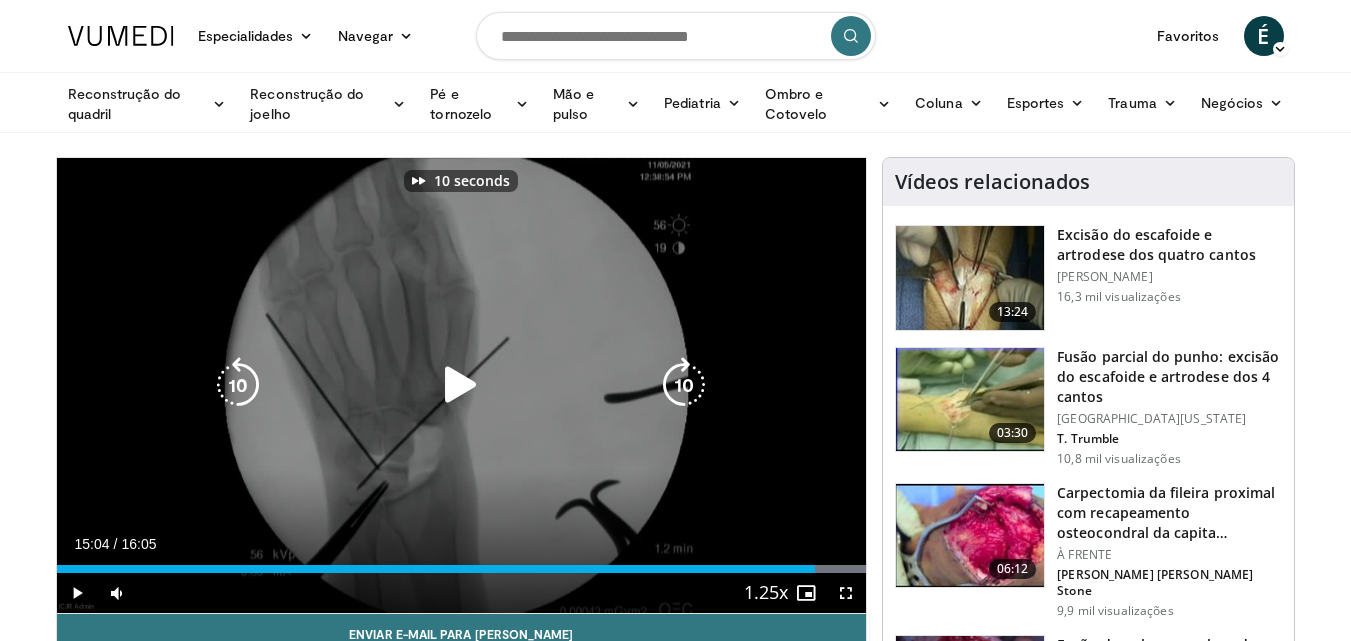 click at bounding box center (684, 385) 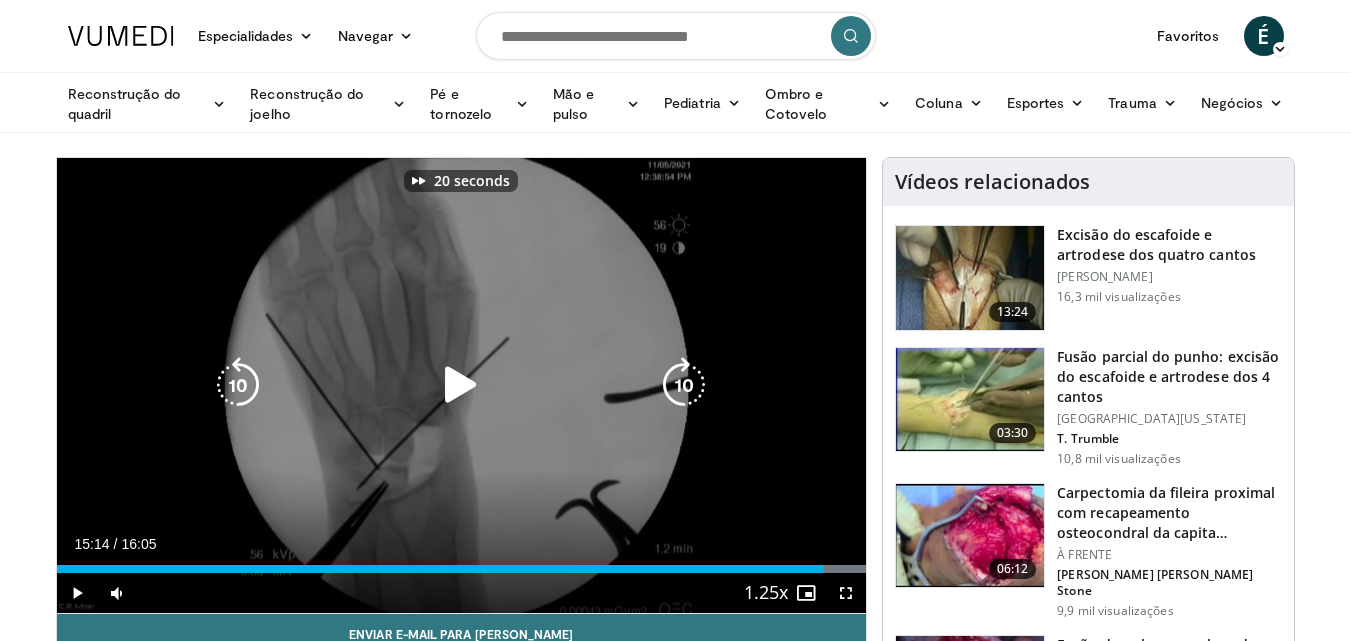 click at bounding box center (684, 385) 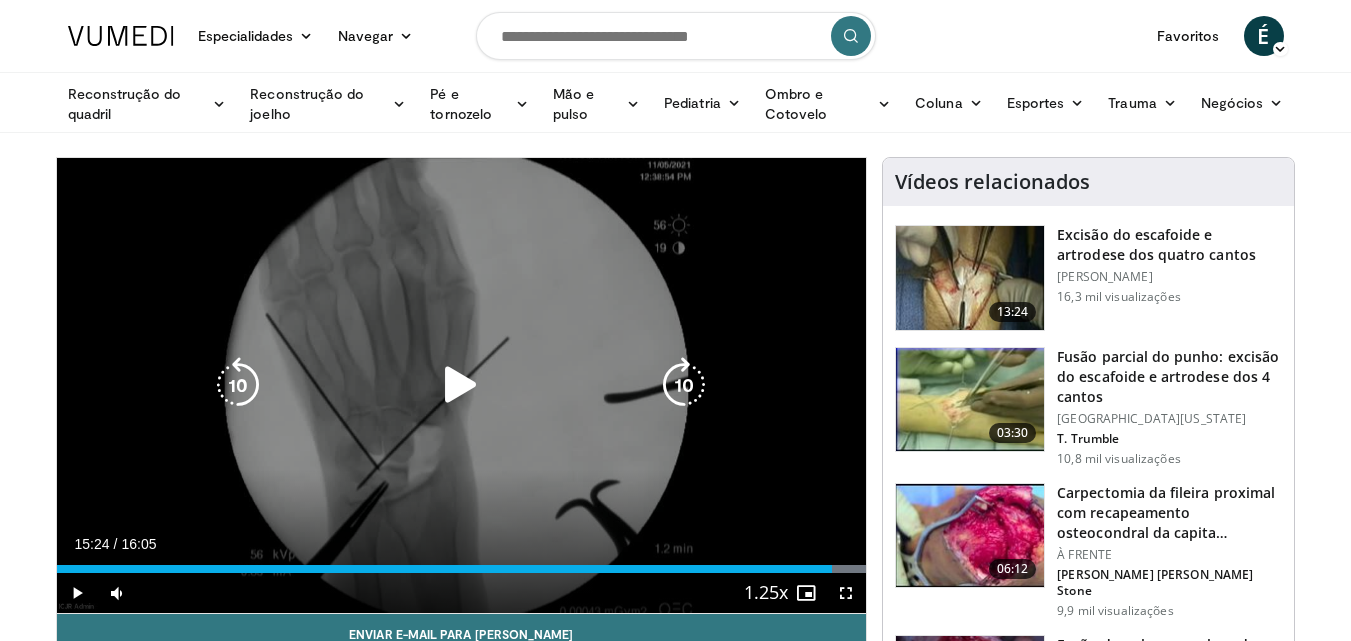 click at bounding box center (684, 385) 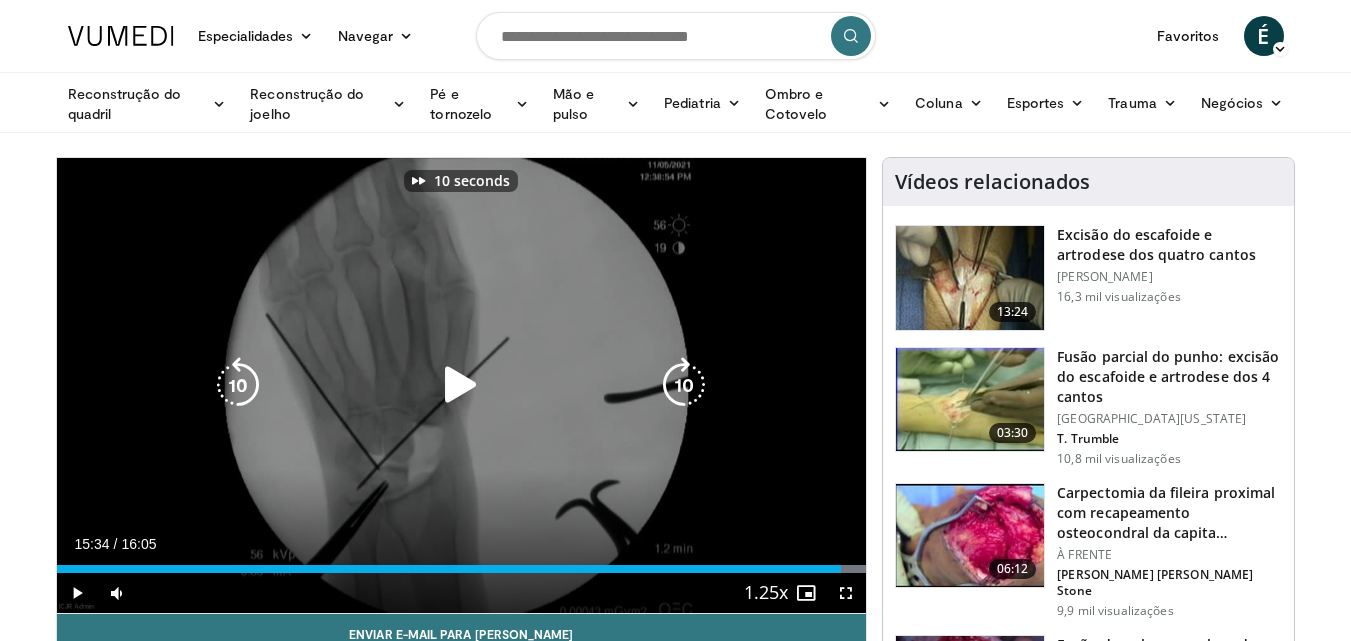 click at bounding box center [684, 385] 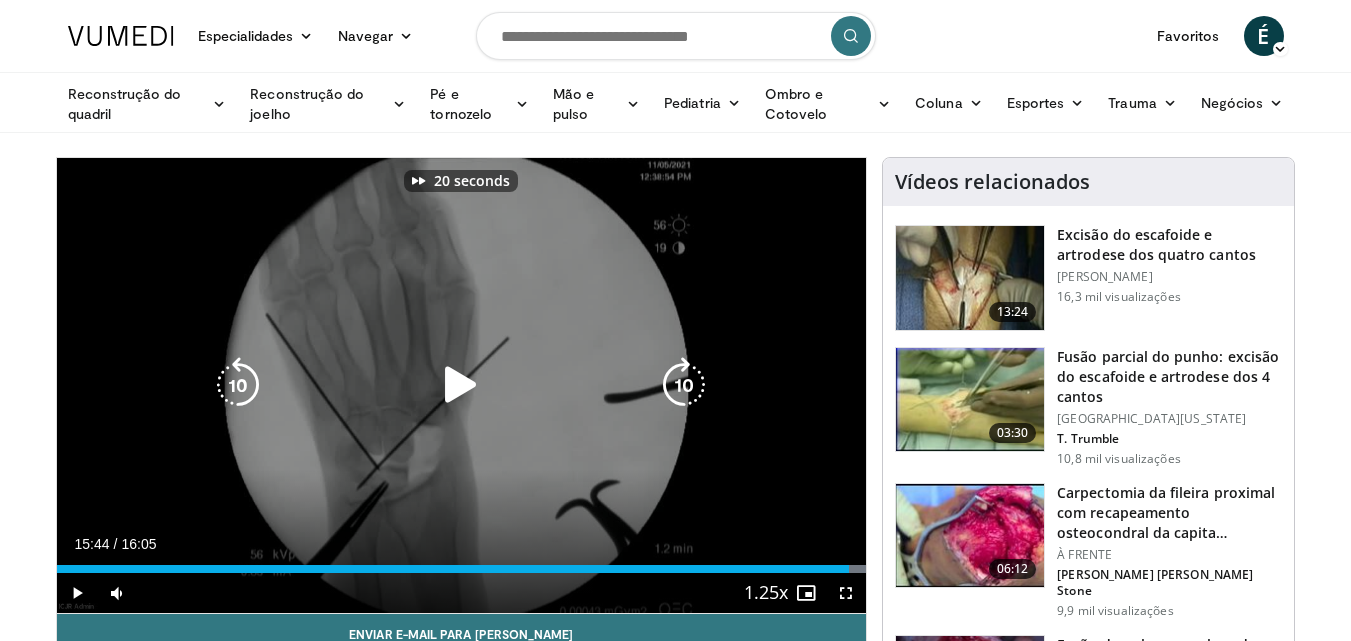 click at bounding box center (684, 385) 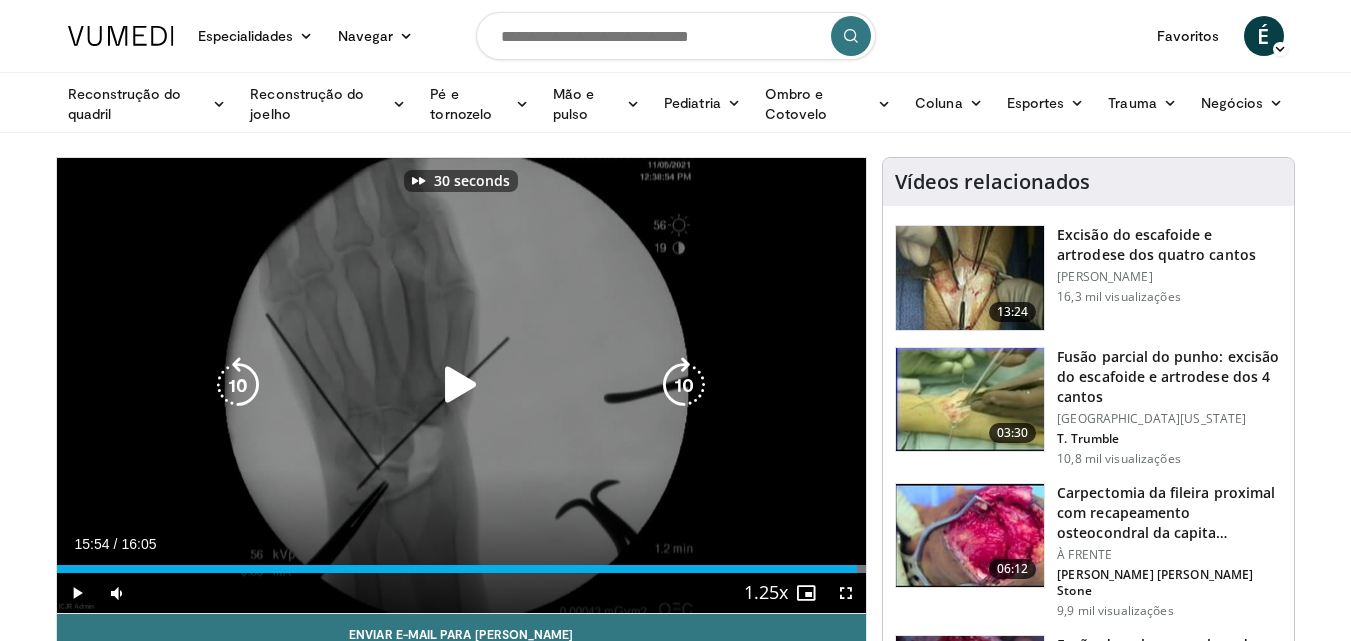click at bounding box center [684, 385] 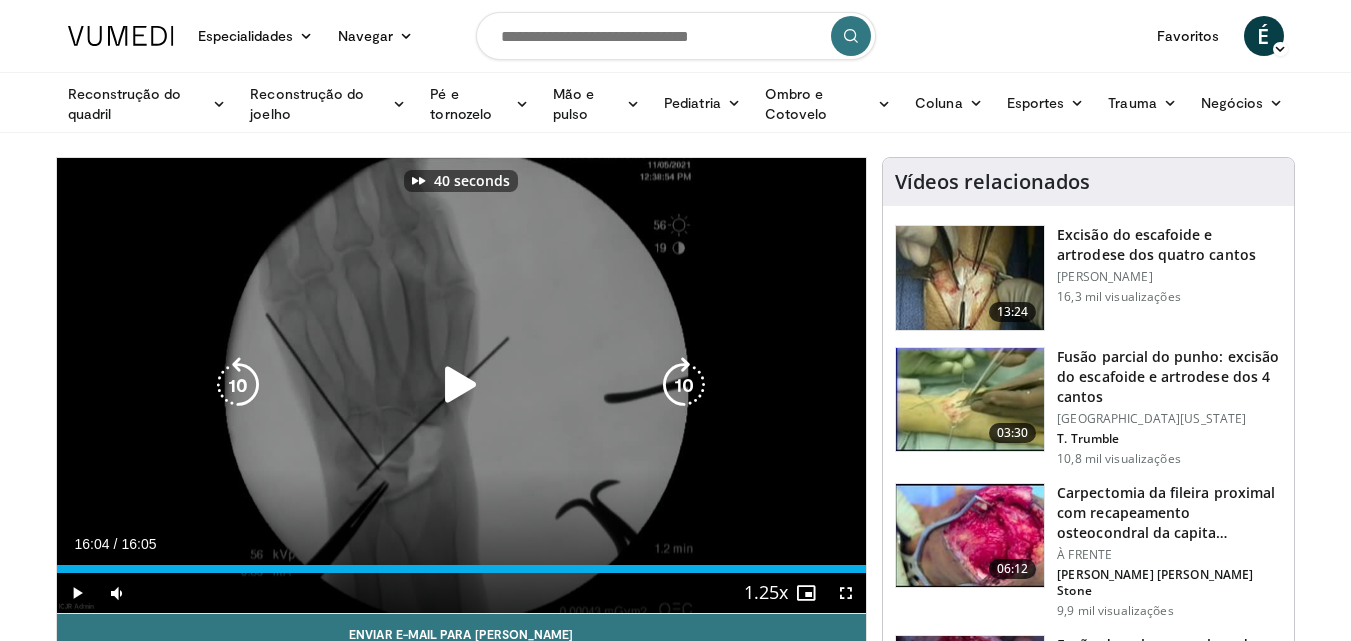 click at bounding box center [684, 385] 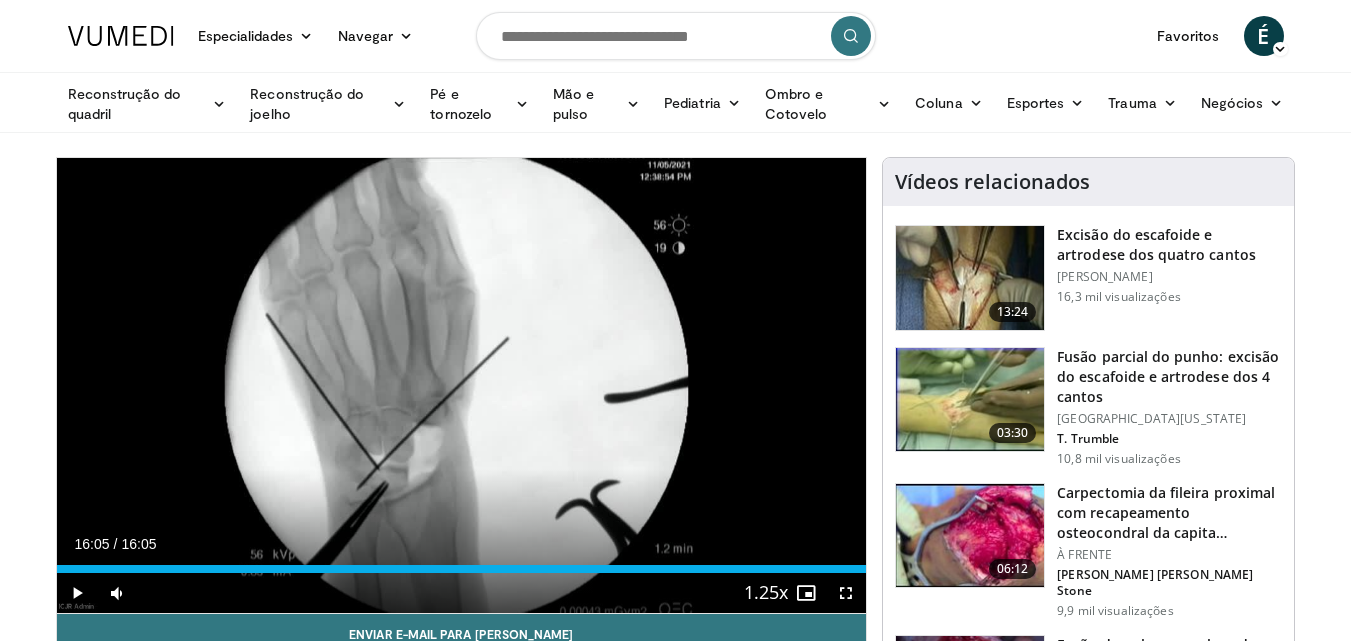 click on "Fusão parcial do punho: excisão do escafoide e artrodese dos 4 cantos" at bounding box center [1168, 376] 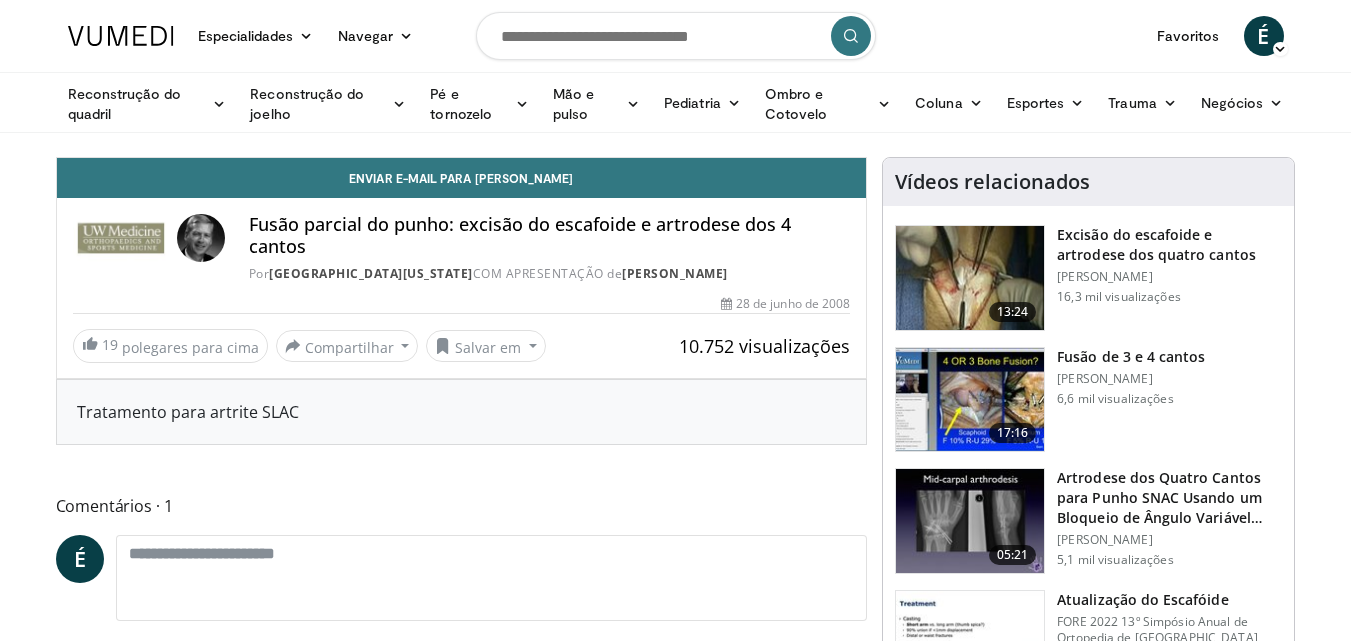 scroll, scrollTop: 0, scrollLeft: 0, axis: both 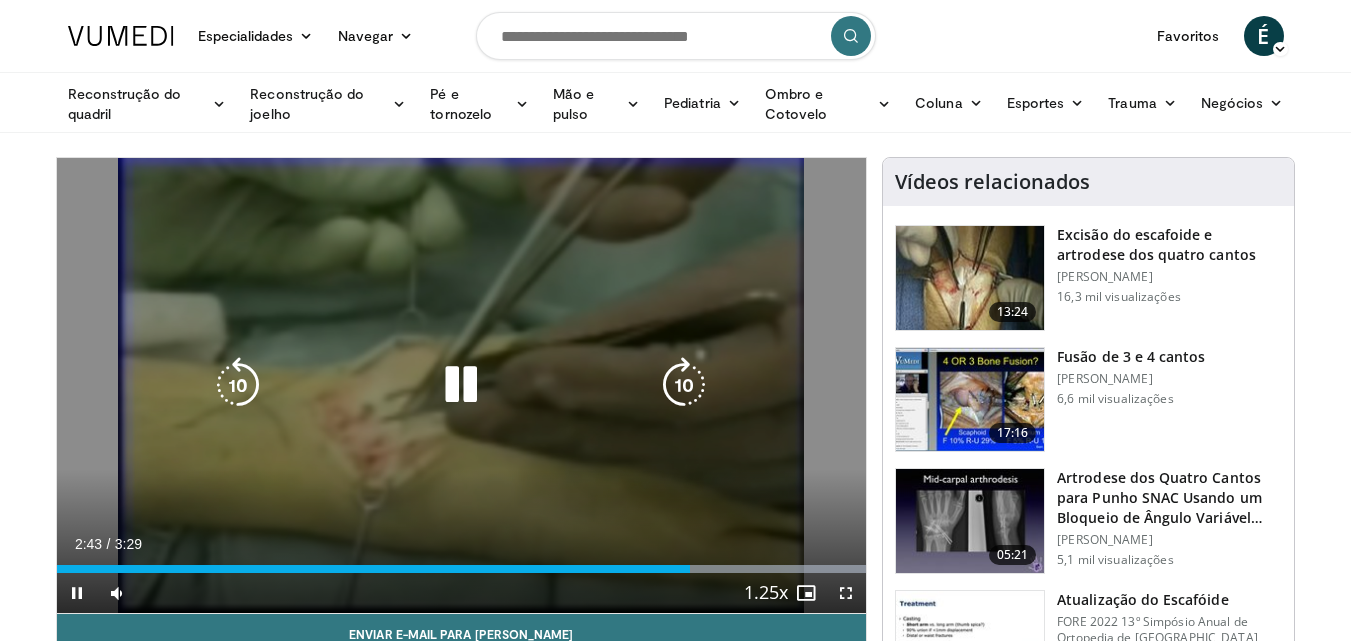 click at bounding box center [684, 385] 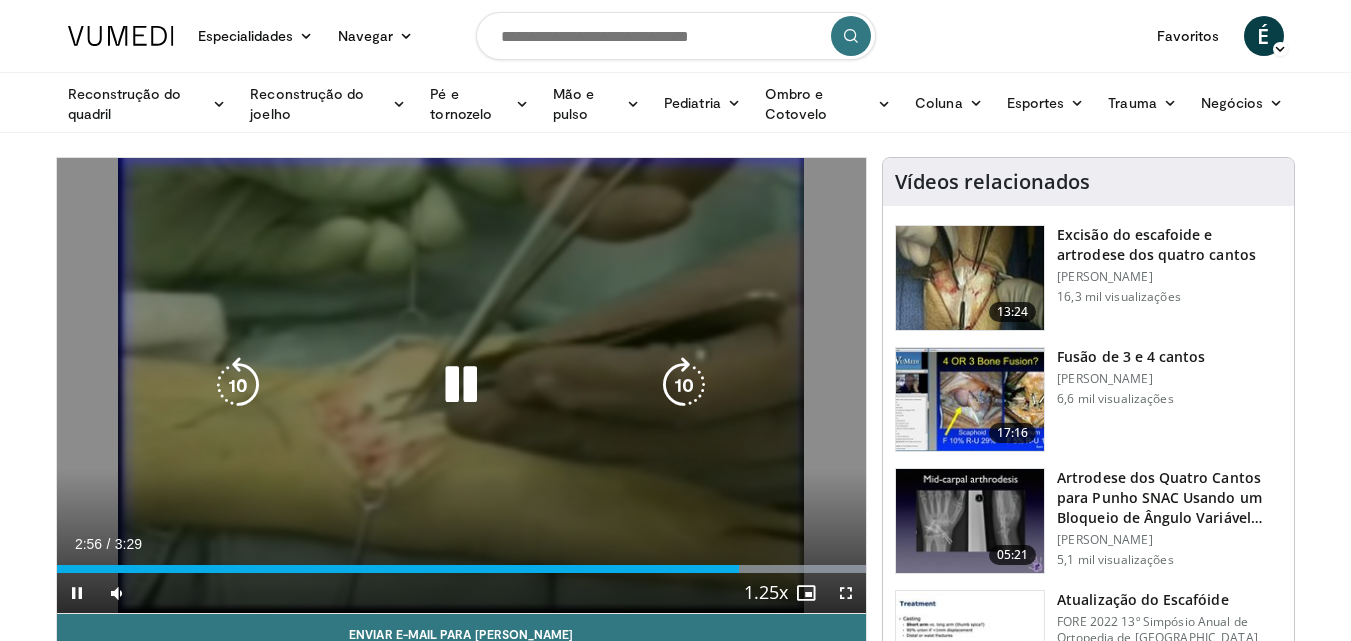 click at bounding box center [684, 385] 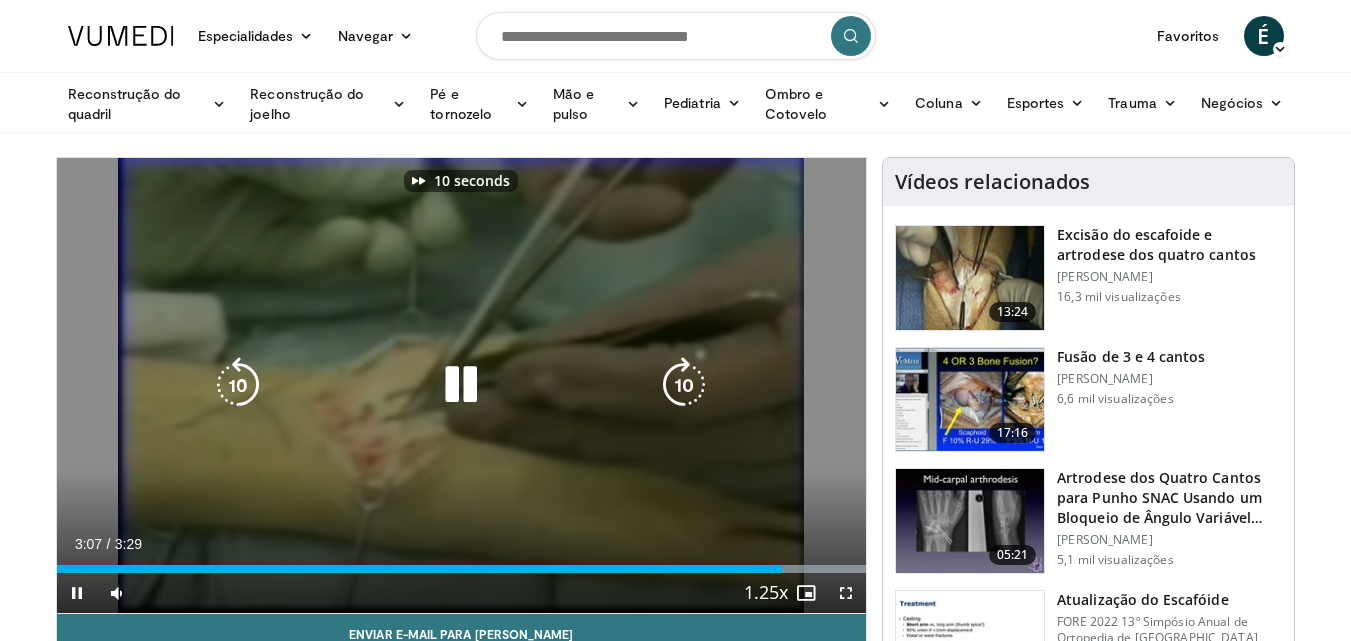 click at bounding box center [684, 385] 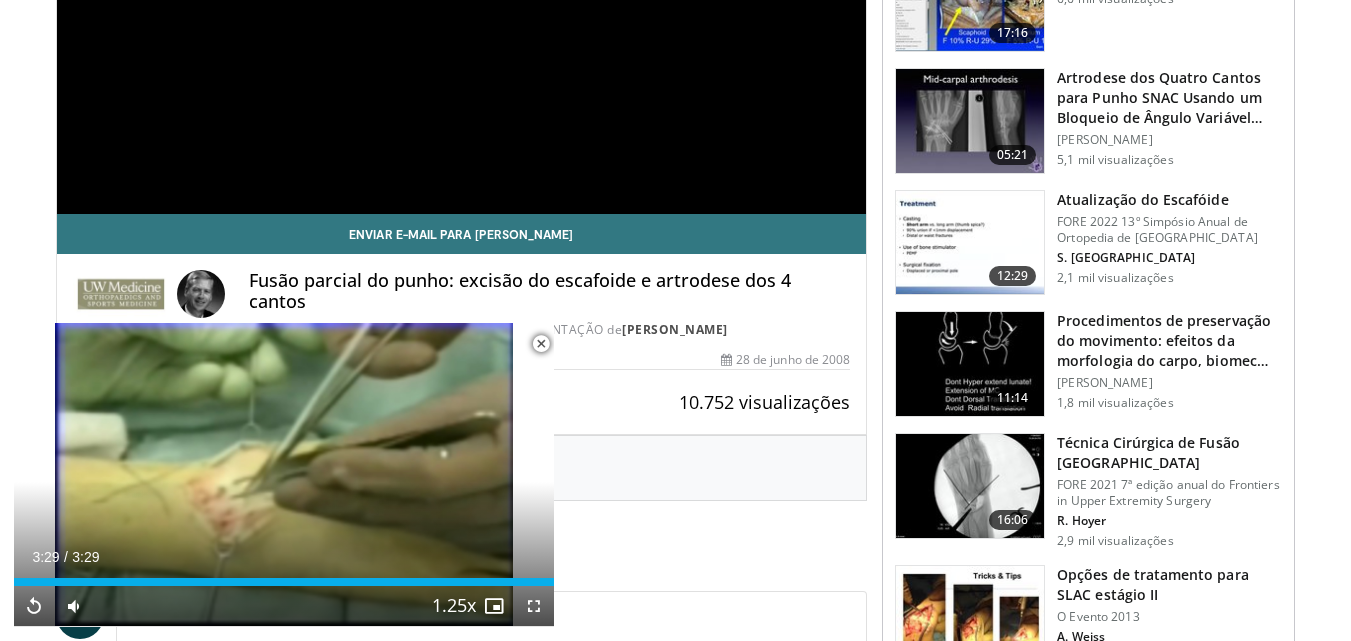 scroll, scrollTop: 500, scrollLeft: 0, axis: vertical 